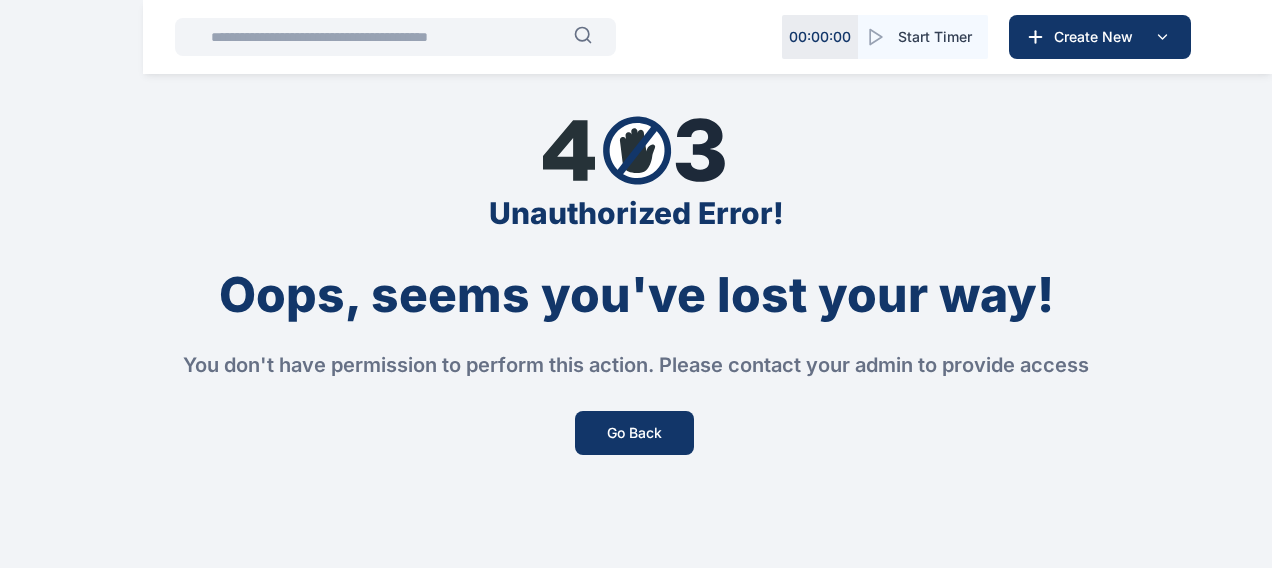 scroll, scrollTop: 0, scrollLeft: 0, axis: both 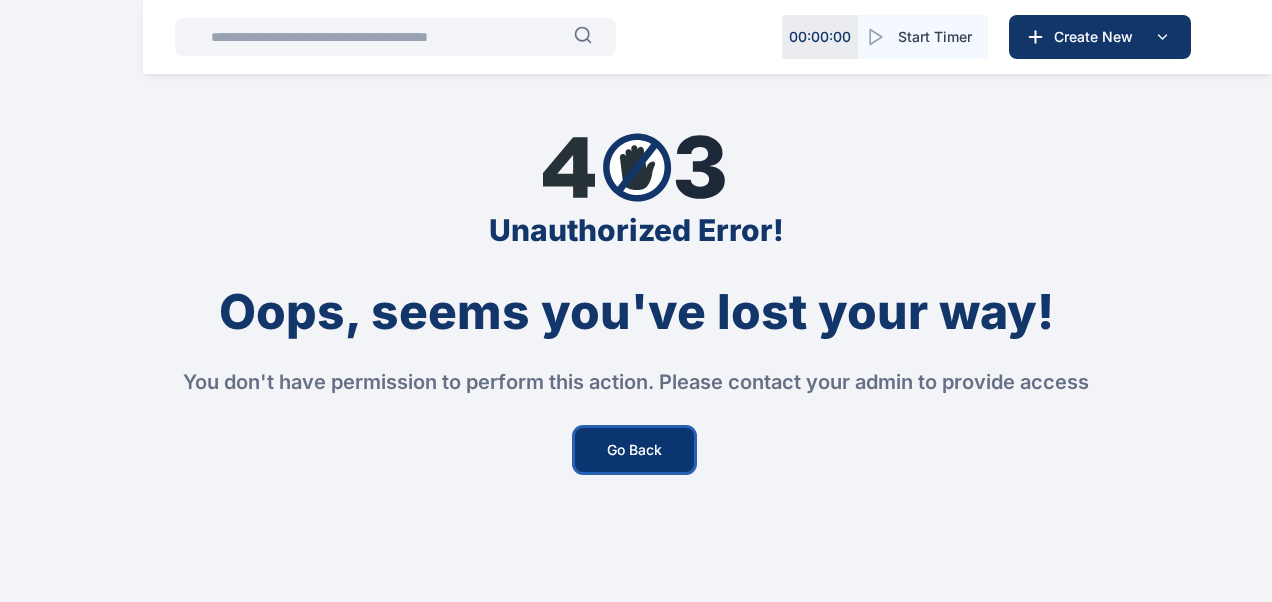 click on "Go Back" at bounding box center (634, 450) 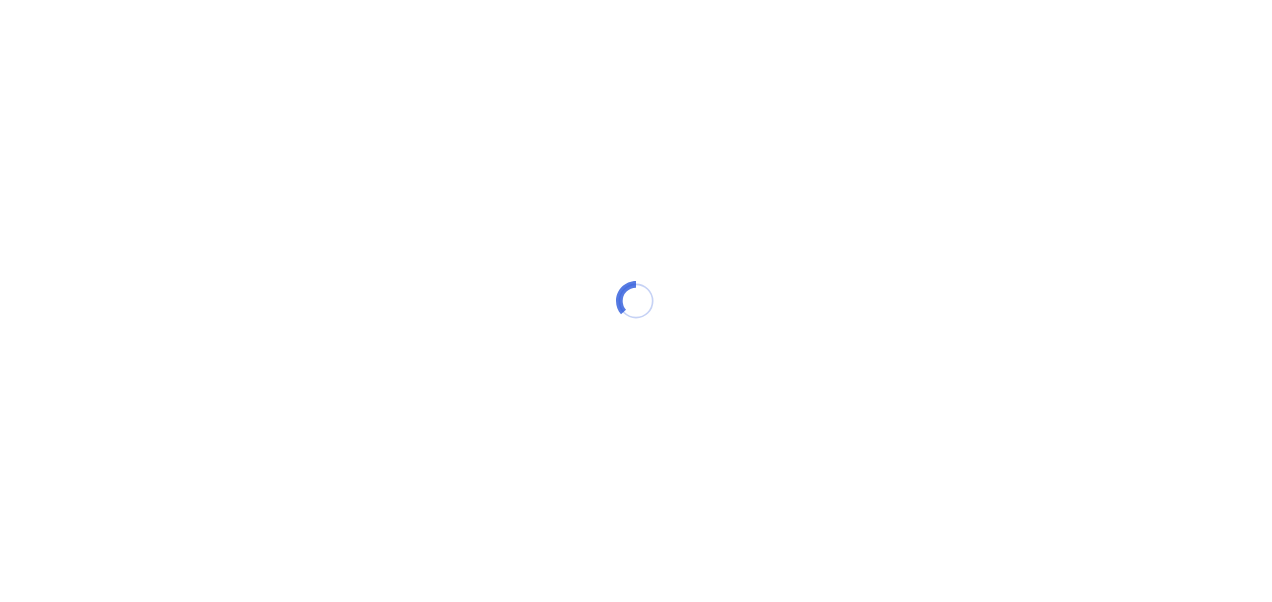 scroll, scrollTop: 0, scrollLeft: 0, axis: both 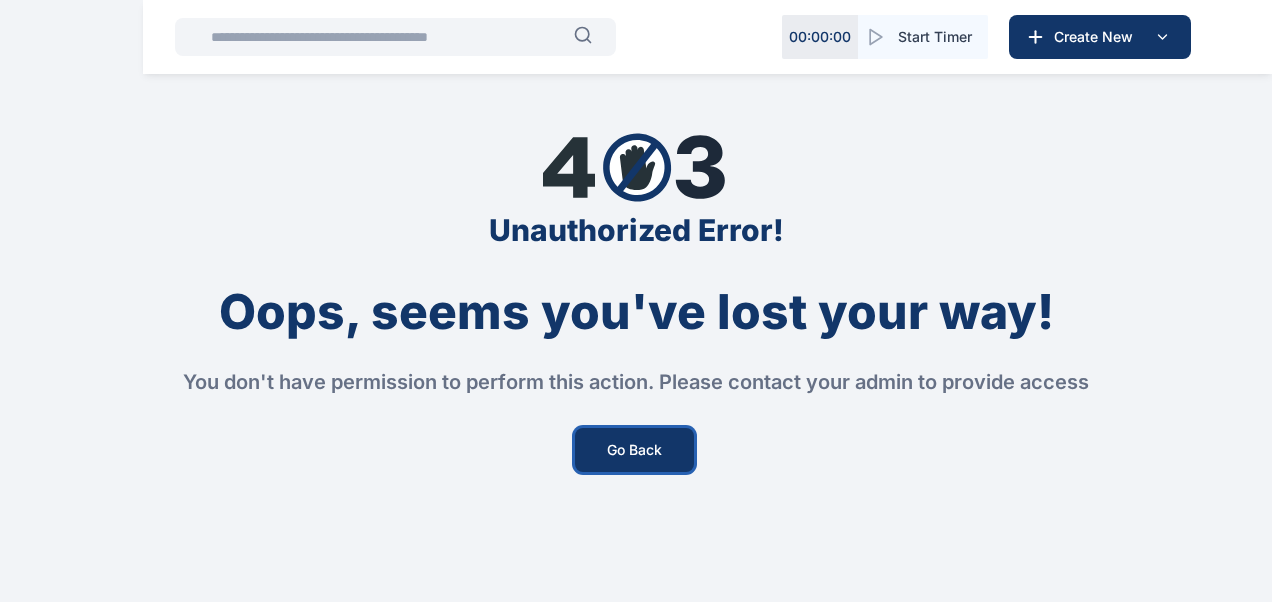 click on "Go Back" at bounding box center [634, 450] 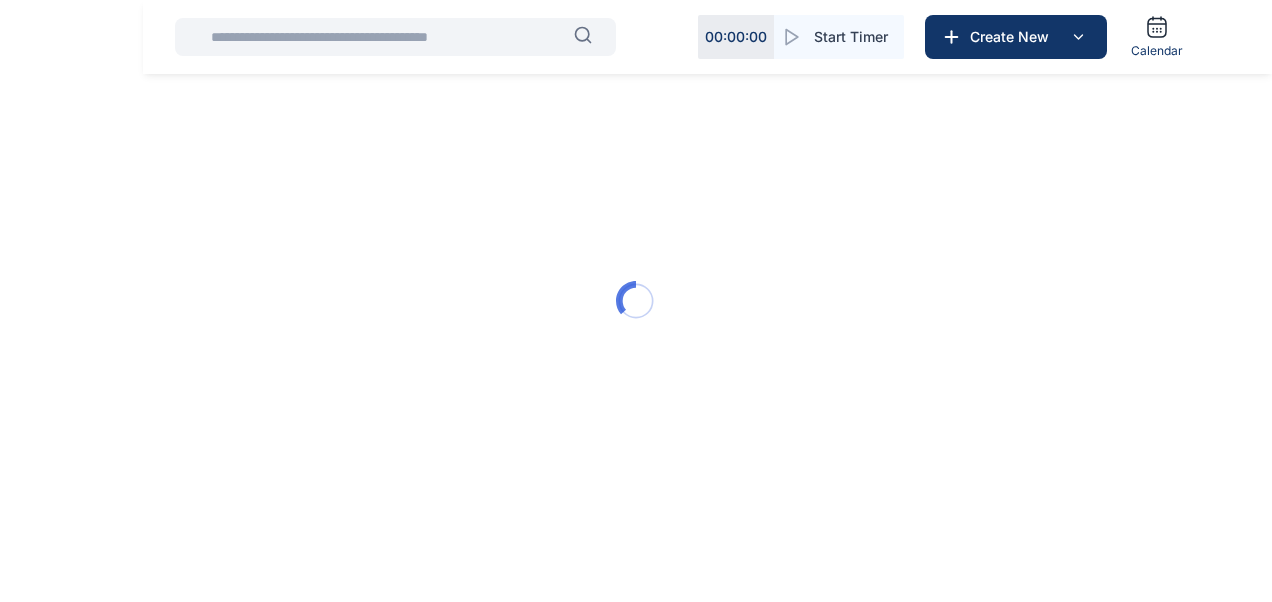 scroll, scrollTop: 0, scrollLeft: 0, axis: both 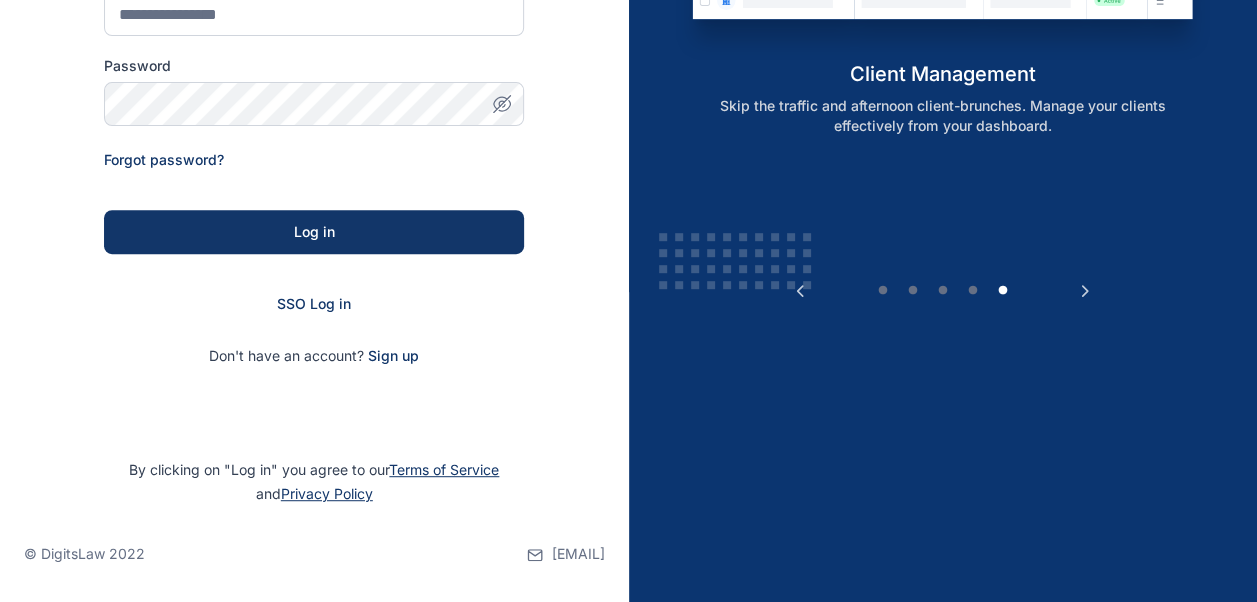 click on "SSO Log in" at bounding box center [314, 304] 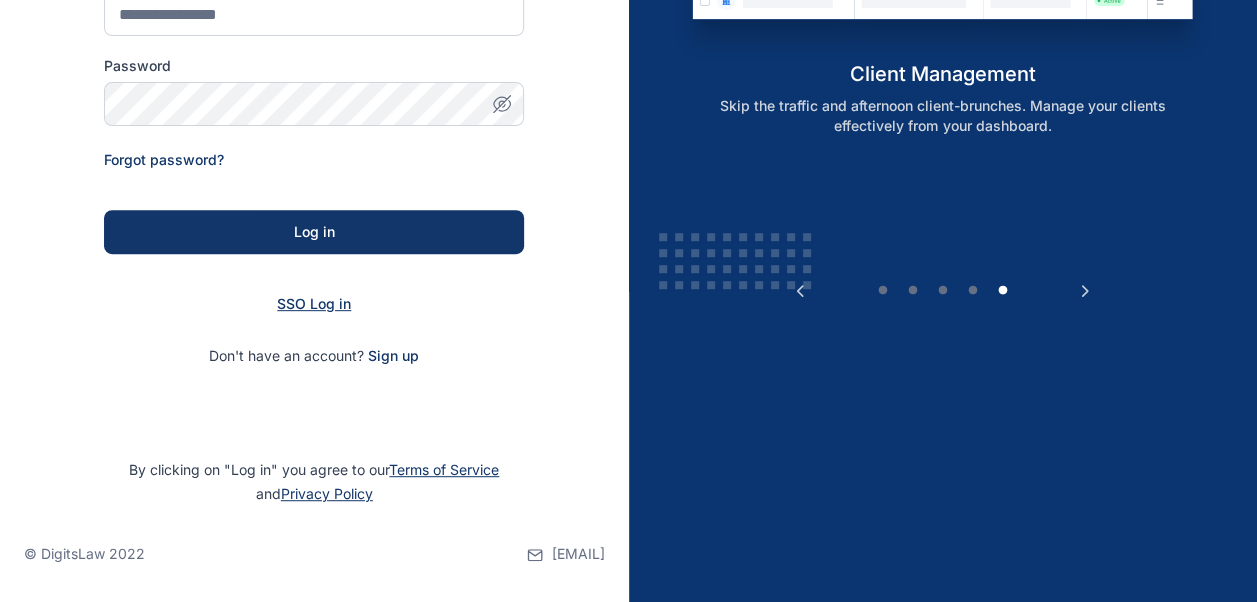 click on "SSO Log in" at bounding box center (314, 303) 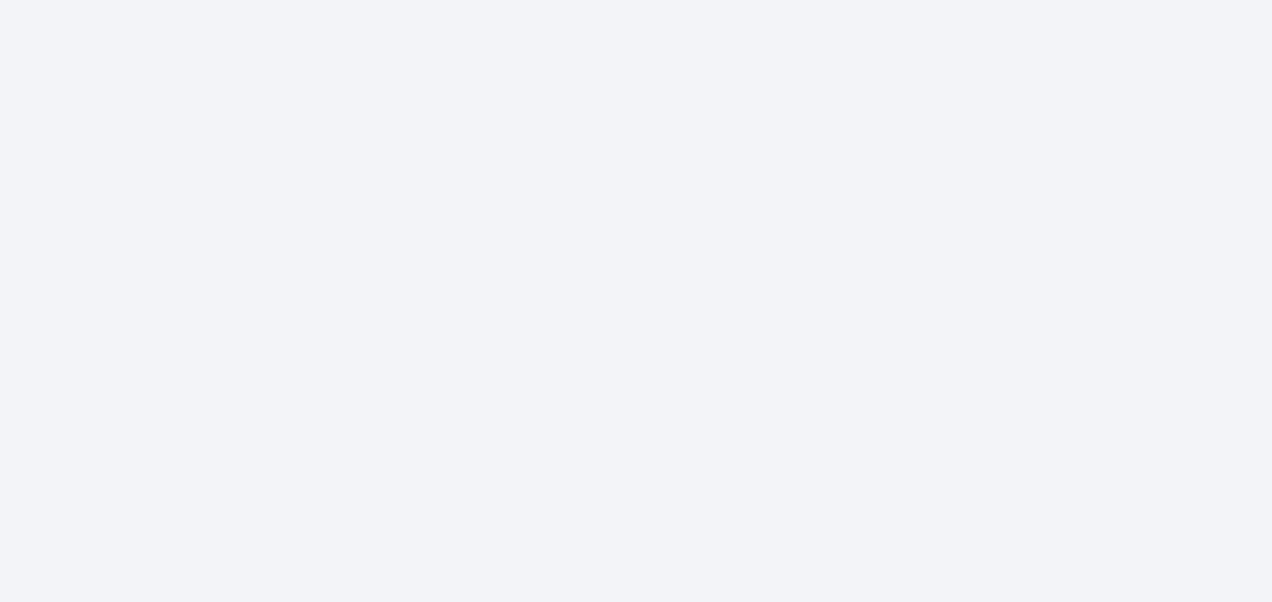 scroll, scrollTop: 0, scrollLeft: 0, axis: both 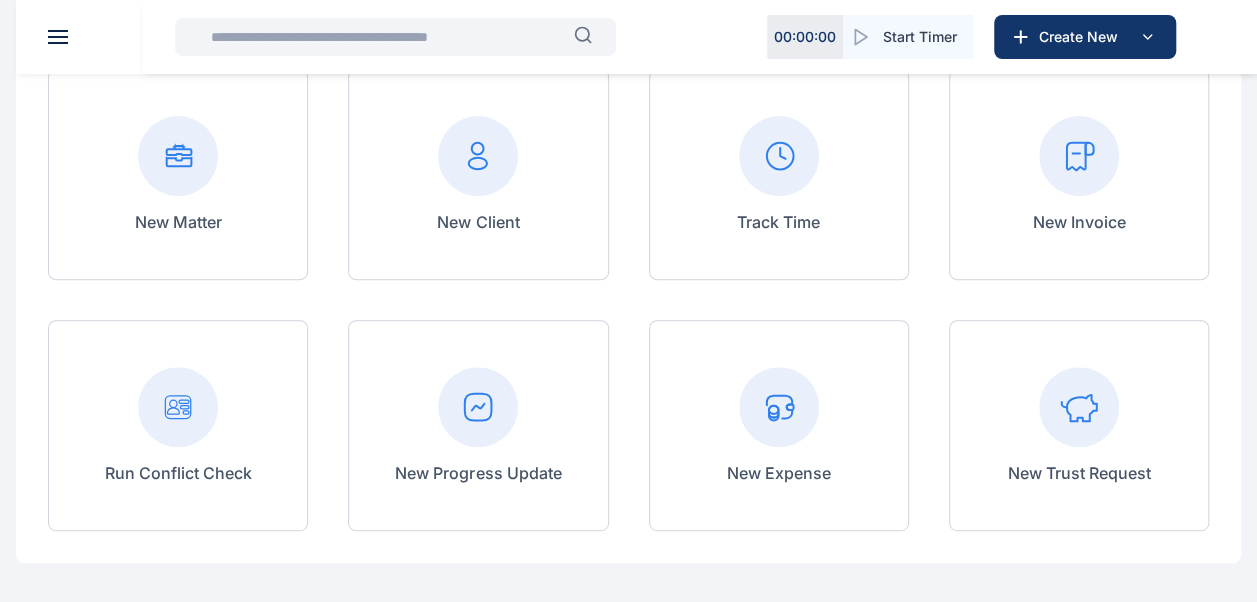 click 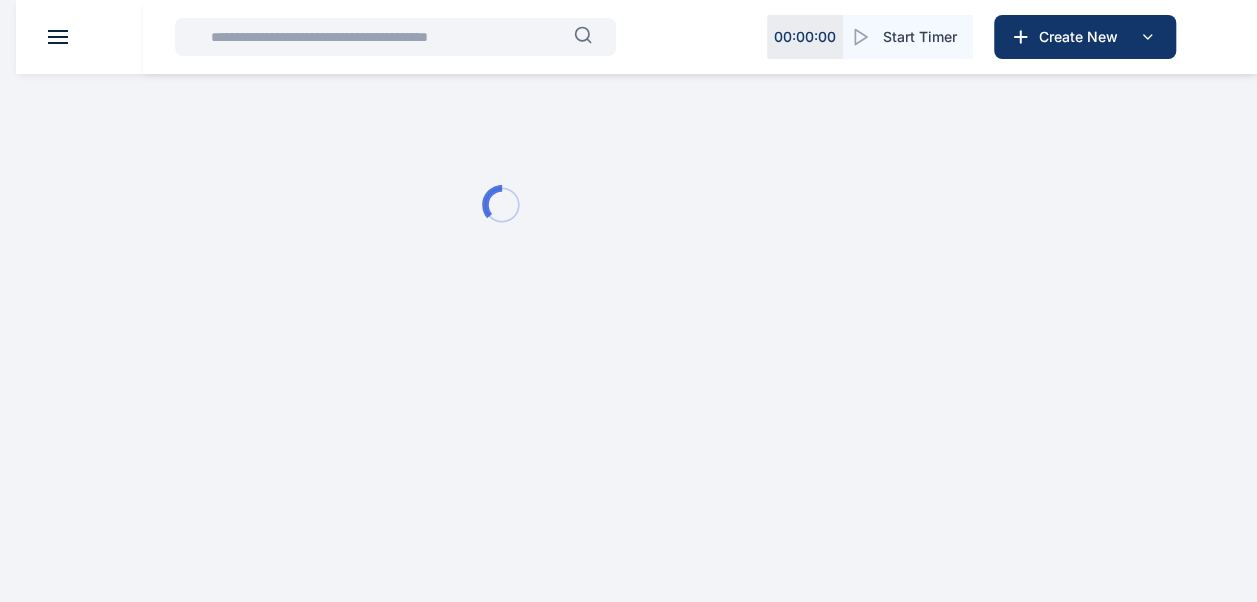scroll, scrollTop: 0, scrollLeft: 0, axis: both 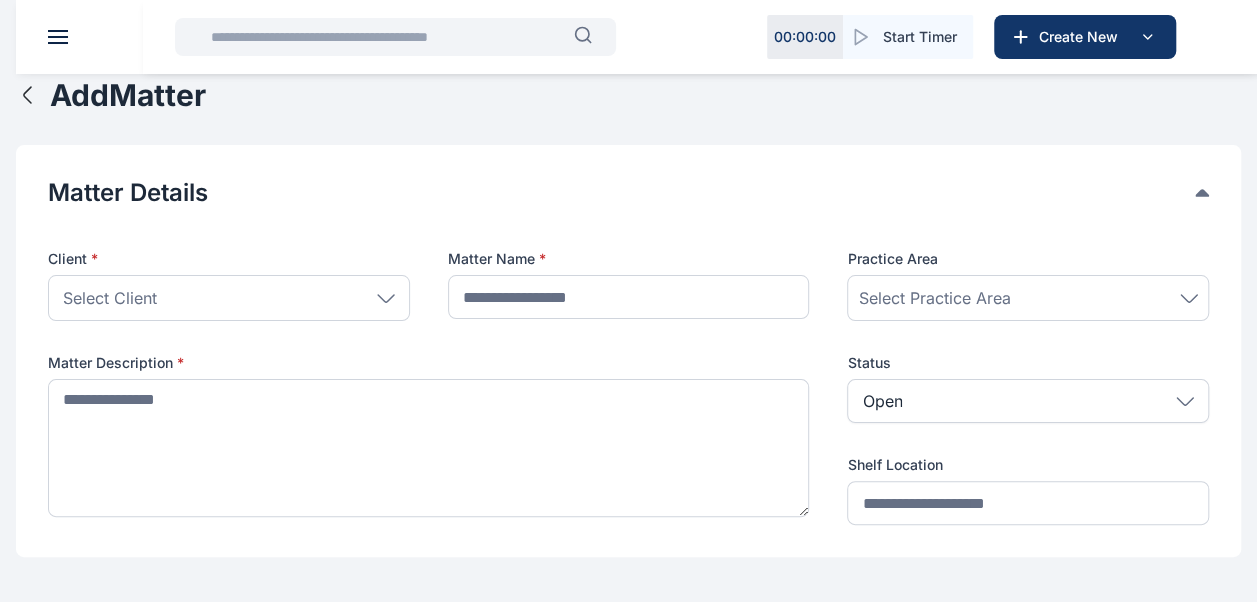 click 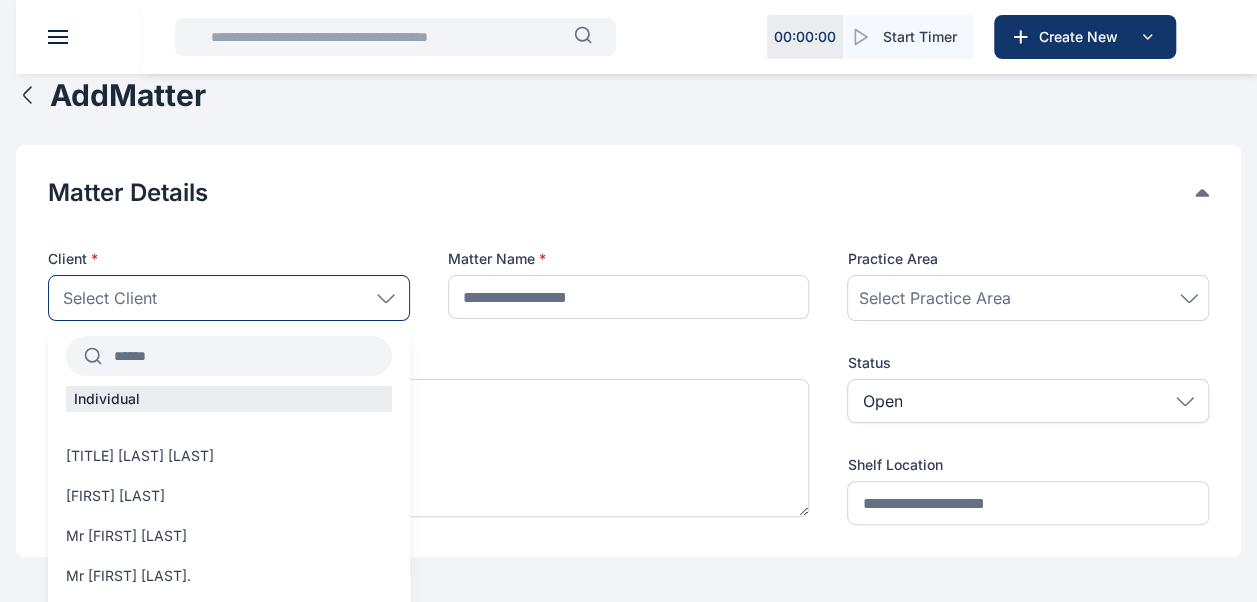 click at bounding box center (247, 356) 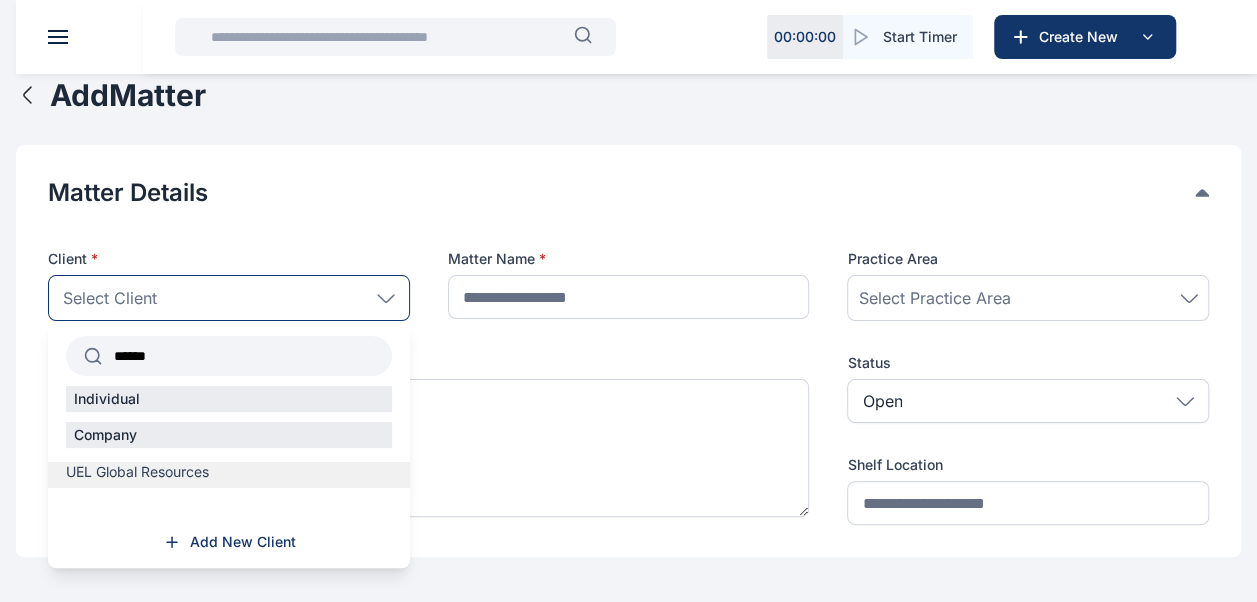 type on "******" 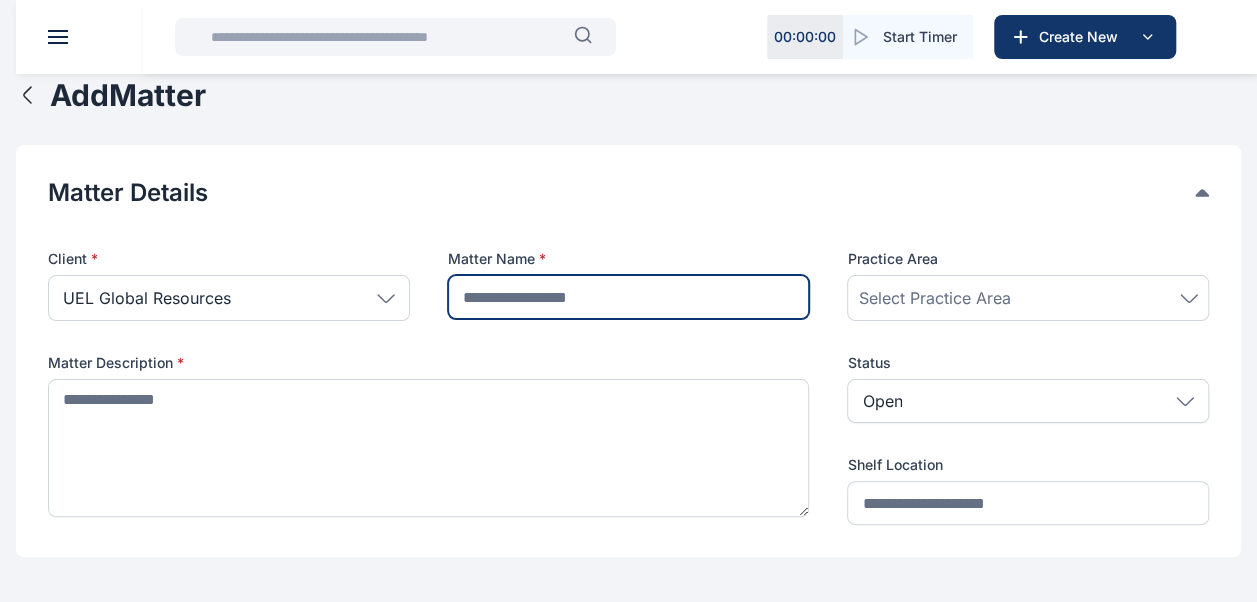 click at bounding box center (629, 297) 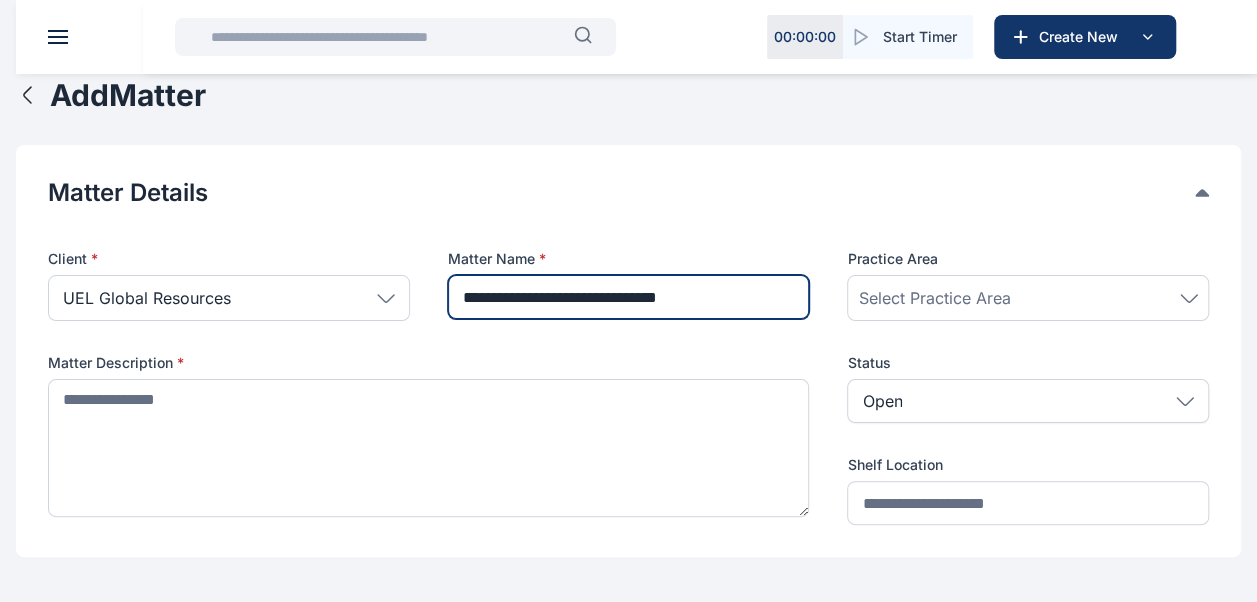 type on "**********" 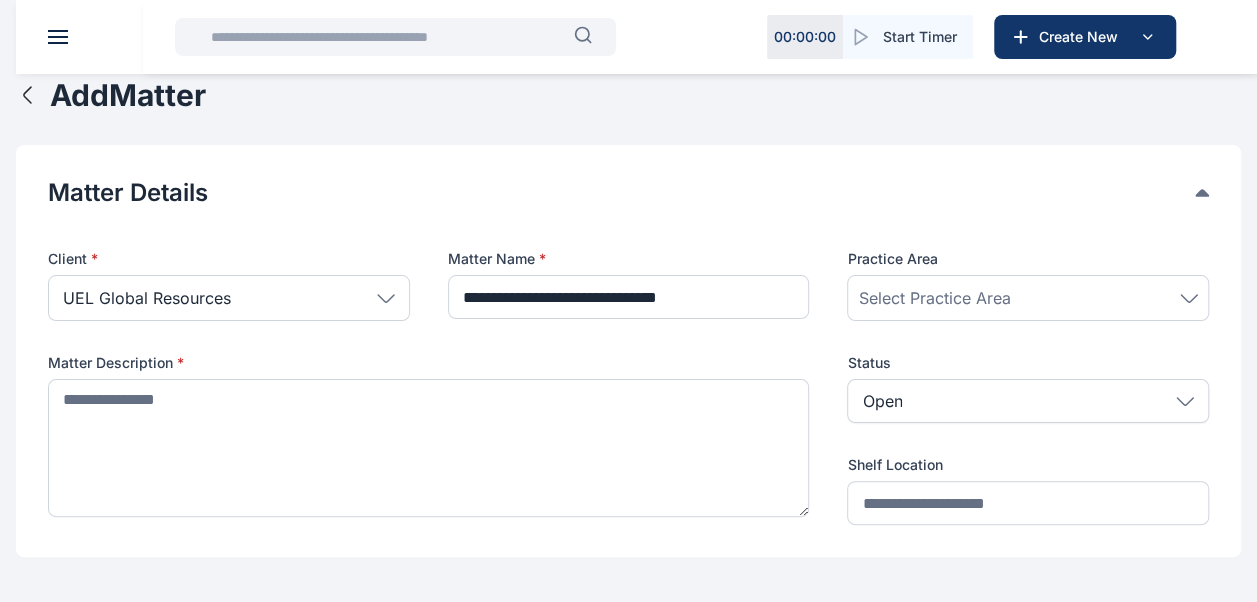 click on "Select Practice Area" at bounding box center [934, 298] 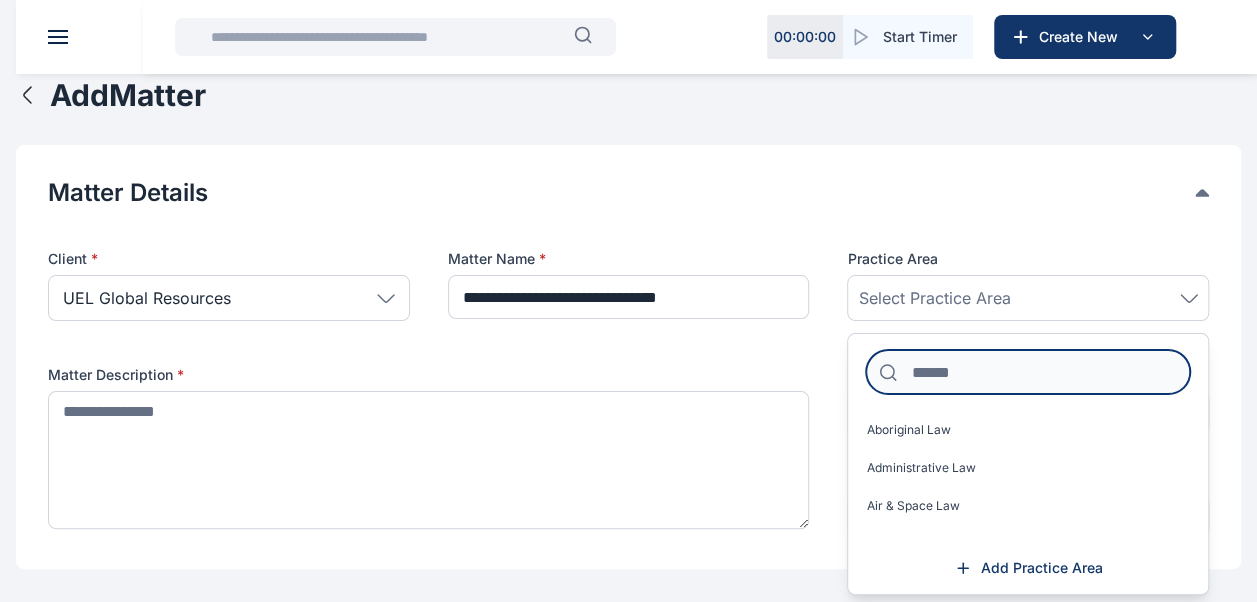 click at bounding box center [1028, 372] 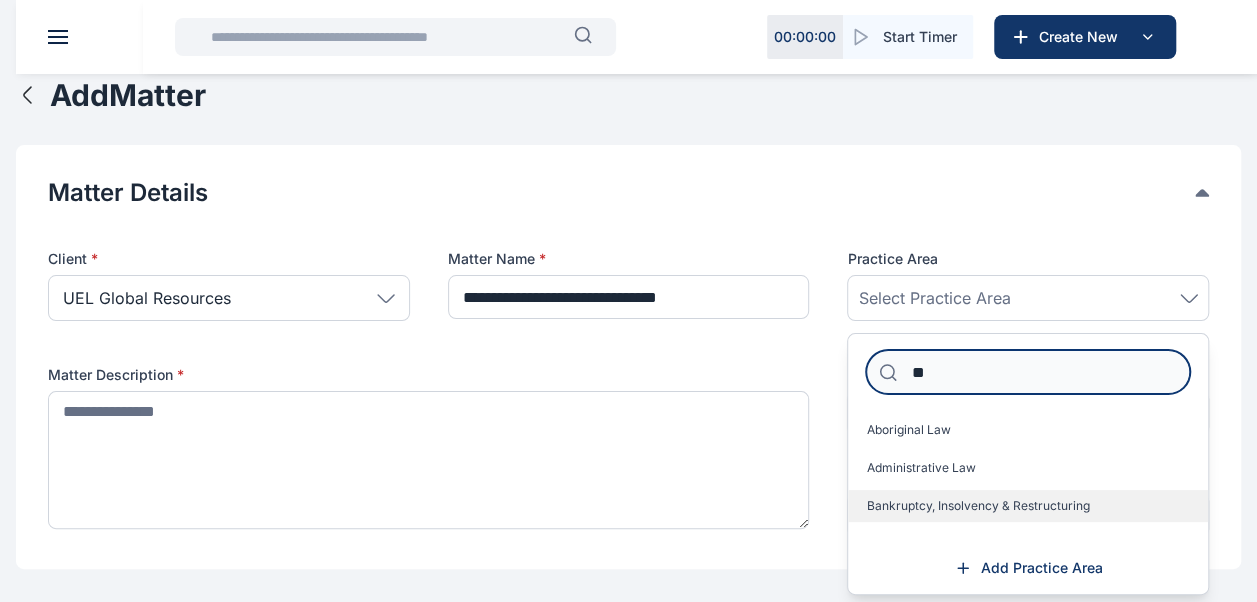 type on "**" 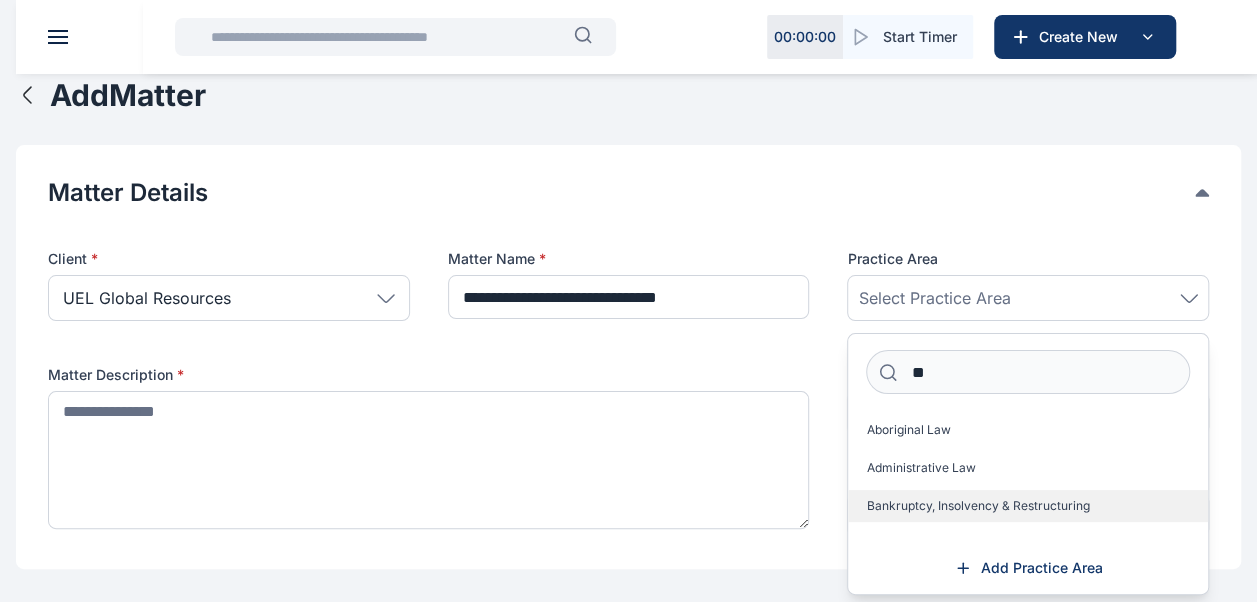 click on "Bankruptcy, Insolvency & Restructuring" at bounding box center [977, 506] 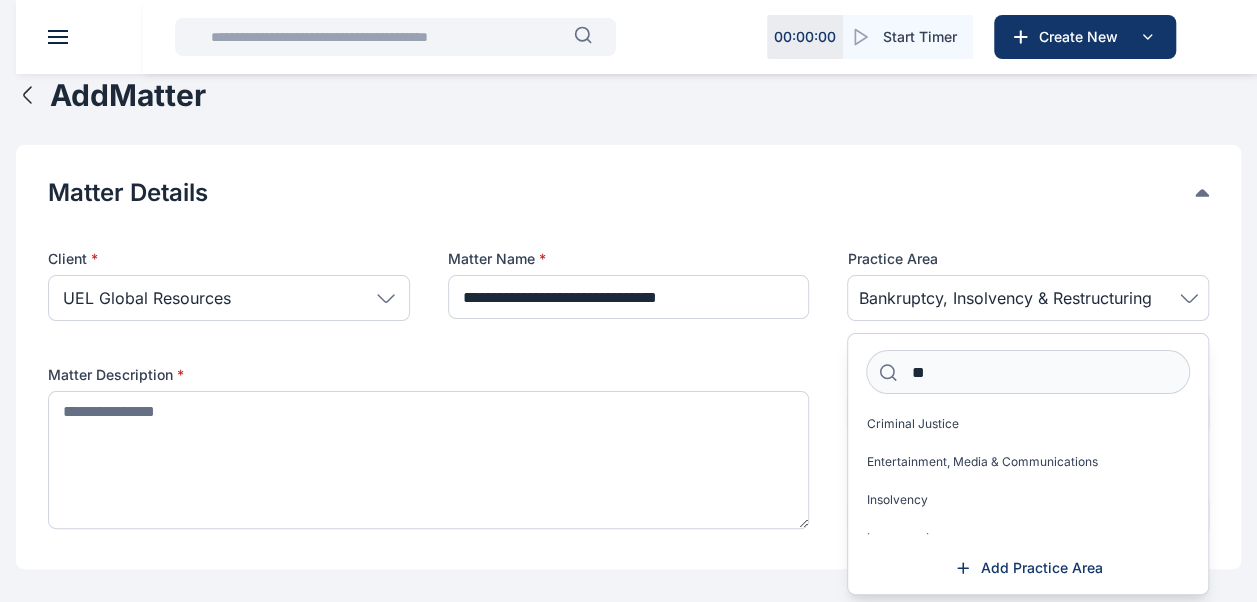 scroll, scrollTop: 200, scrollLeft: 0, axis: vertical 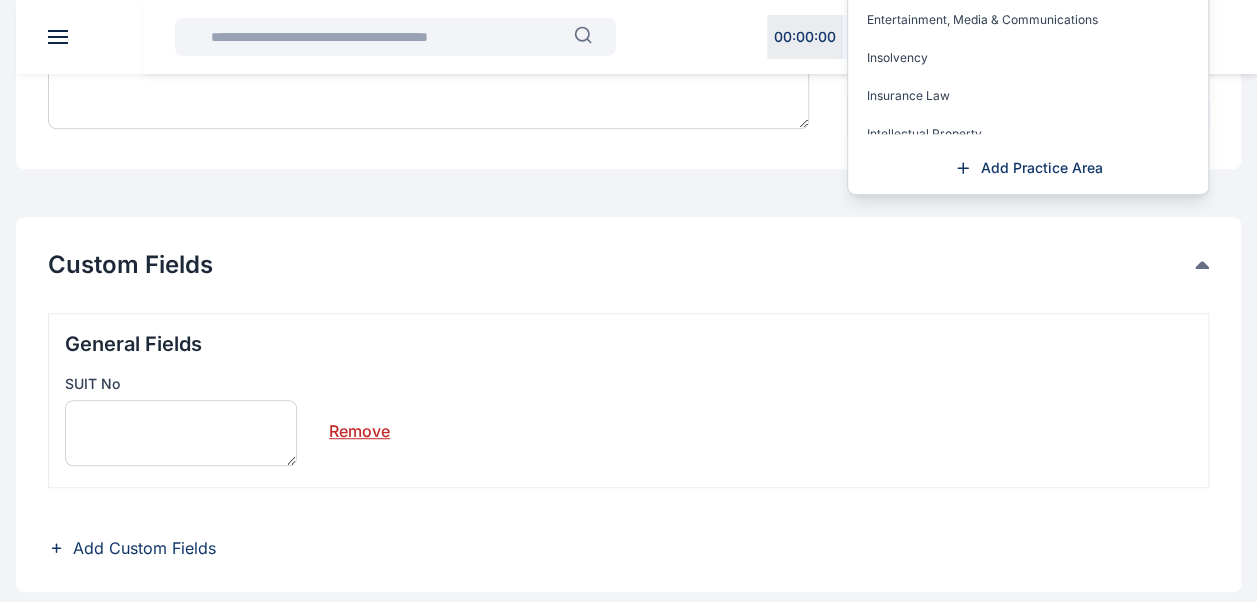 click on "Custom Fields General Fields SUIT No   Remove Add Custom Fields" at bounding box center [628, 404] 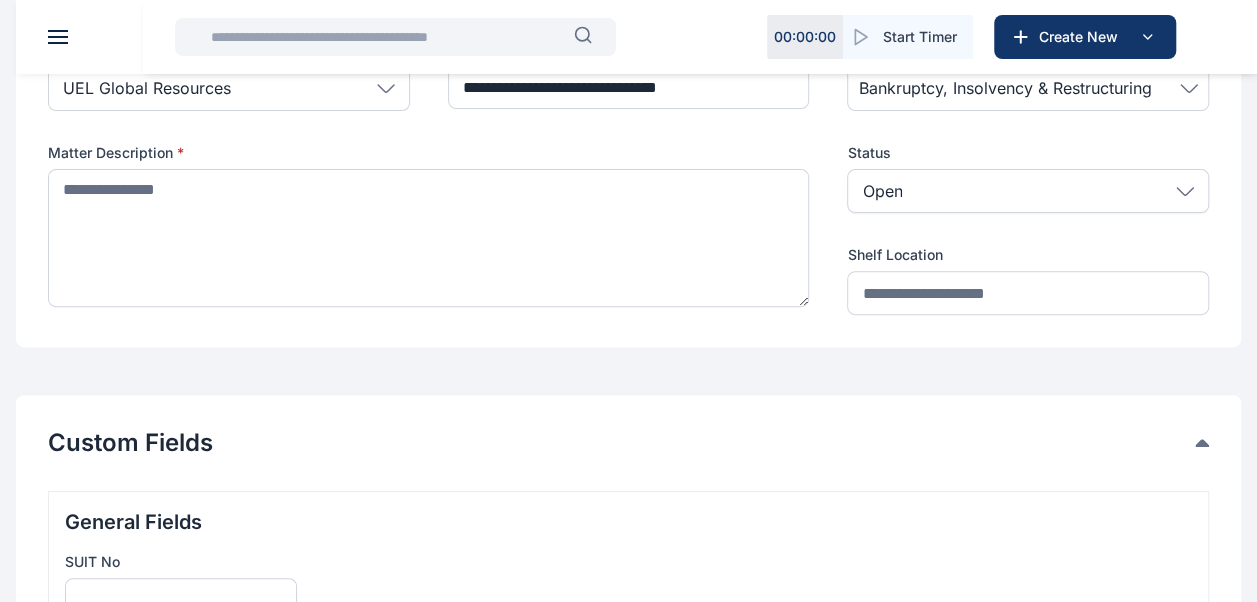 scroll, scrollTop: 100, scrollLeft: 0, axis: vertical 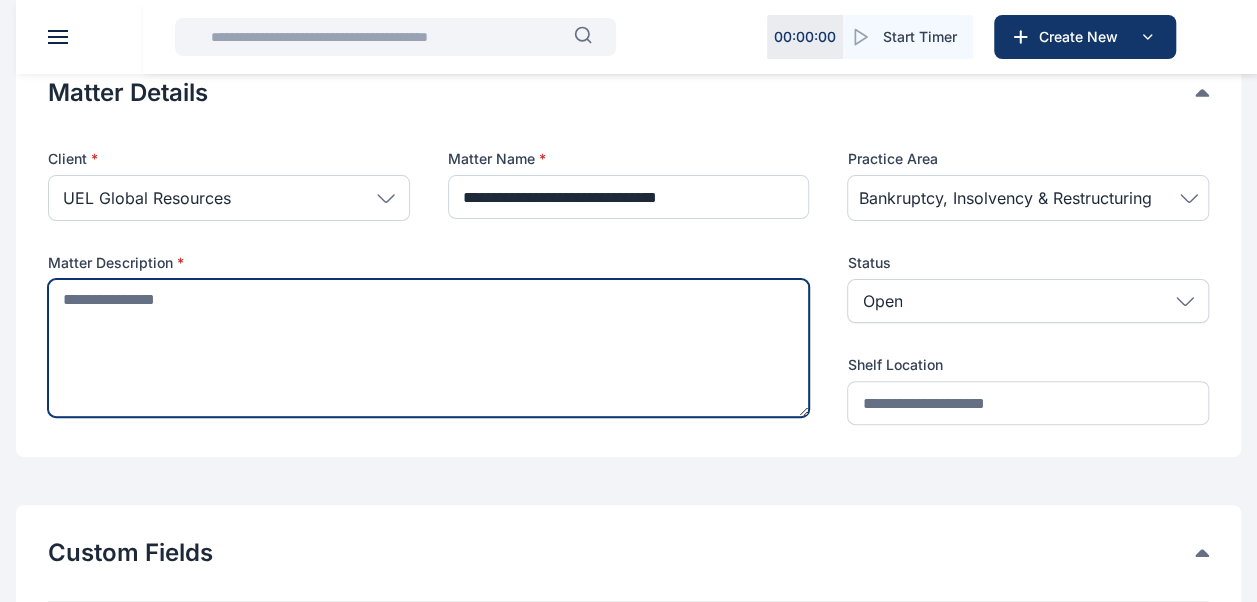 click at bounding box center [428, 348] 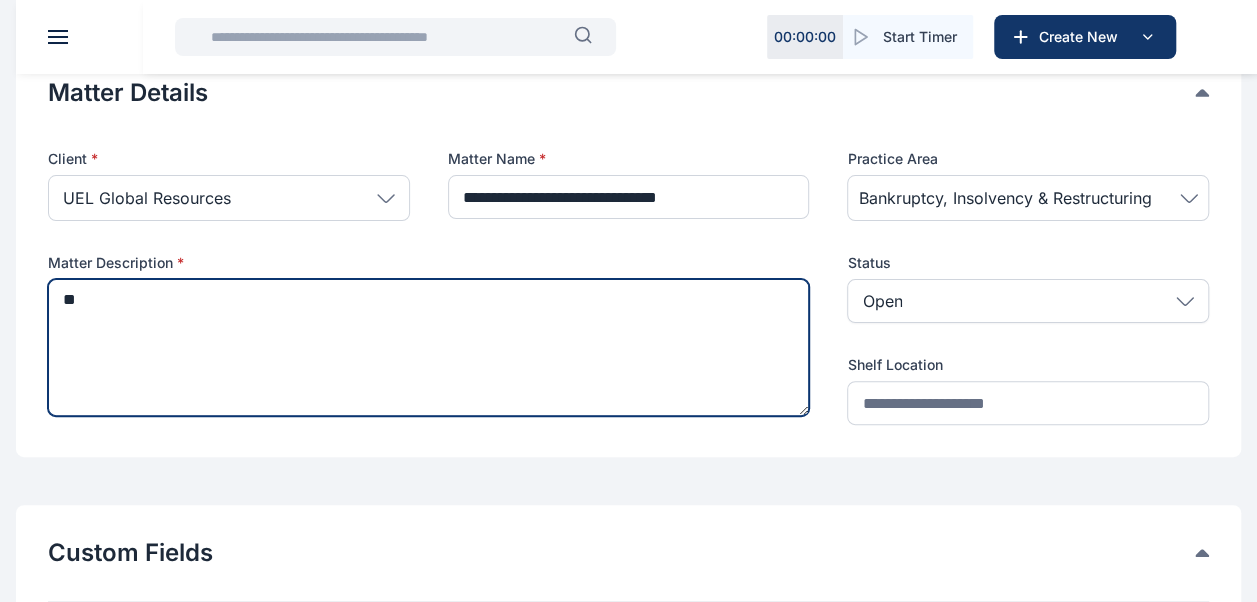 type on "*" 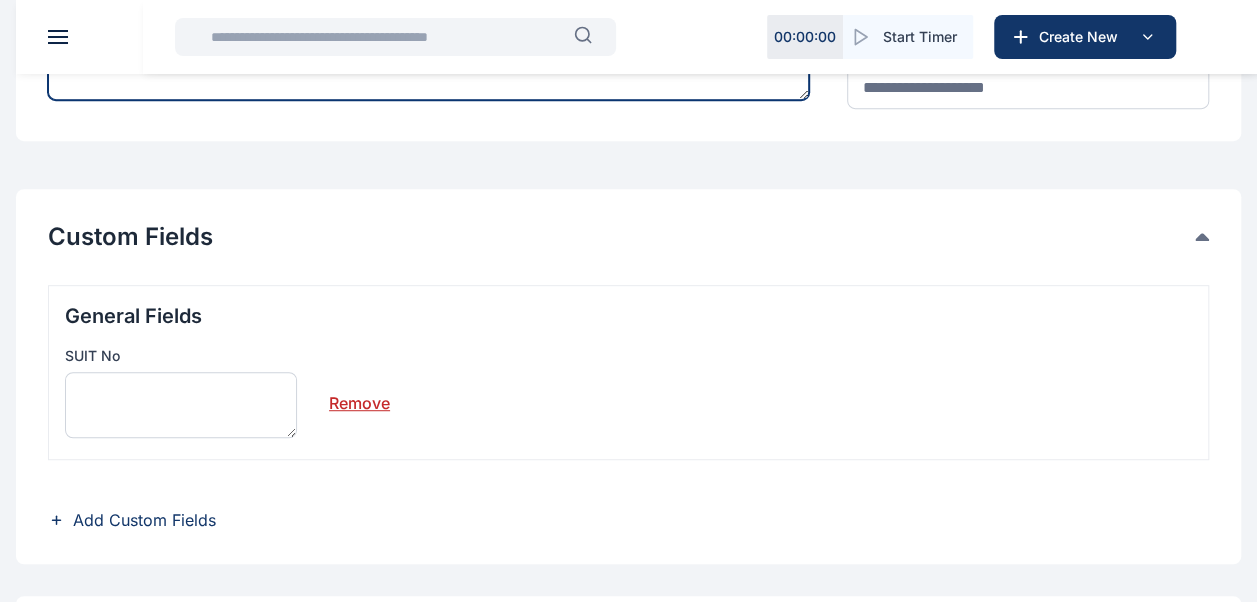 scroll, scrollTop: 600, scrollLeft: 0, axis: vertical 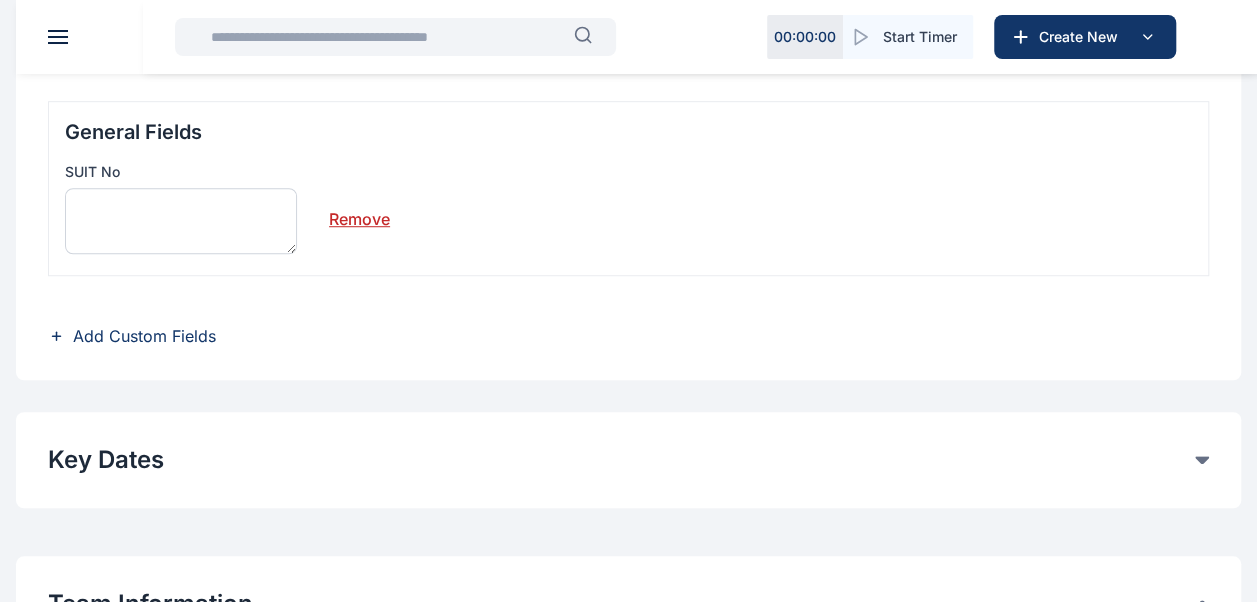 type on "**********" 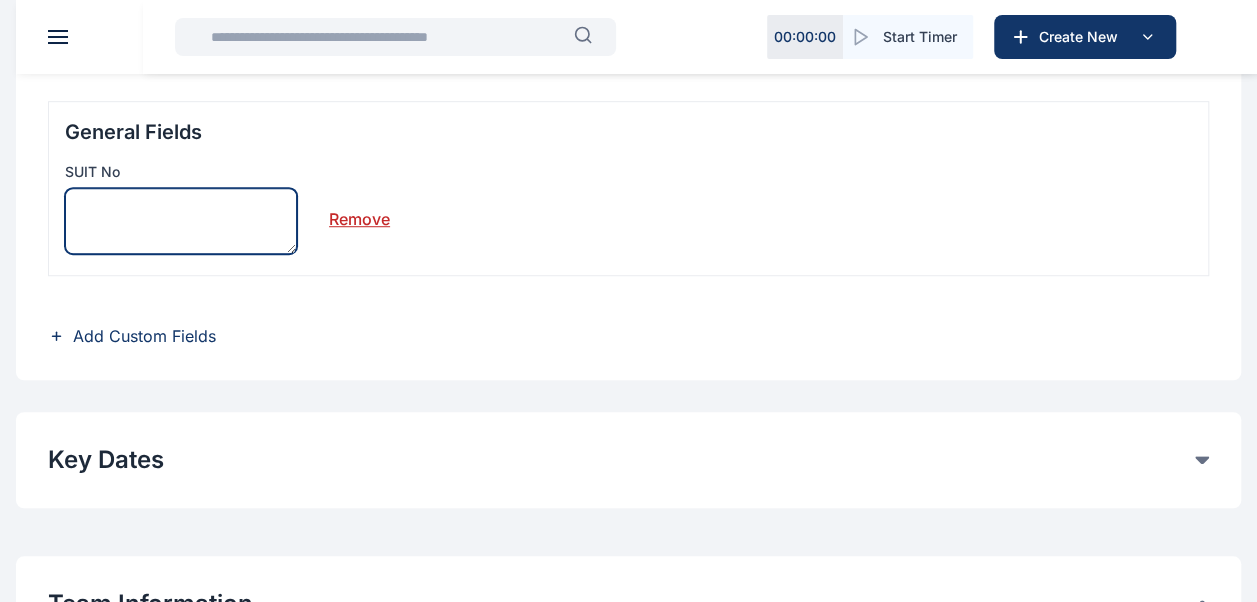 click at bounding box center (181, 221) 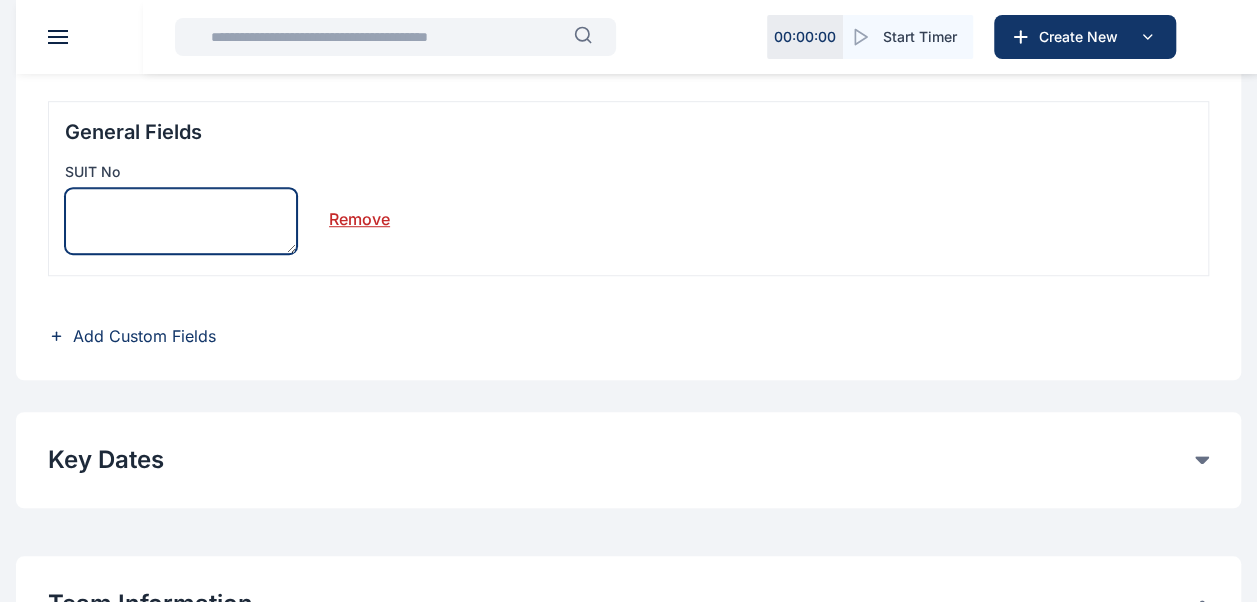 scroll, scrollTop: 500, scrollLeft: 0, axis: vertical 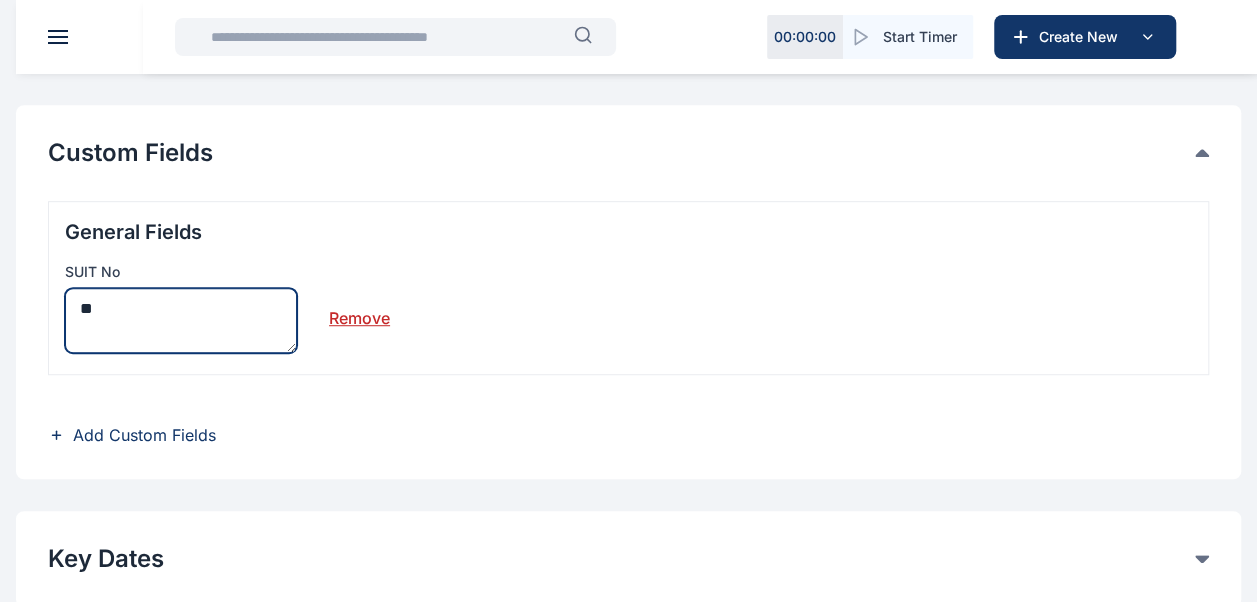 type on "***" 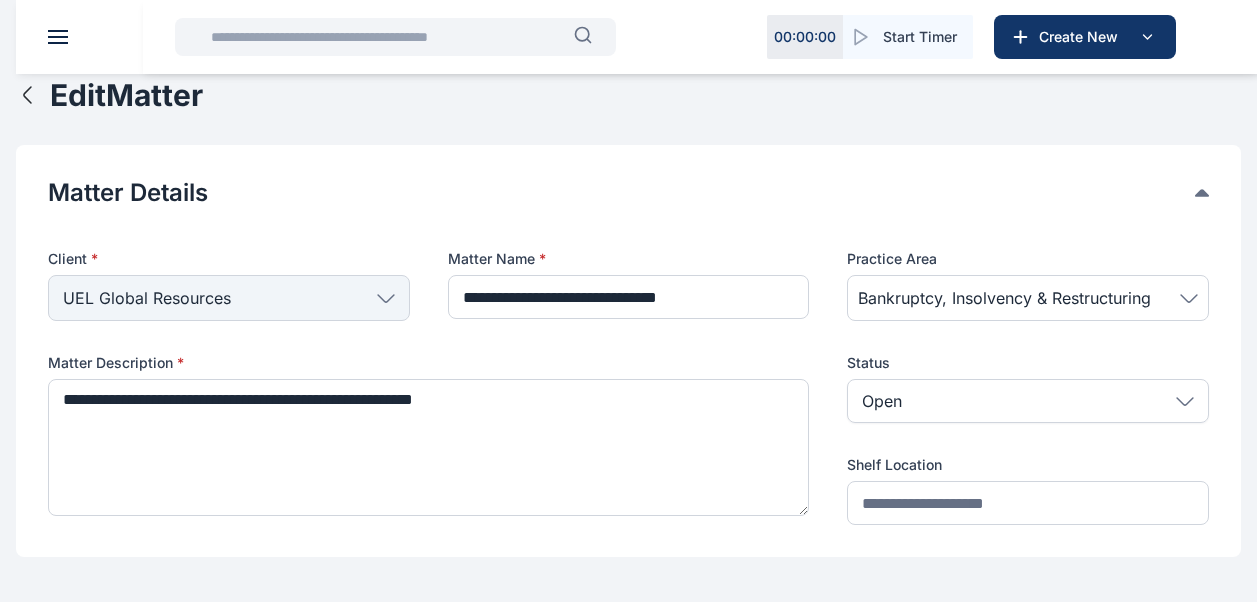 scroll, scrollTop: 0, scrollLeft: 0, axis: both 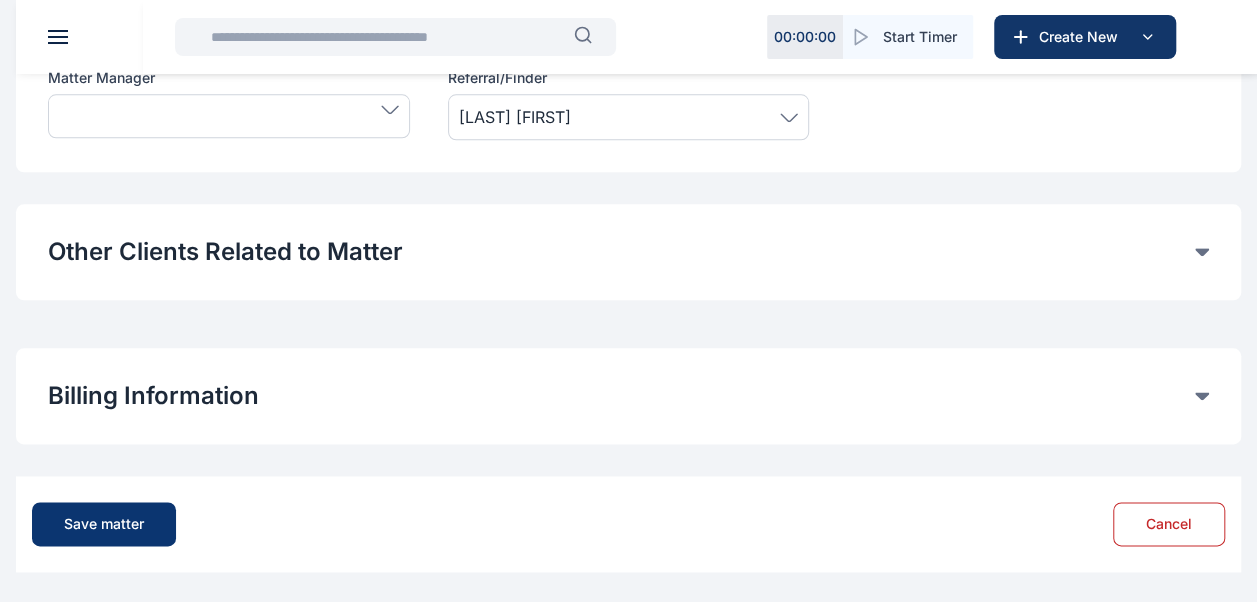 click on "Save matter" at bounding box center [104, 524] 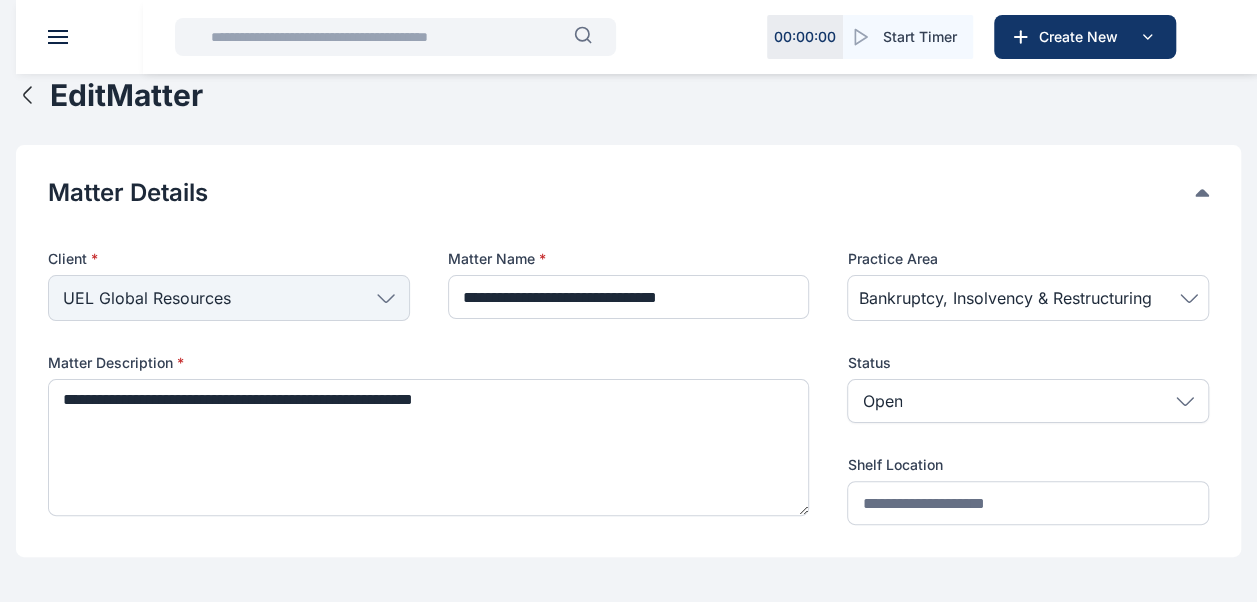 scroll, scrollTop: 0, scrollLeft: 0, axis: both 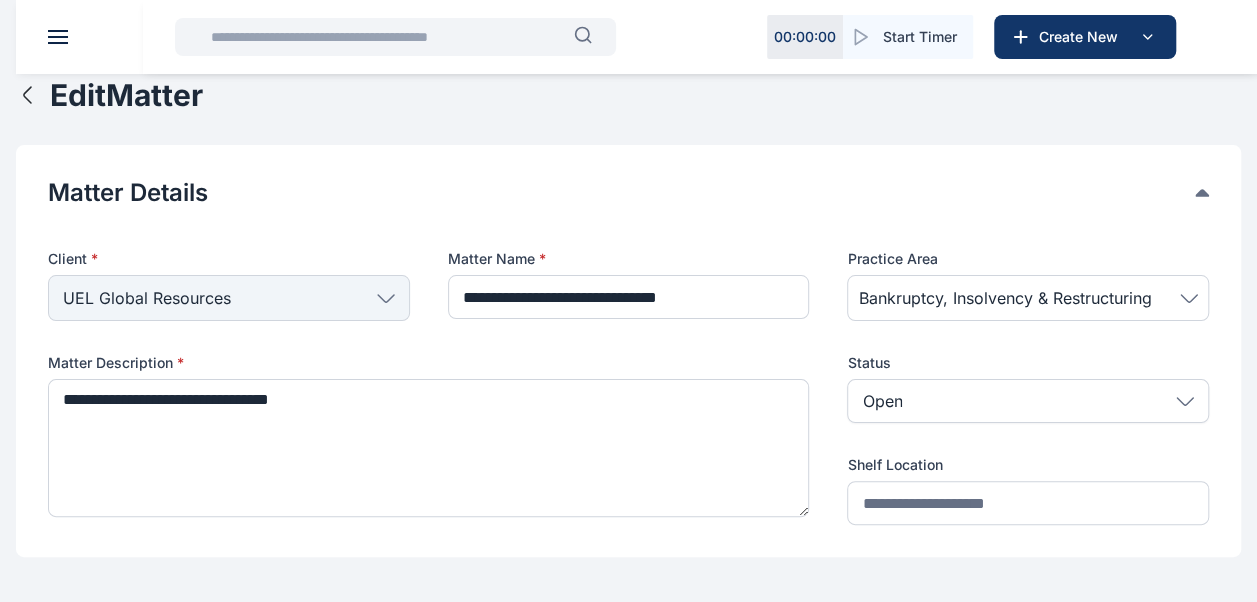 type on "**********" 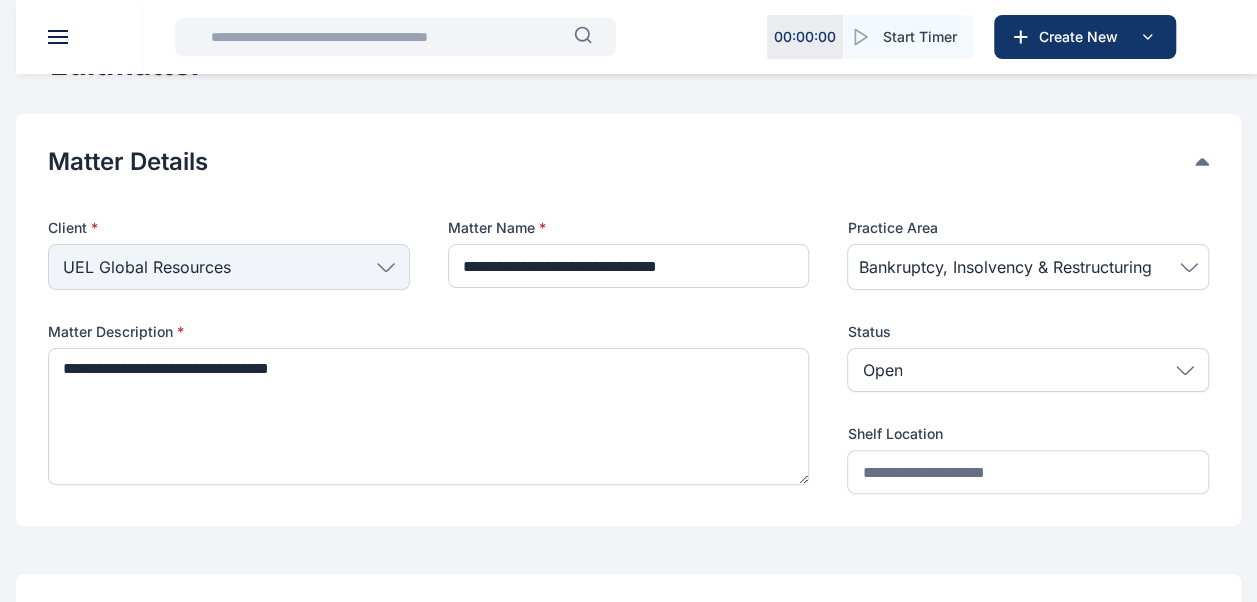 scroll, scrollTop: 0, scrollLeft: 0, axis: both 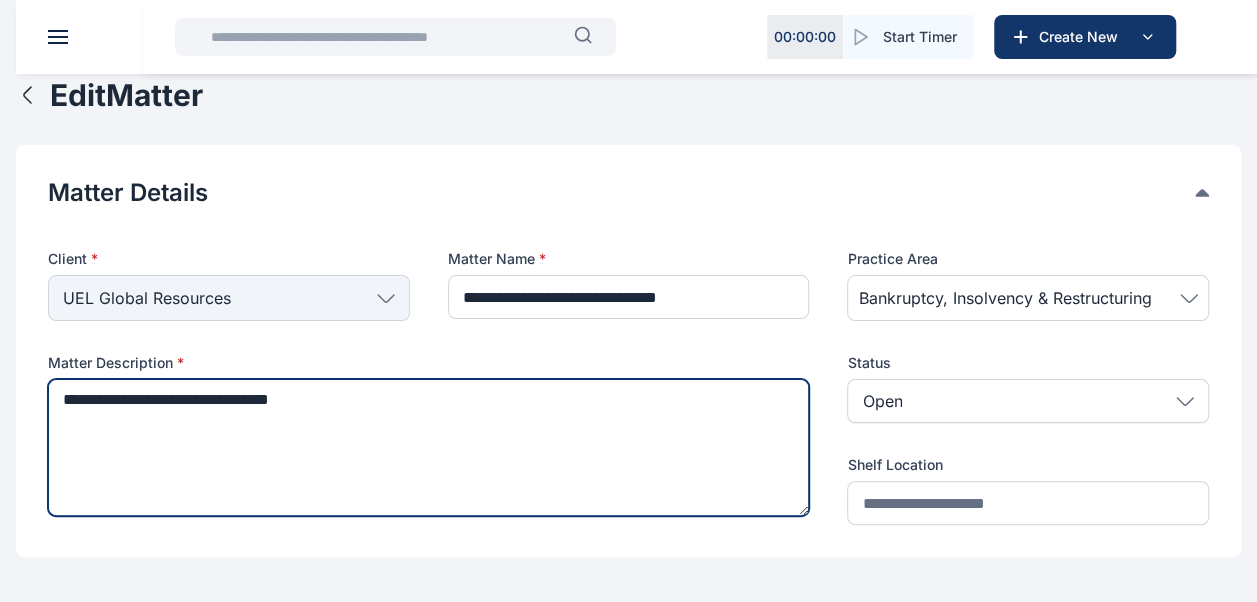 click on "**********" at bounding box center [428, 447] 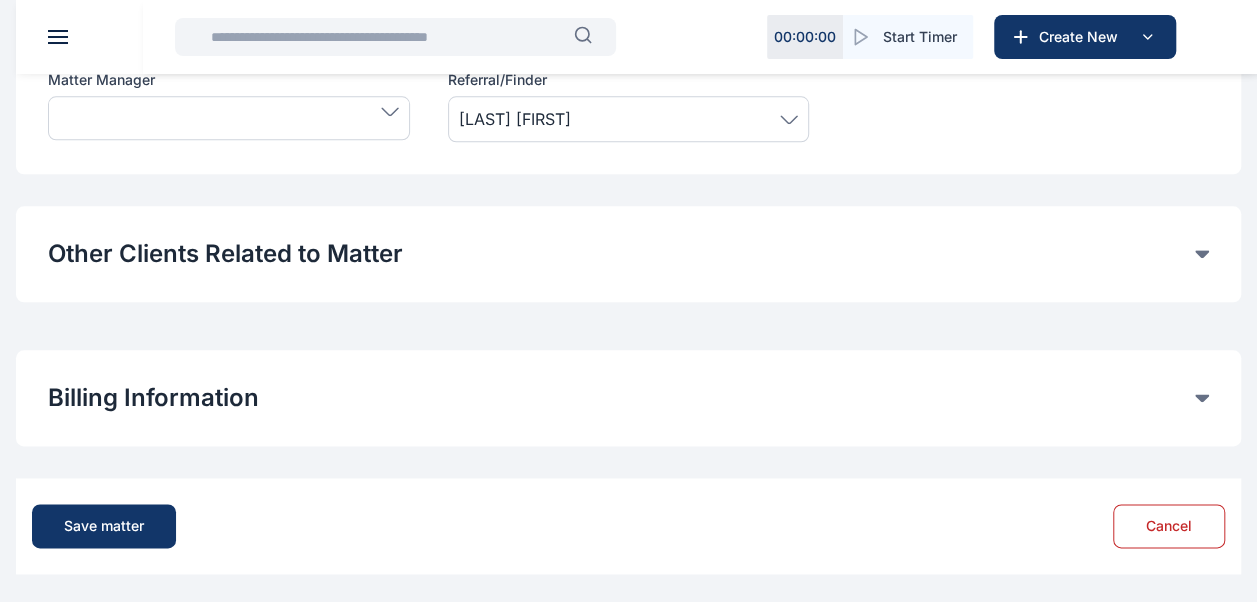 scroll, scrollTop: 1023, scrollLeft: 0, axis: vertical 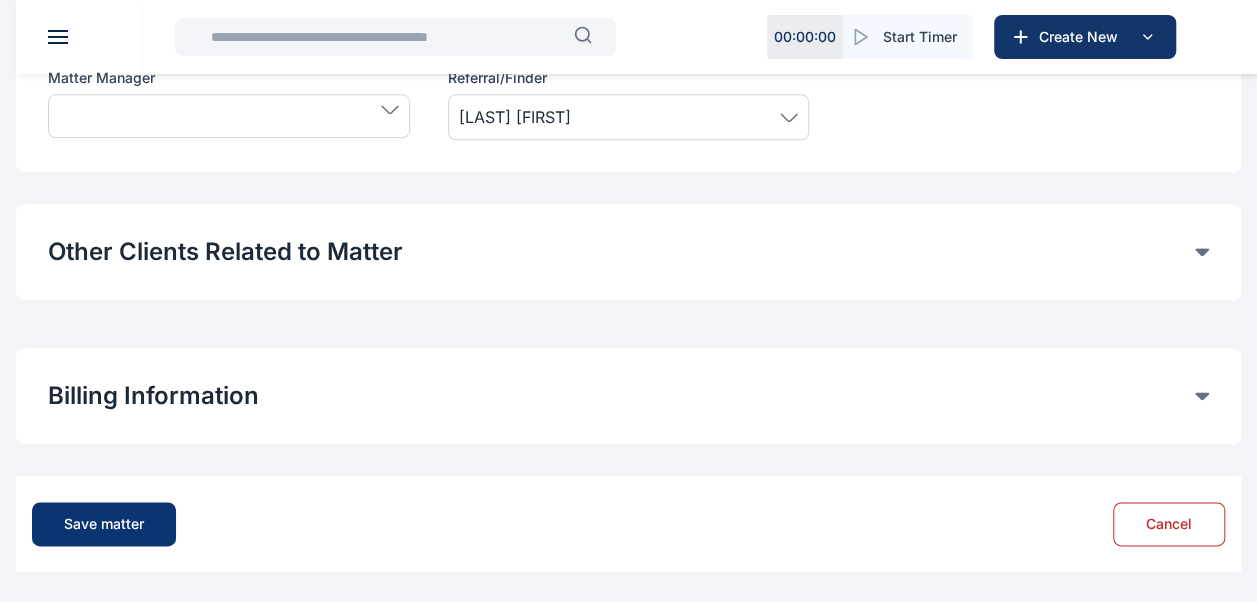 type on "**********" 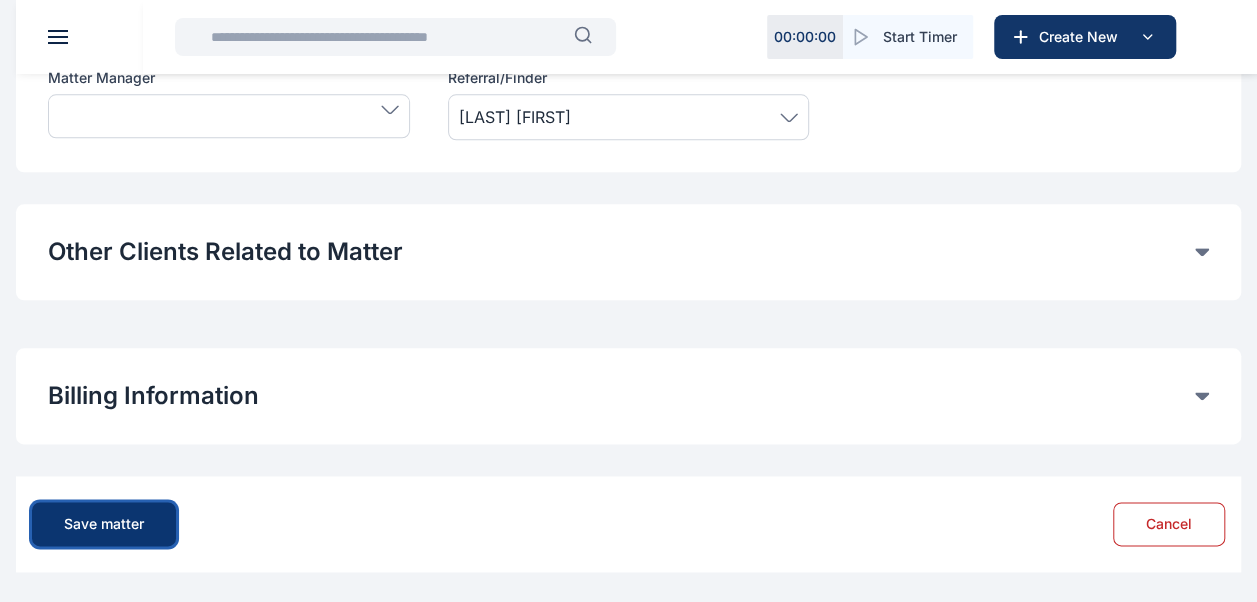 click on "Save matter" at bounding box center [104, 524] 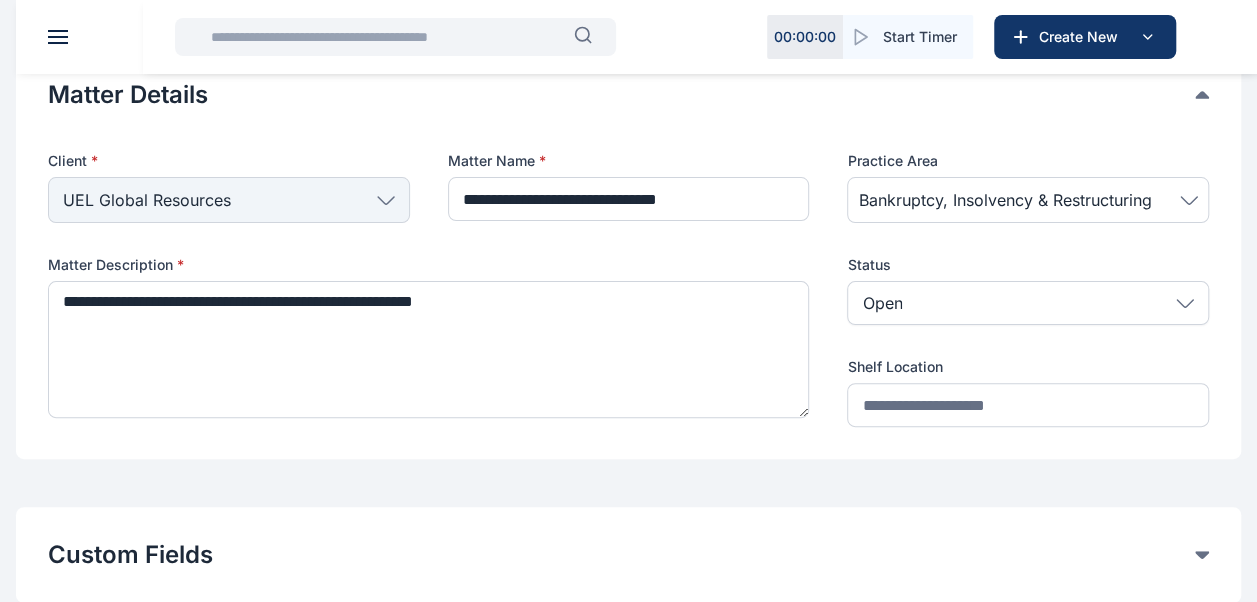 scroll, scrollTop: 0, scrollLeft: 0, axis: both 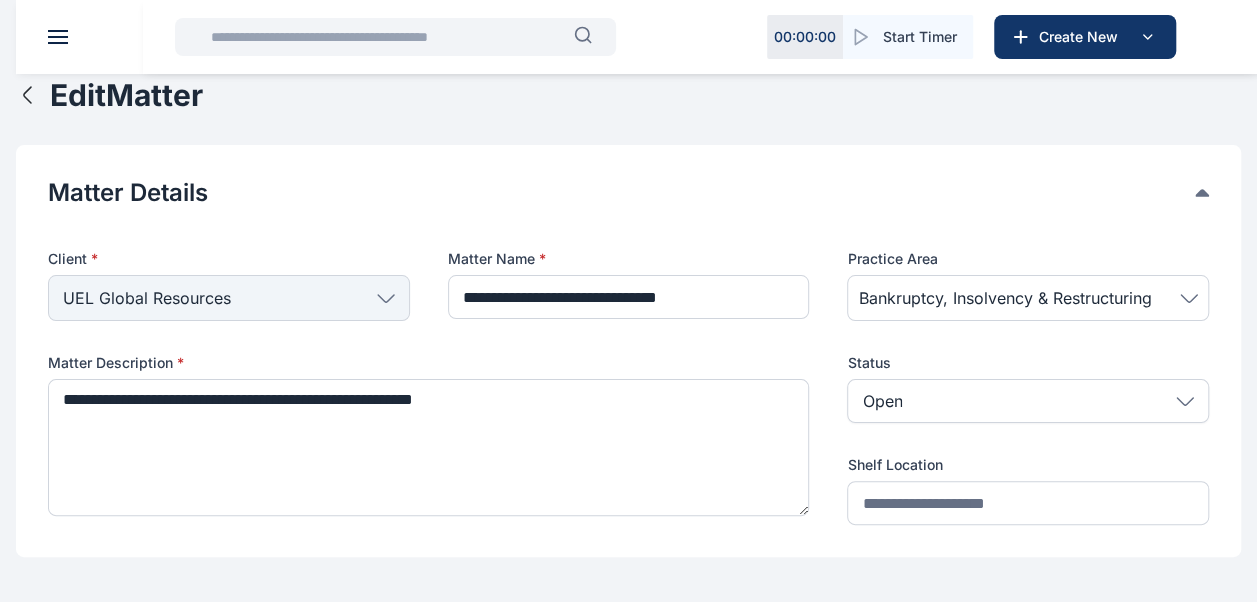 click 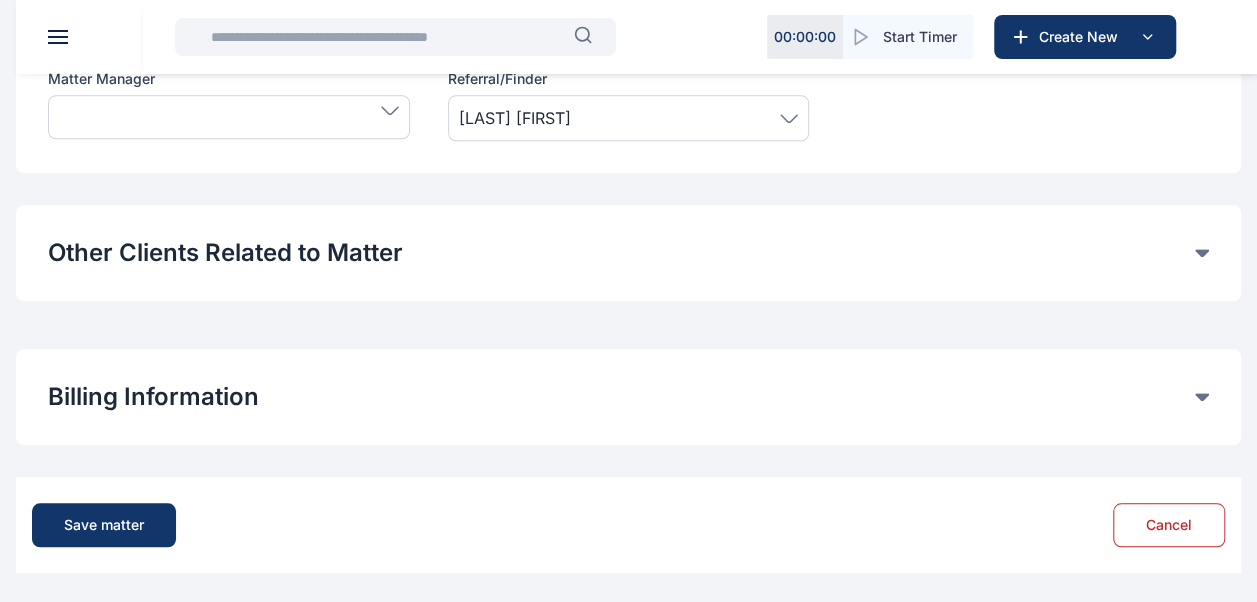 scroll, scrollTop: 708, scrollLeft: 0, axis: vertical 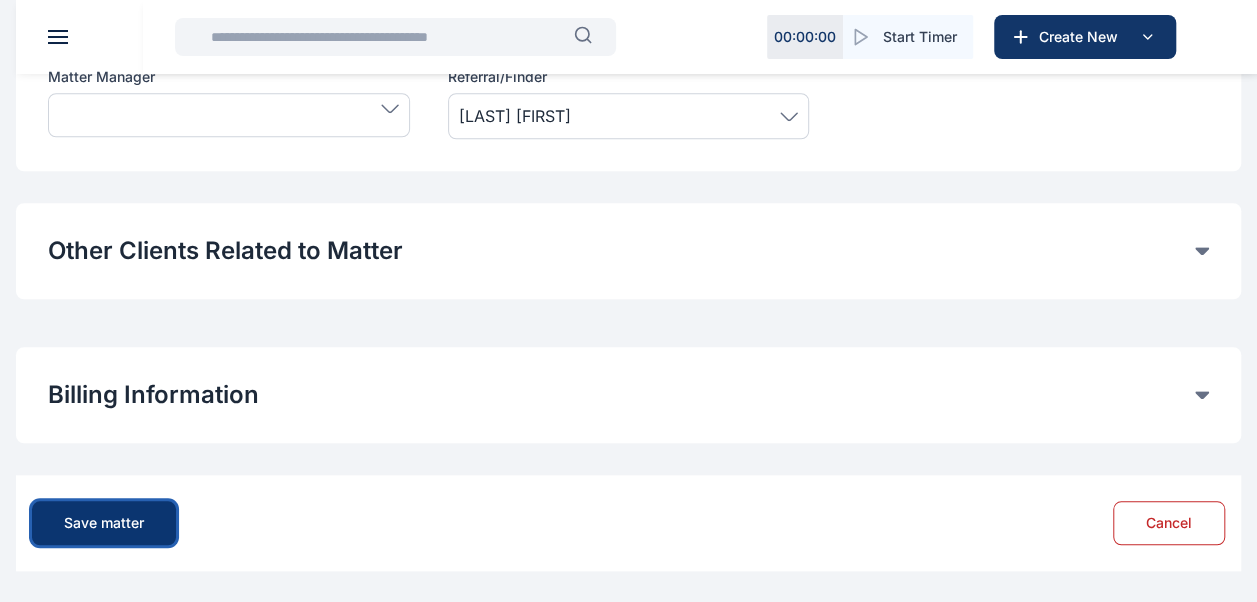 click on "Save matter" at bounding box center [104, 523] 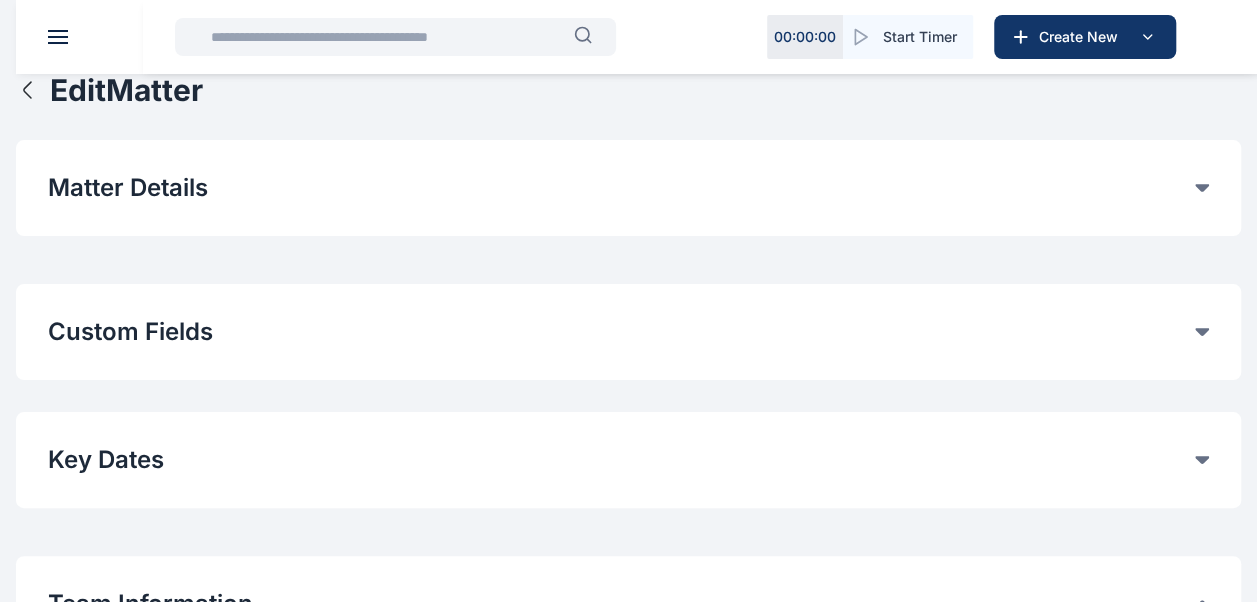 scroll, scrollTop: 0, scrollLeft: 0, axis: both 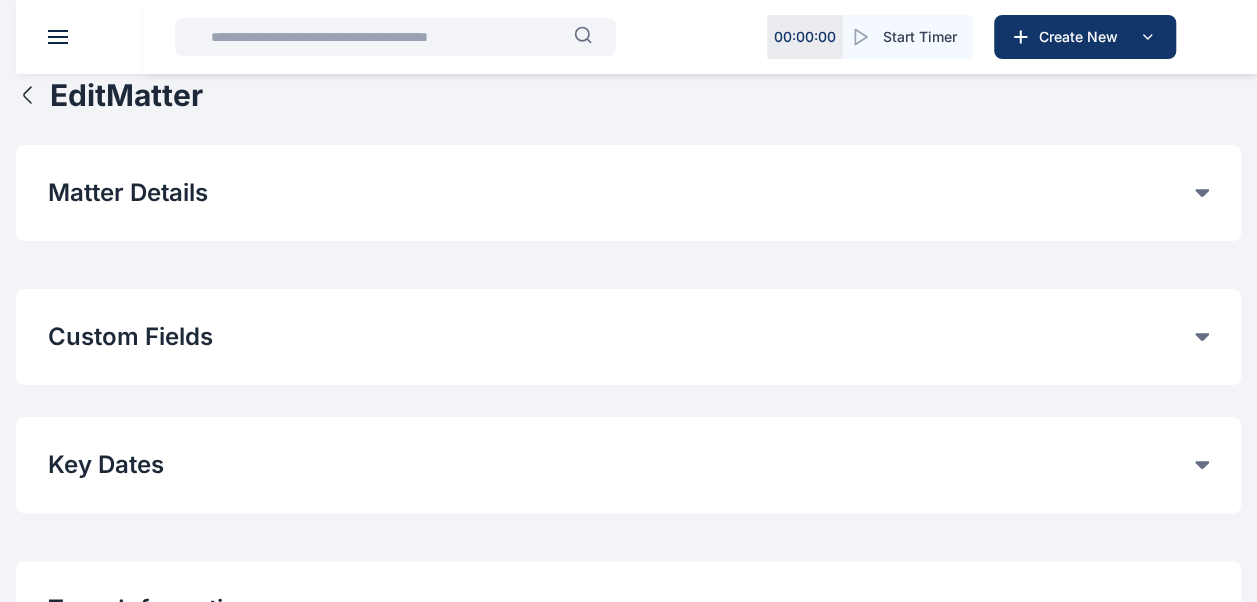 click 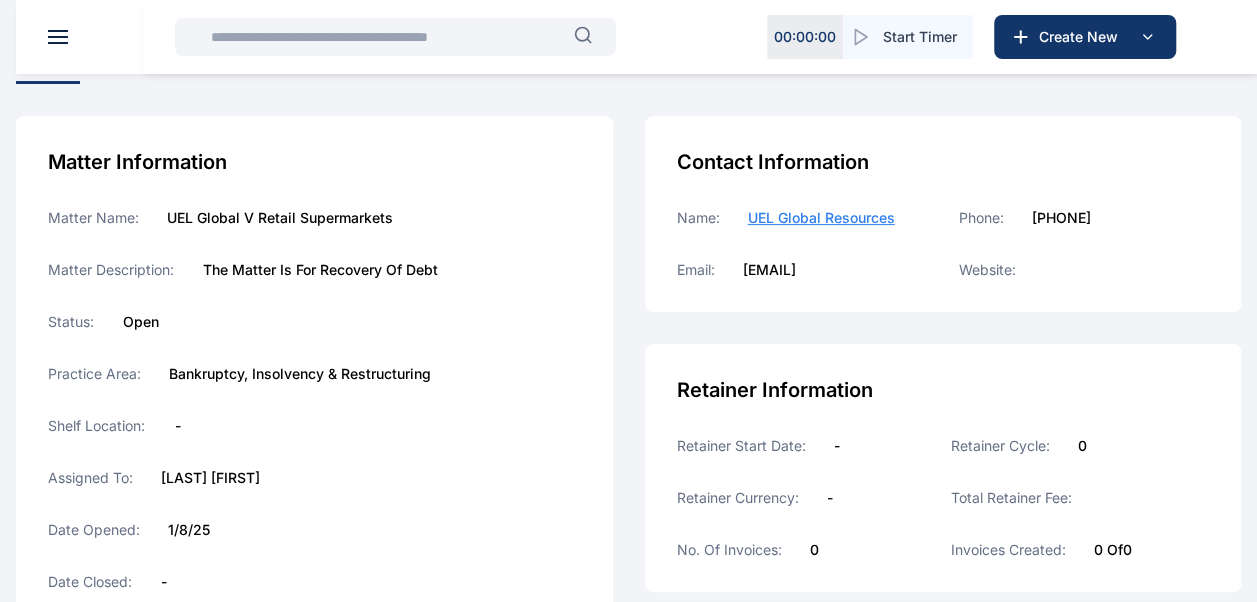 scroll, scrollTop: 0, scrollLeft: 0, axis: both 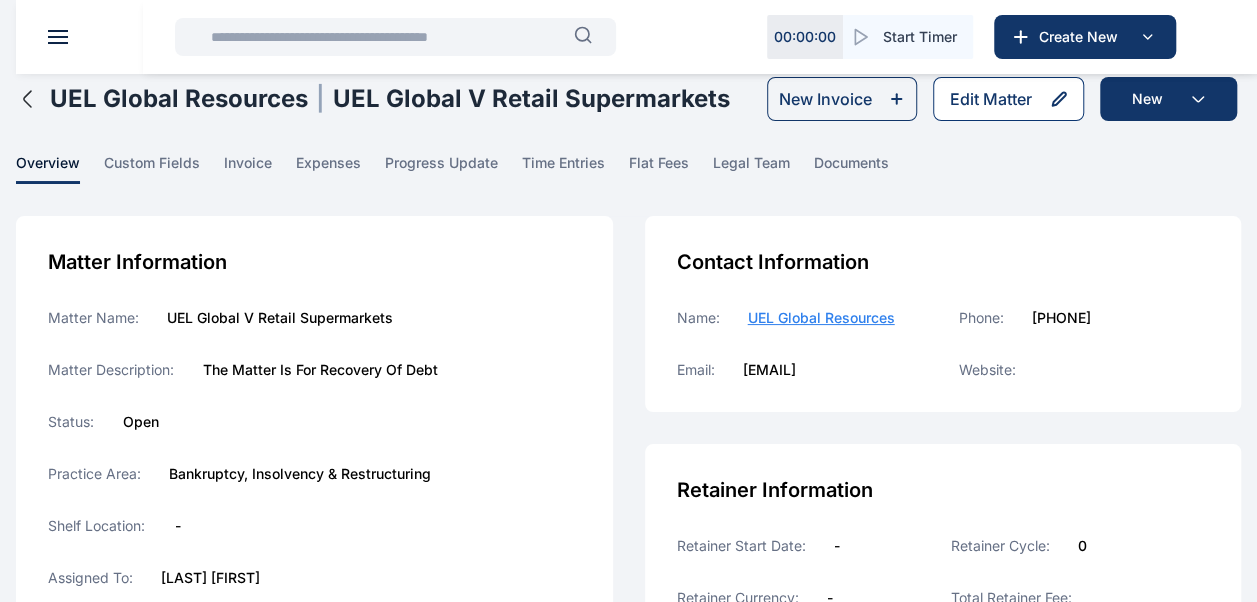 click on "Edit Matter" at bounding box center (991, 99) 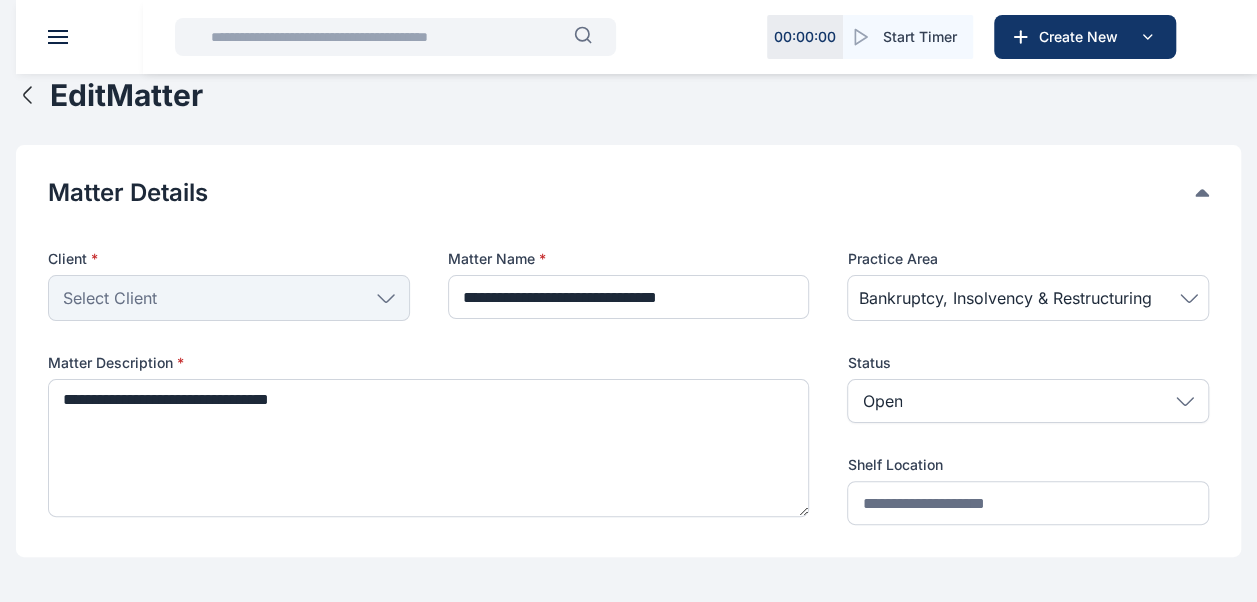 type on "**********" 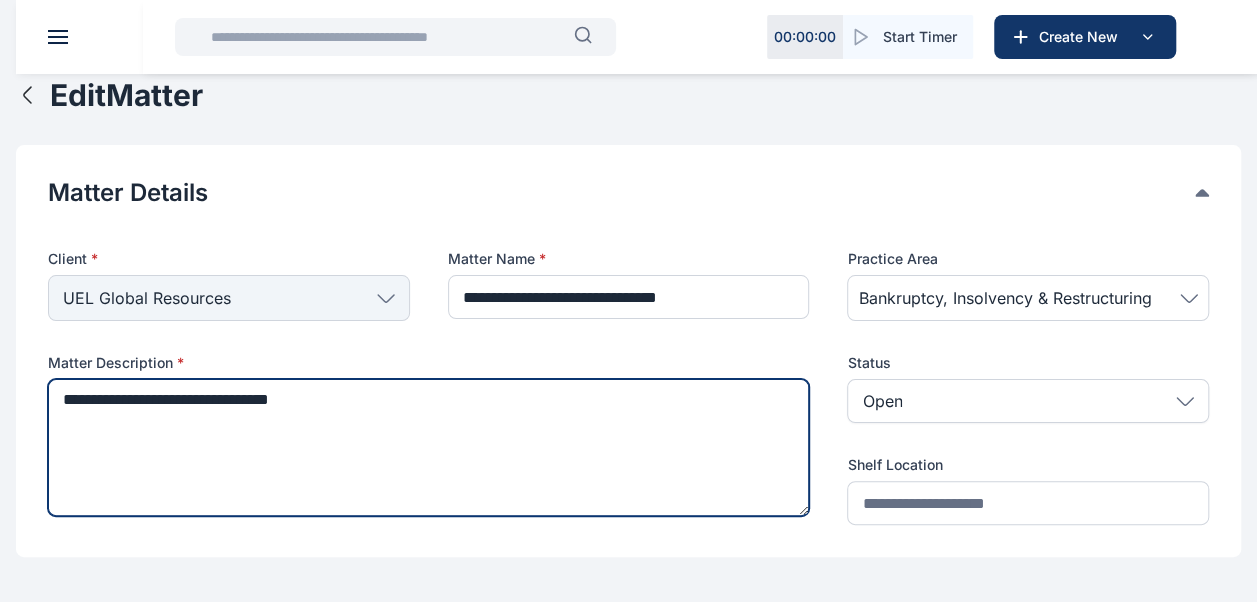 click on "**********" at bounding box center (428, 447) 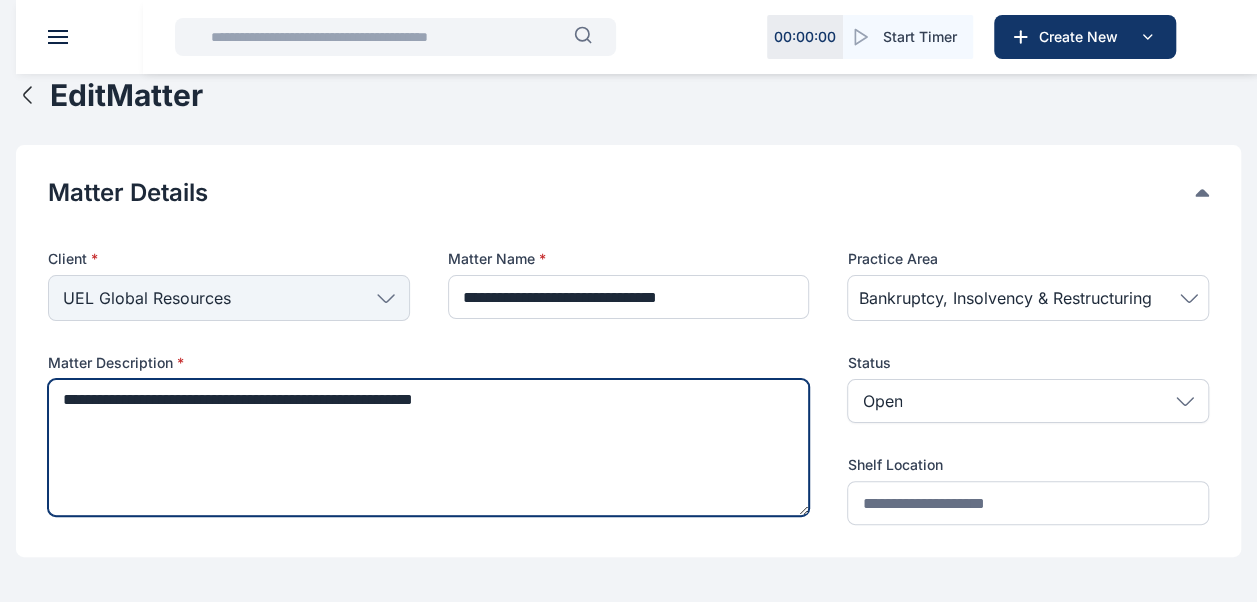 scroll, scrollTop: 0, scrollLeft: 0, axis: both 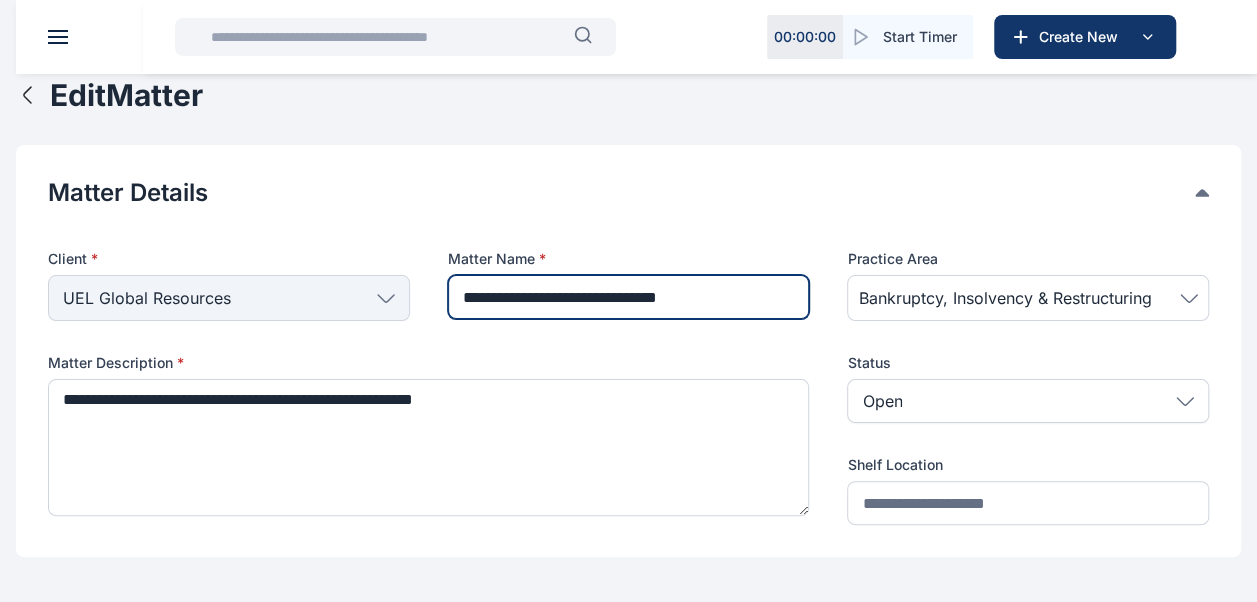 click on "**********" at bounding box center [629, 297] 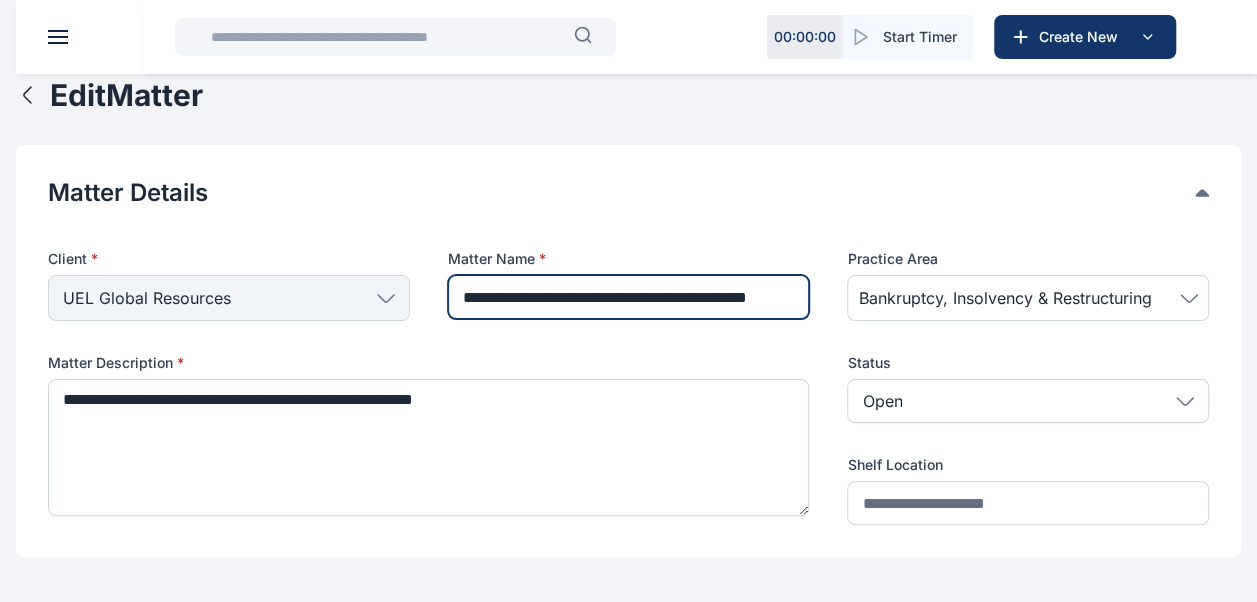 scroll, scrollTop: 0, scrollLeft: 64, axis: horizontal 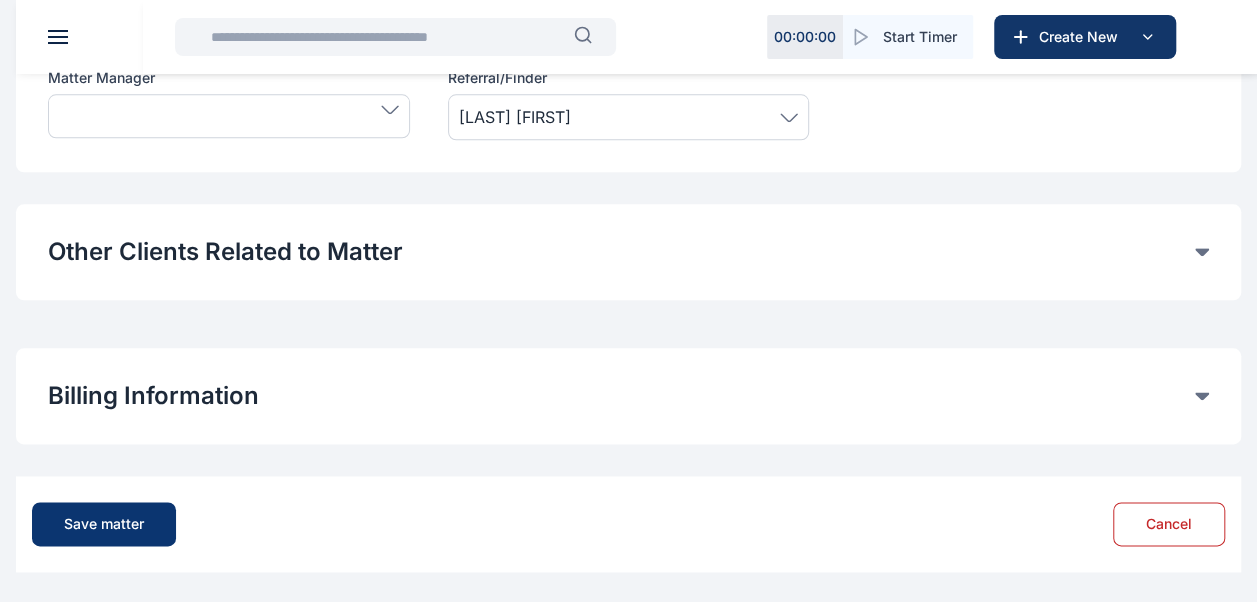 type on "**********" 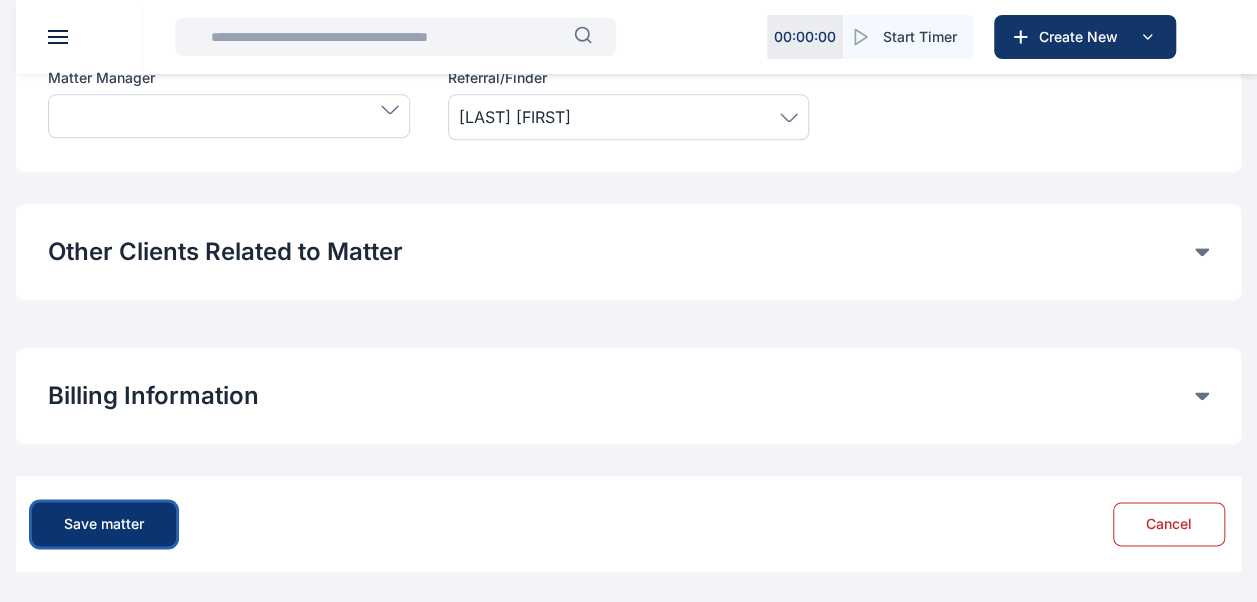 click on "Save matter" at bounding box center (104, 524) 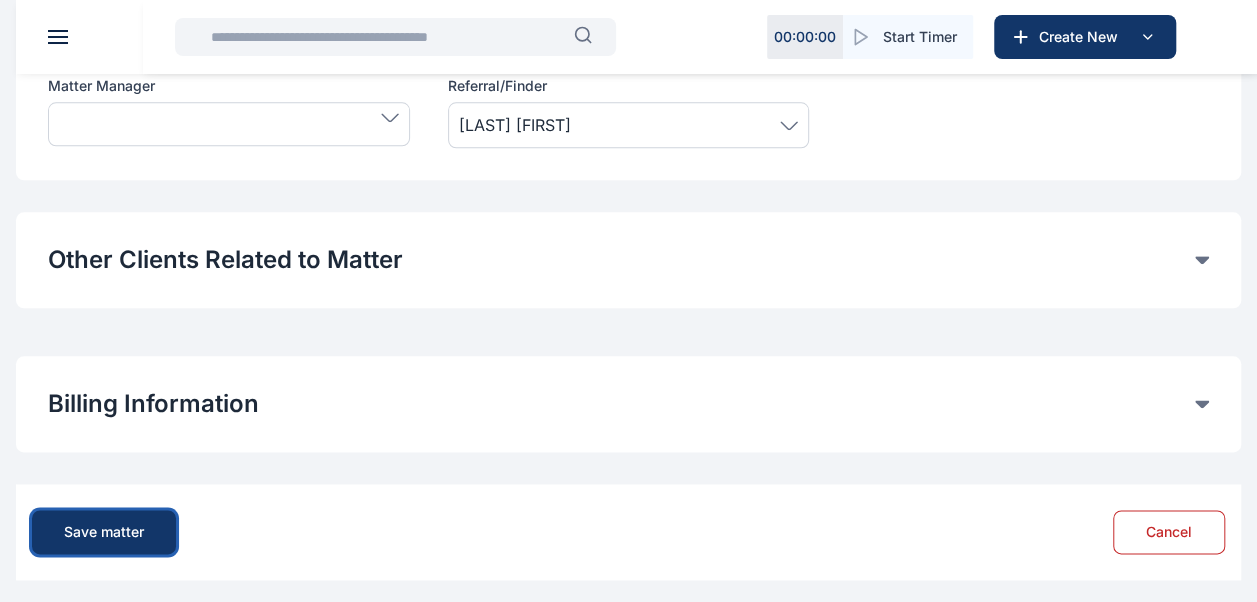 scroll, scrollTop: 1023, scrollLeft: 0, axis: vertical 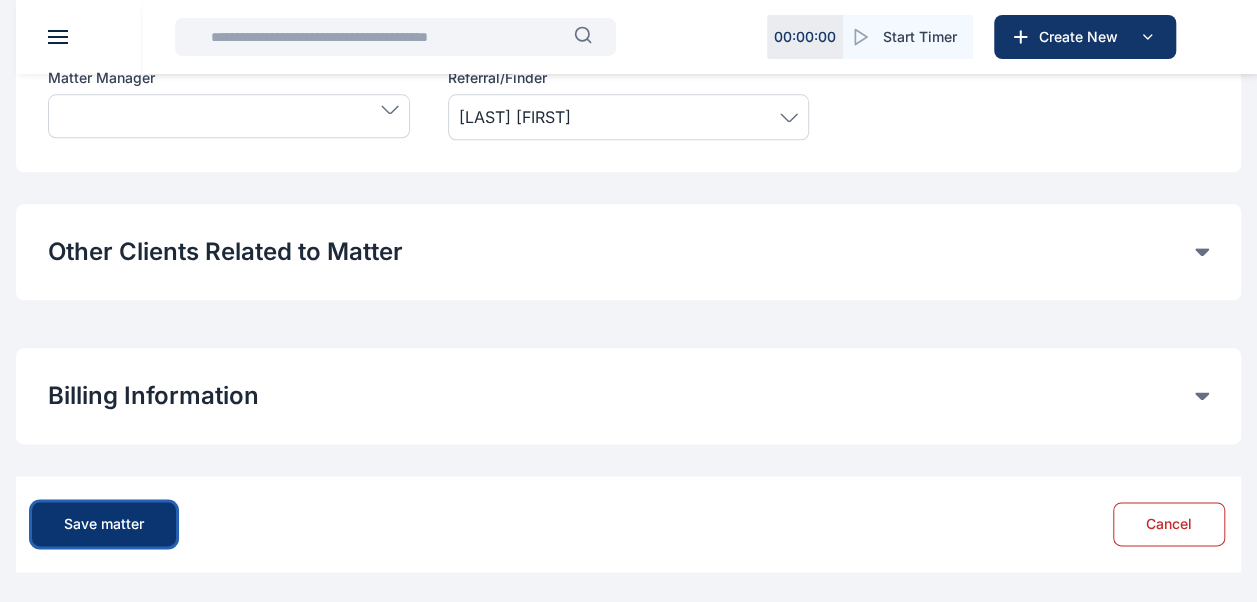 click on "Save matter" at bounding box center (104, 524) 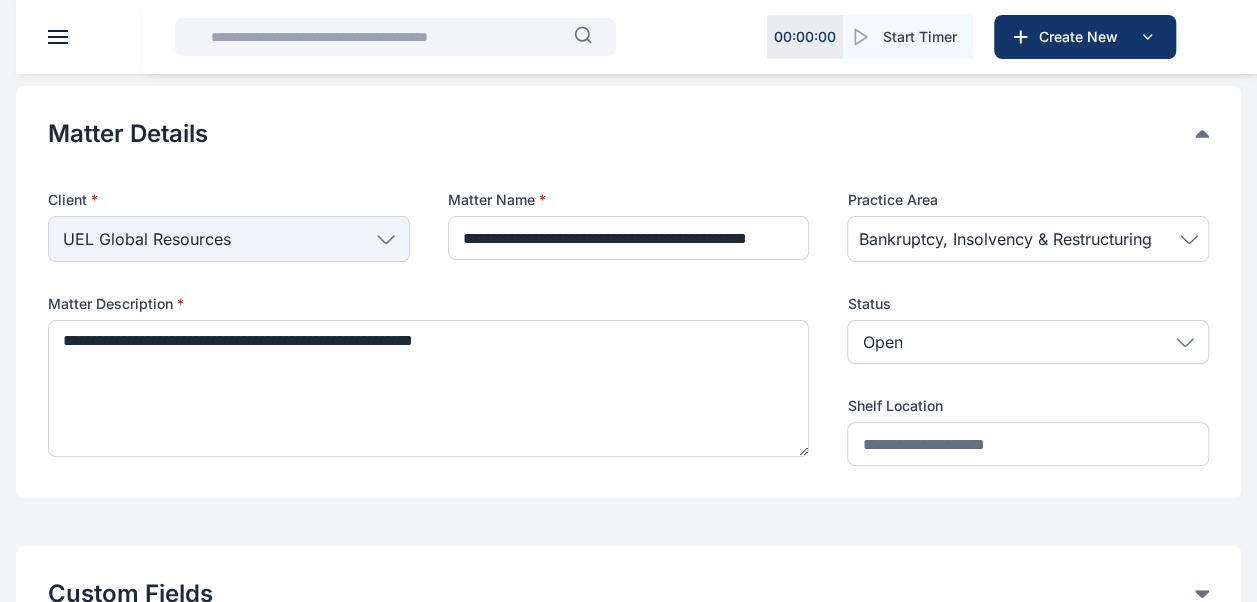 scroll, scrollTop: 0, scrollLeft: 0, axis: both 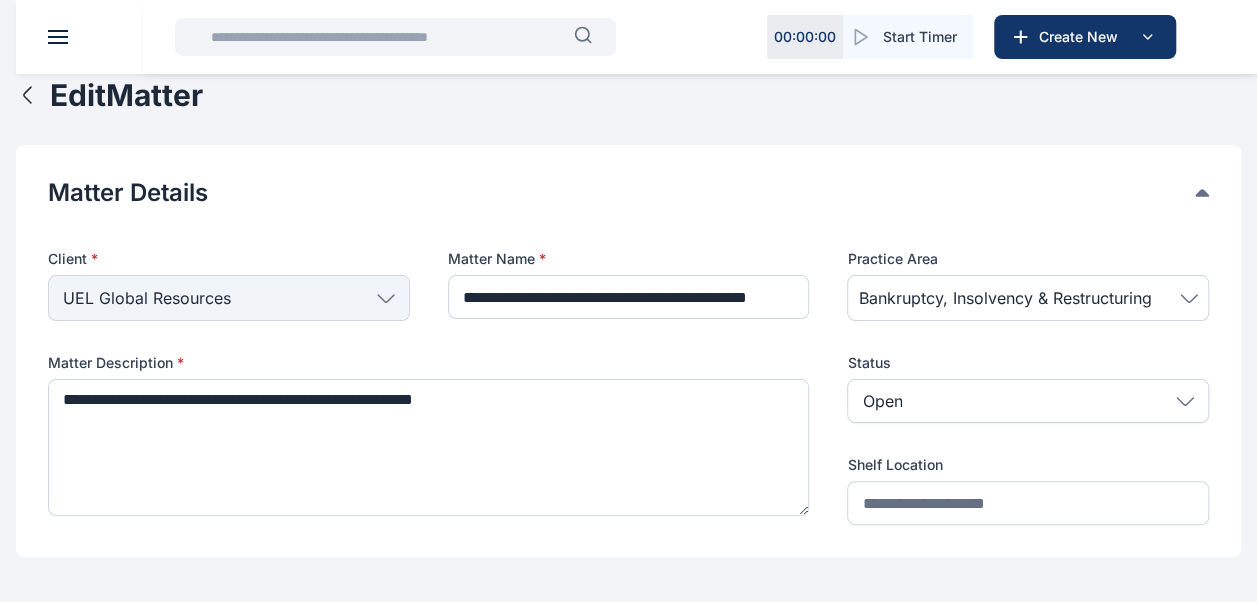 click 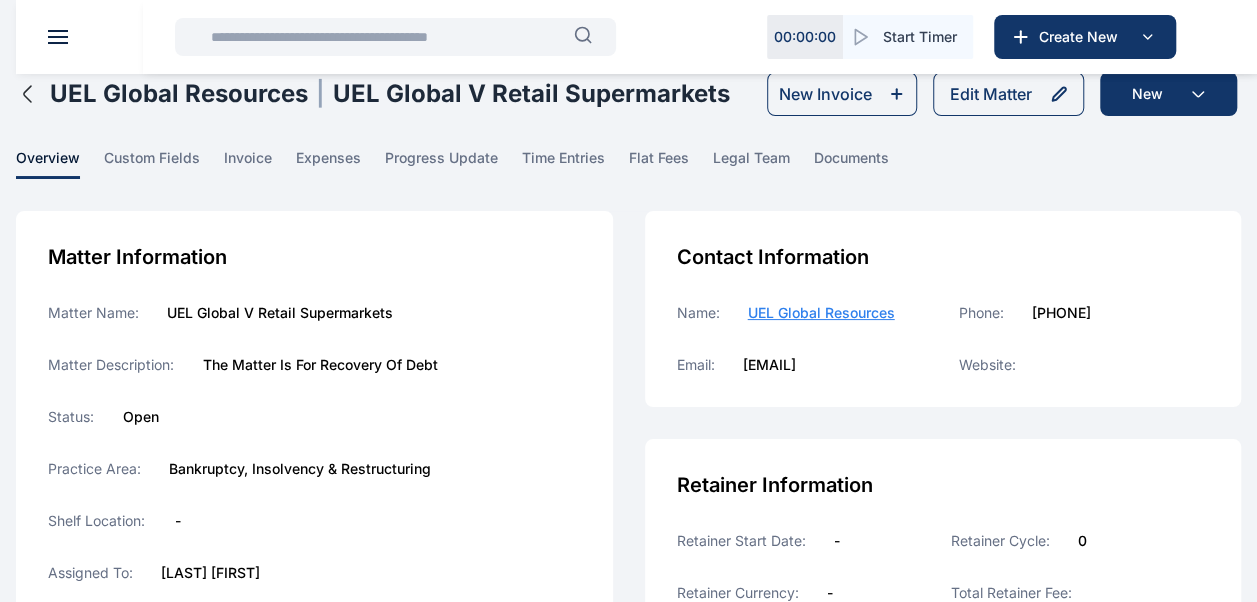 scroll, scrollTop: 0, scrollLeft: 0, axis: both 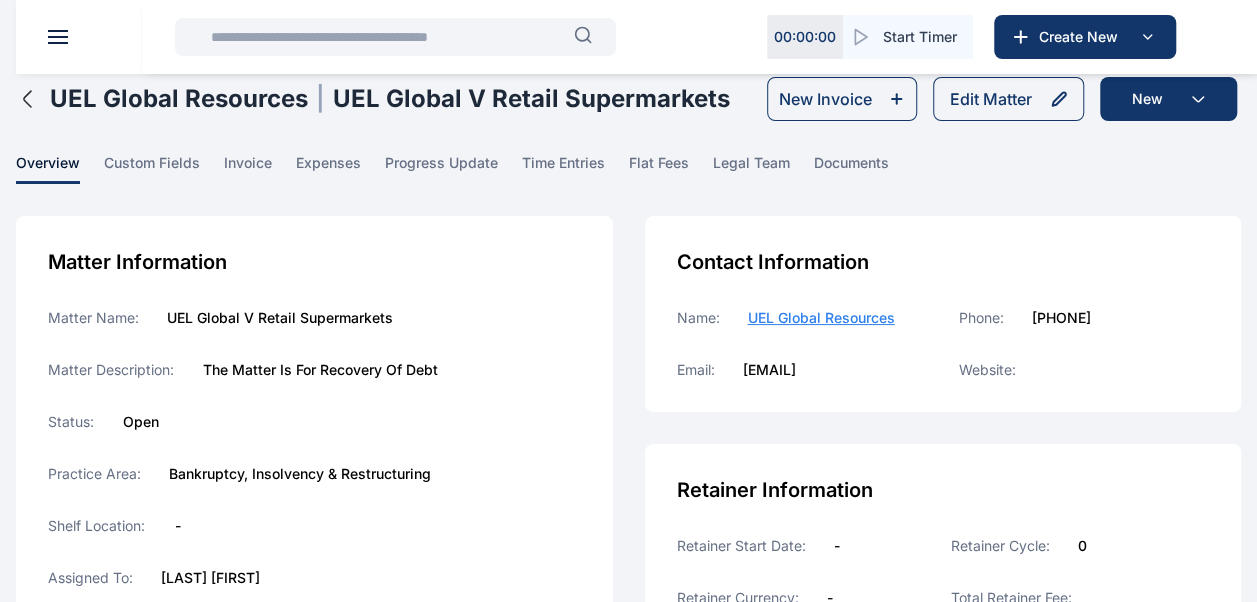 click 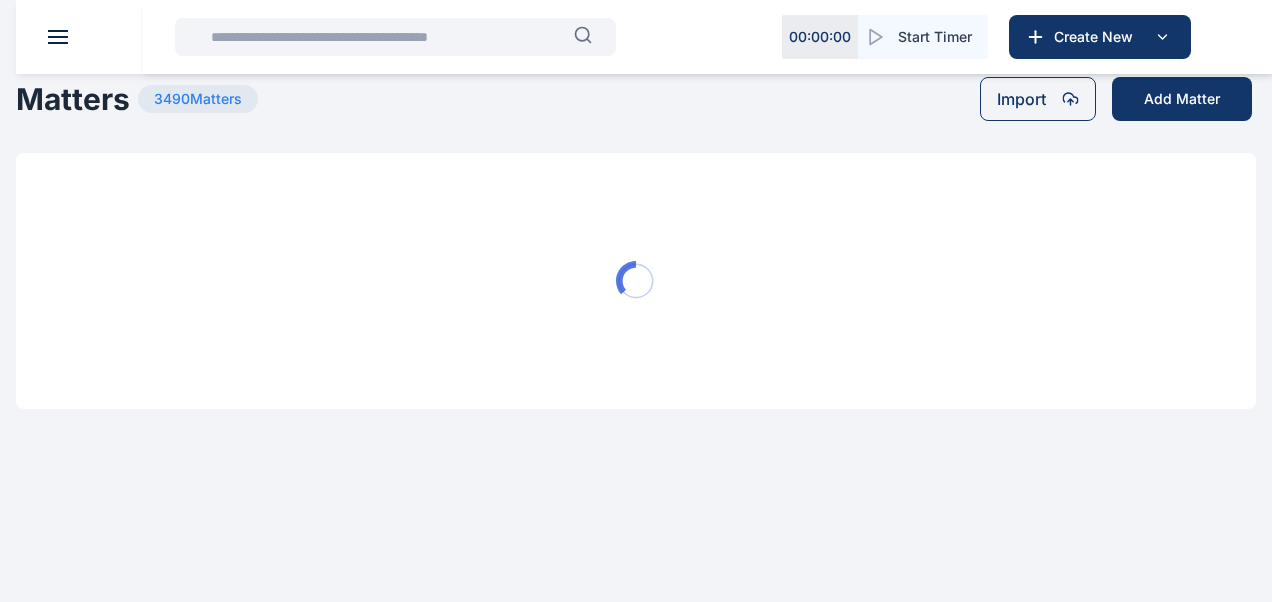 click at bounding box center (386, 37) 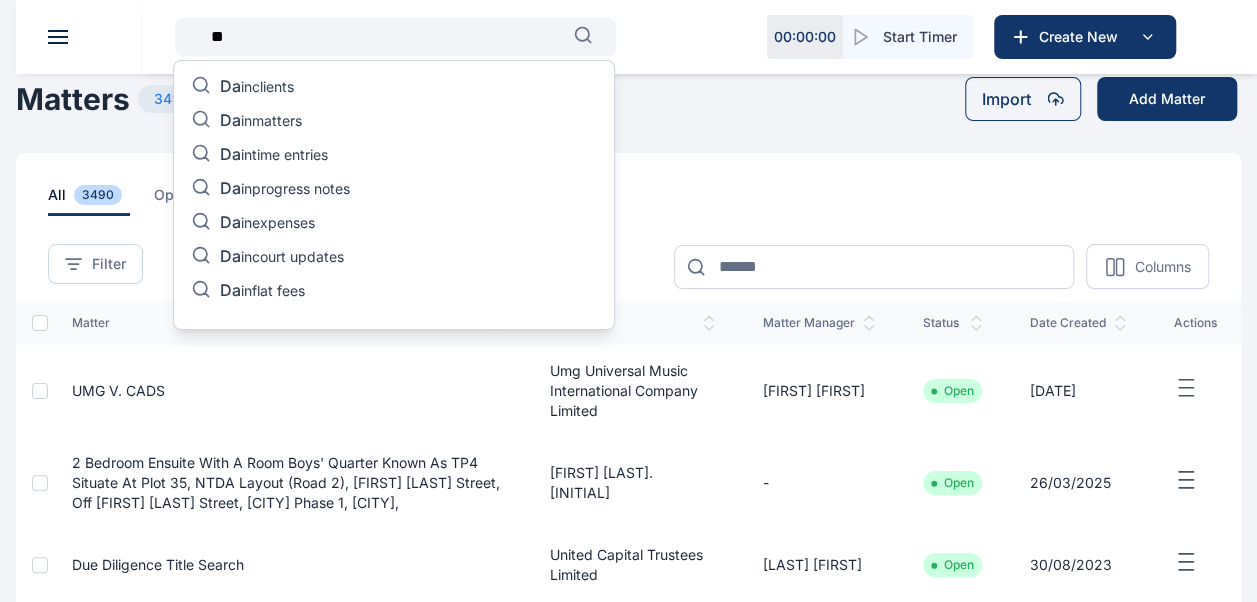 type on "*" 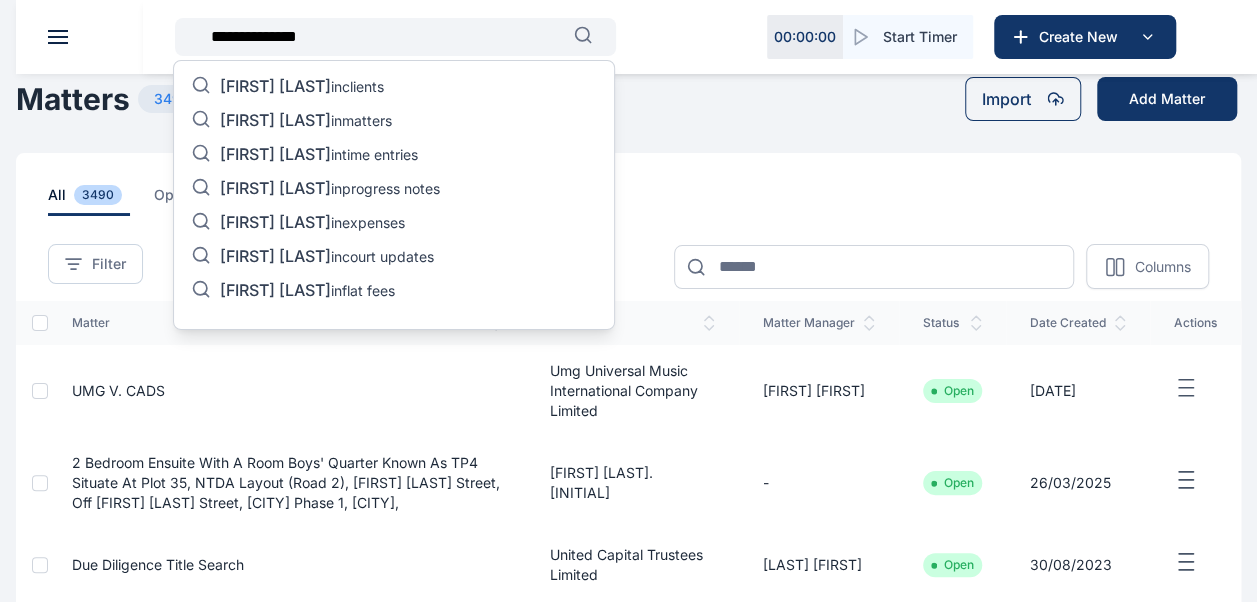 type on "**********" 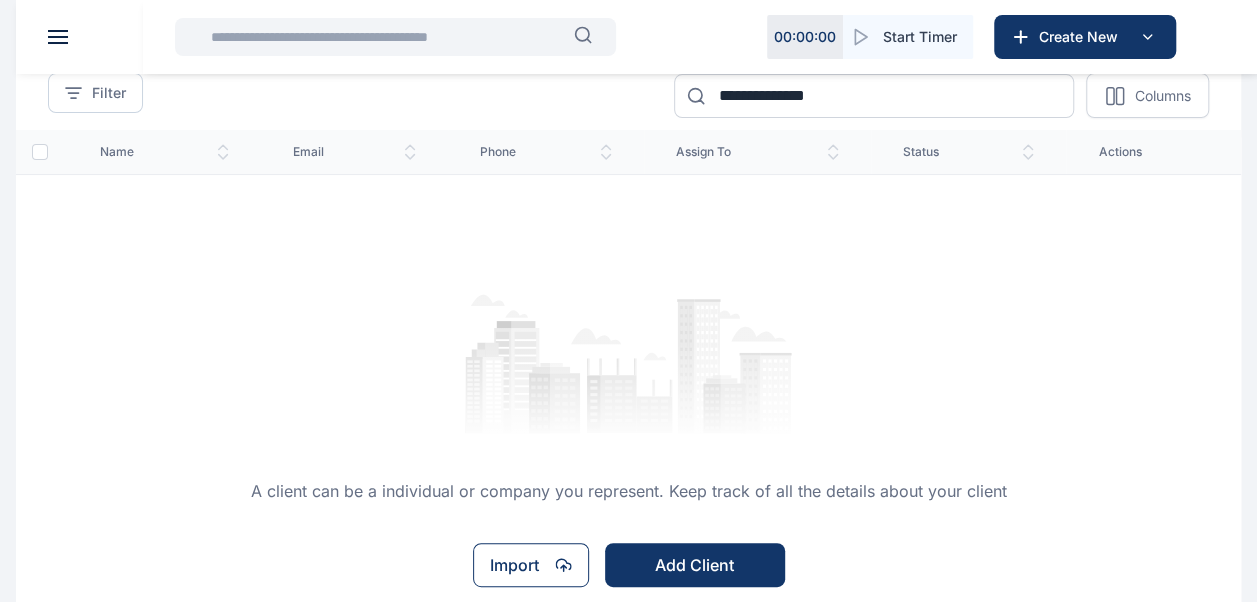 scroll, scrollTop: 200, scrollLeft: 0, axis: vertical 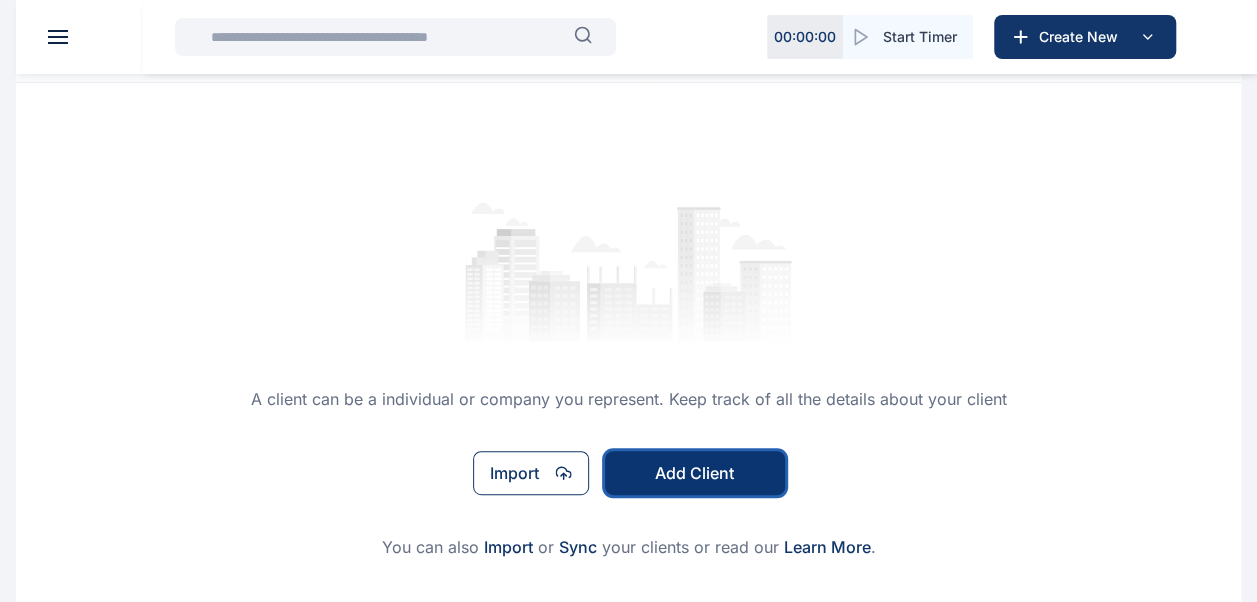 click on "Add Client" at bounding box center (695, 473) 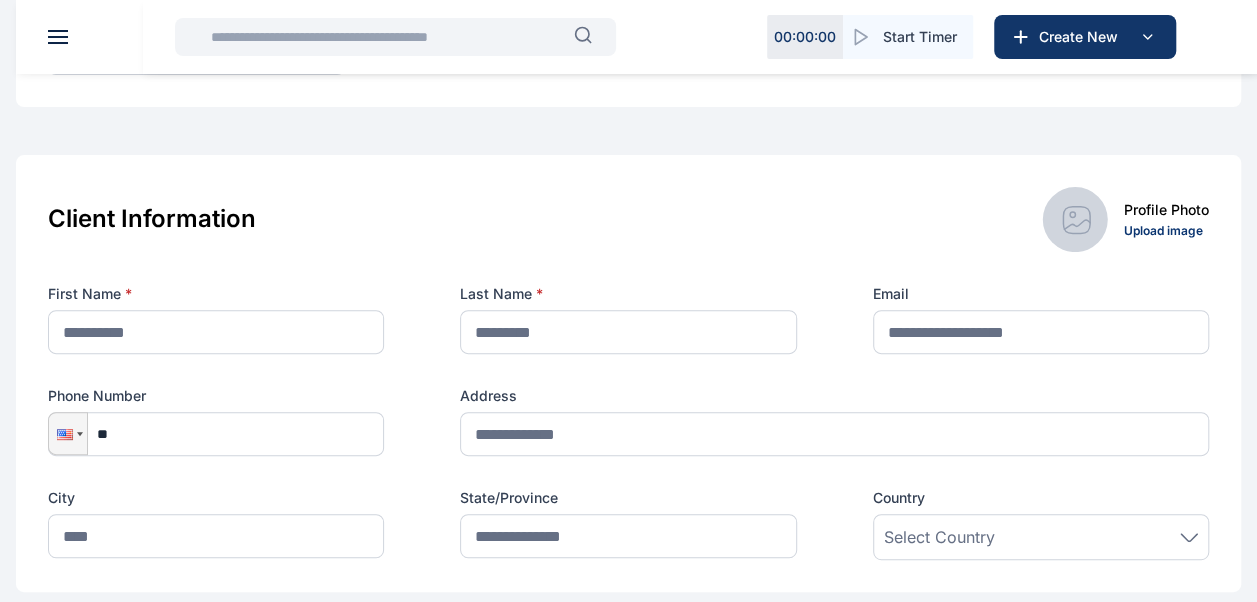 scroll, scrollTop: 300, scrollLeft: 0, axis: vertical 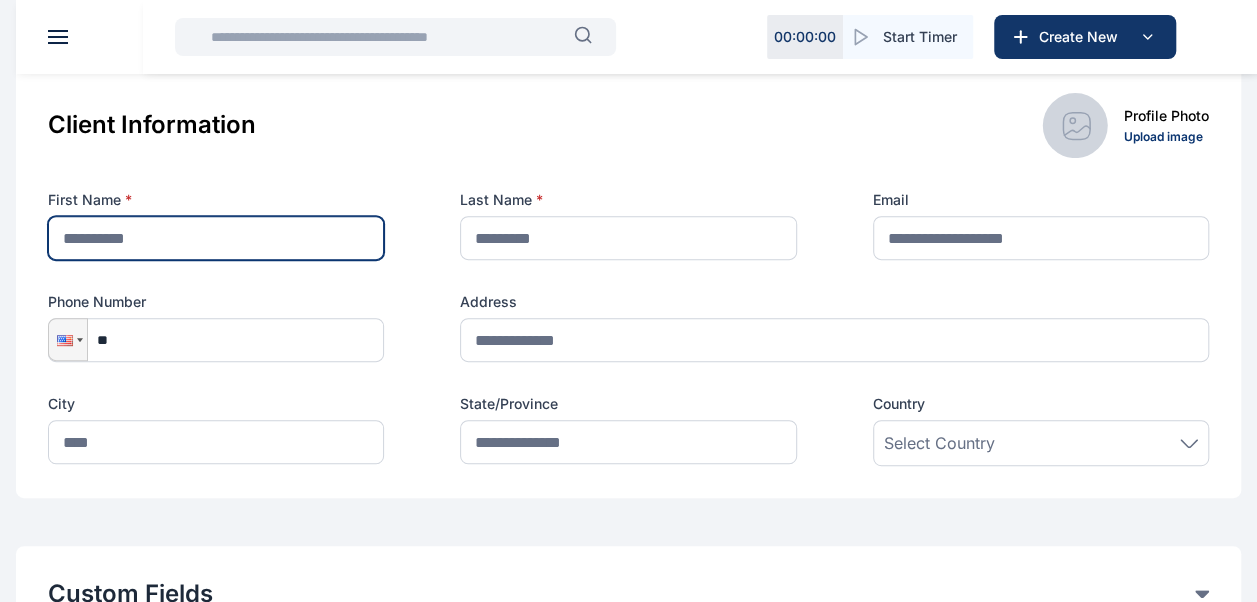 click at bounding box center [216, 238] 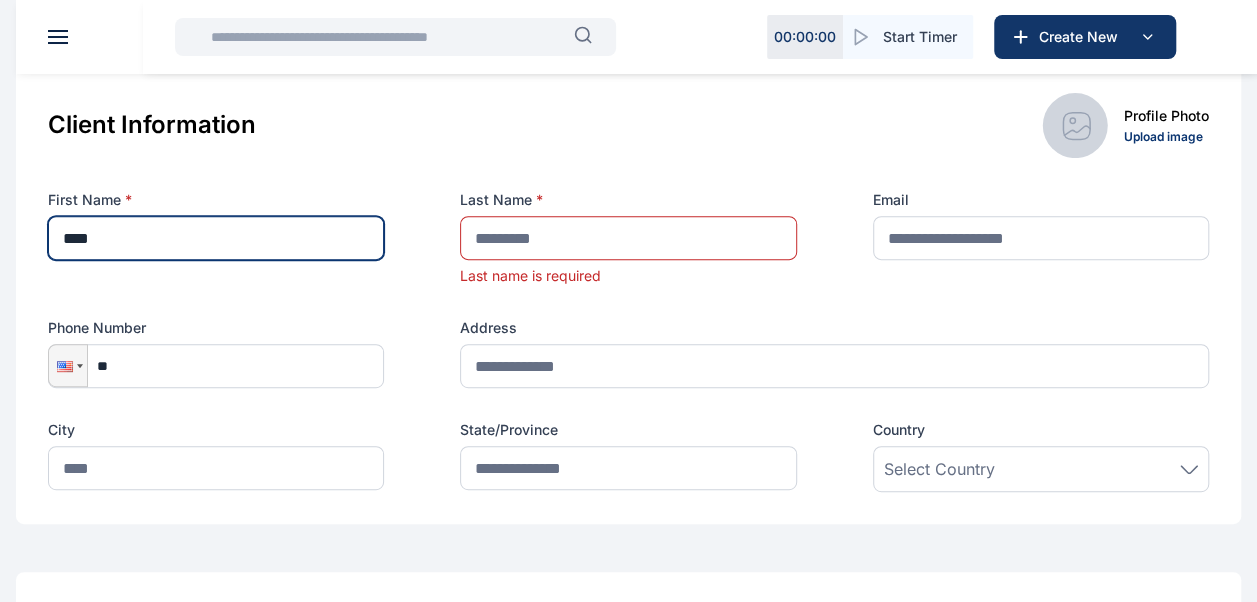type on "****" 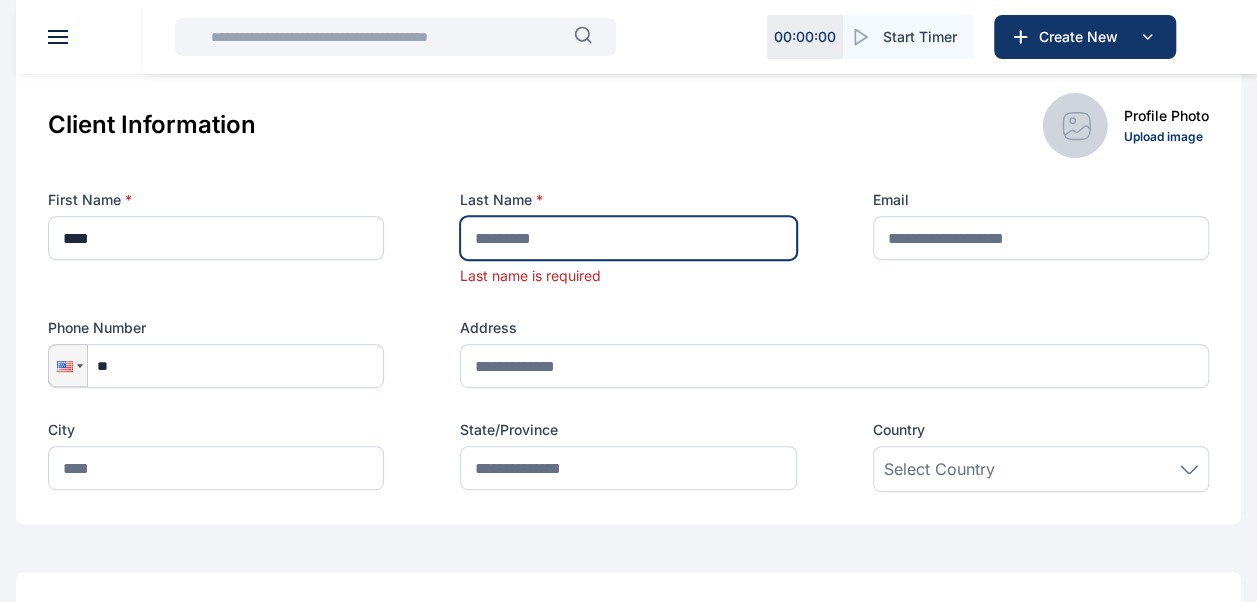 click at bounding box center (628, 238) 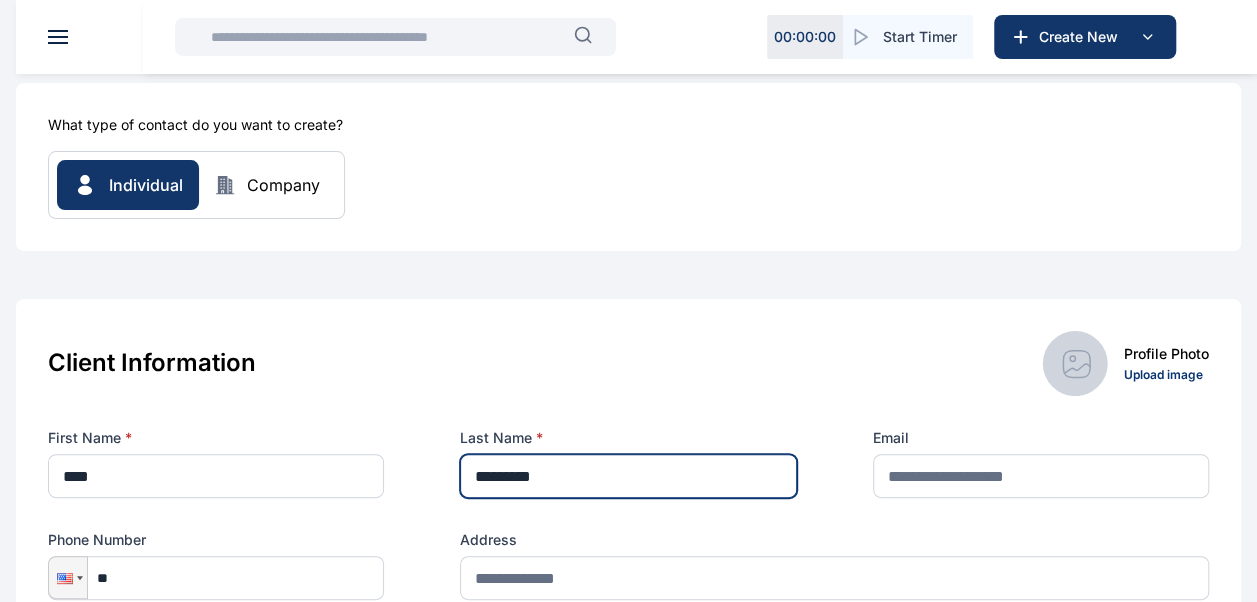 scroll, scrollTop: 0, scrollLeft: 0, axis: both 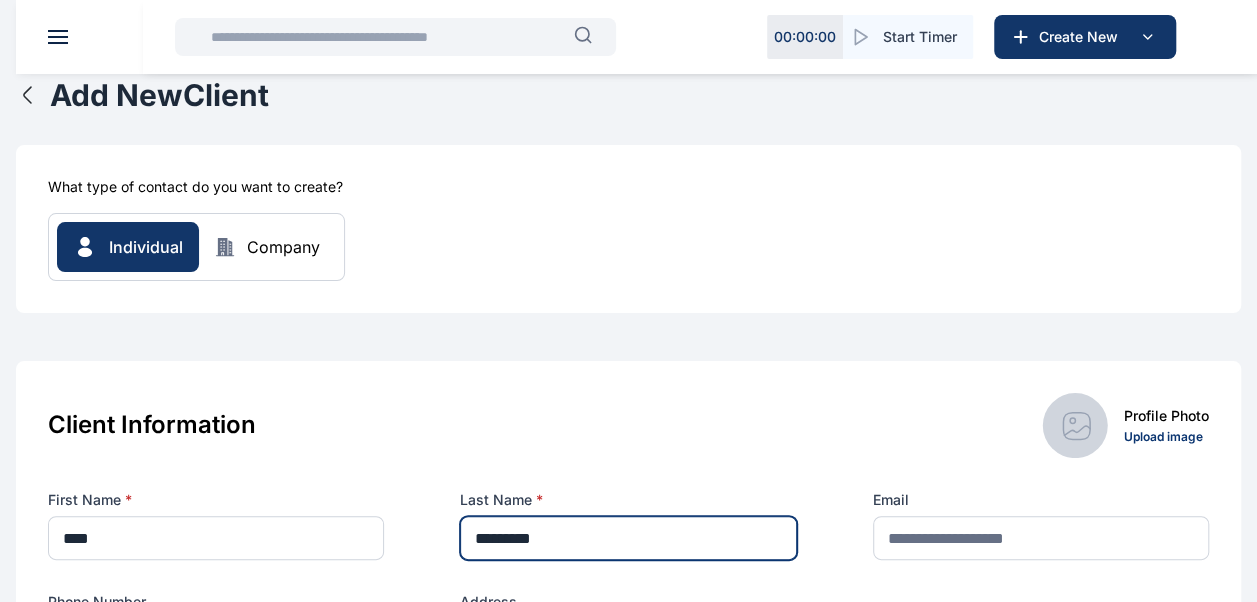 type on "*********" 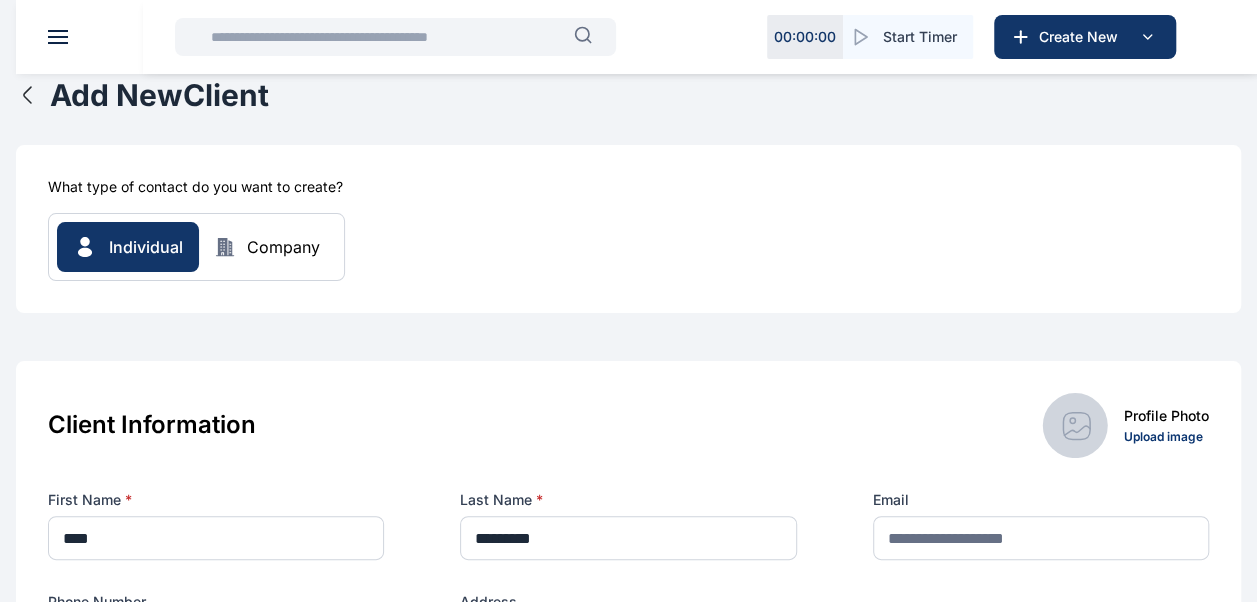 click 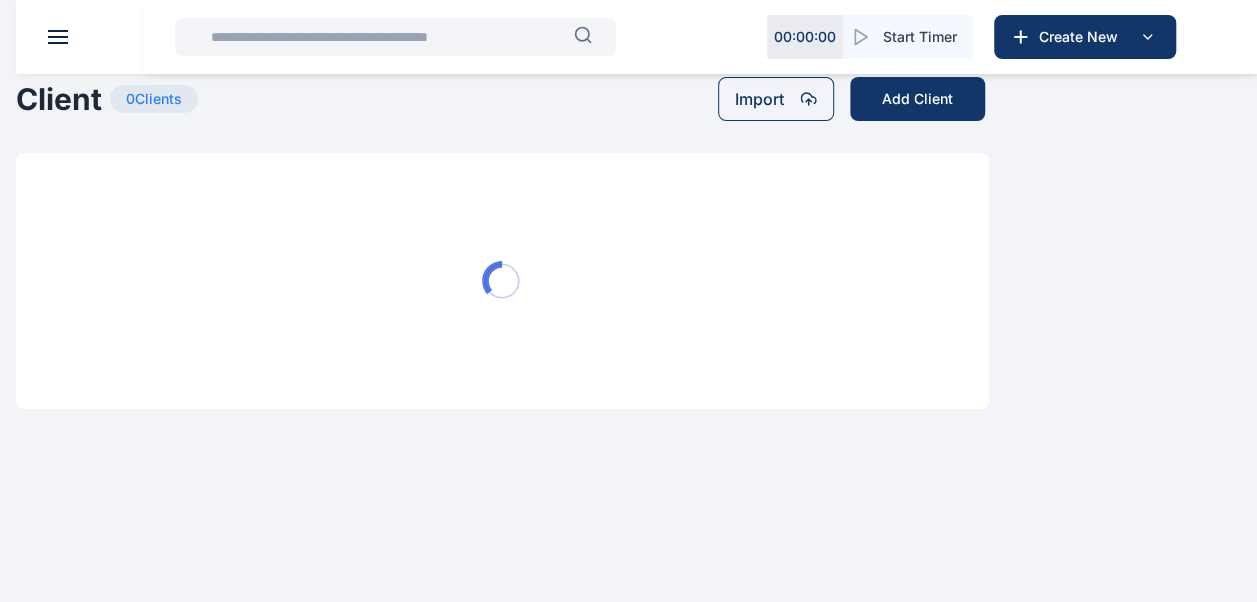 scroll, scrollTop: 0, scrollLeft: 0, axis: both 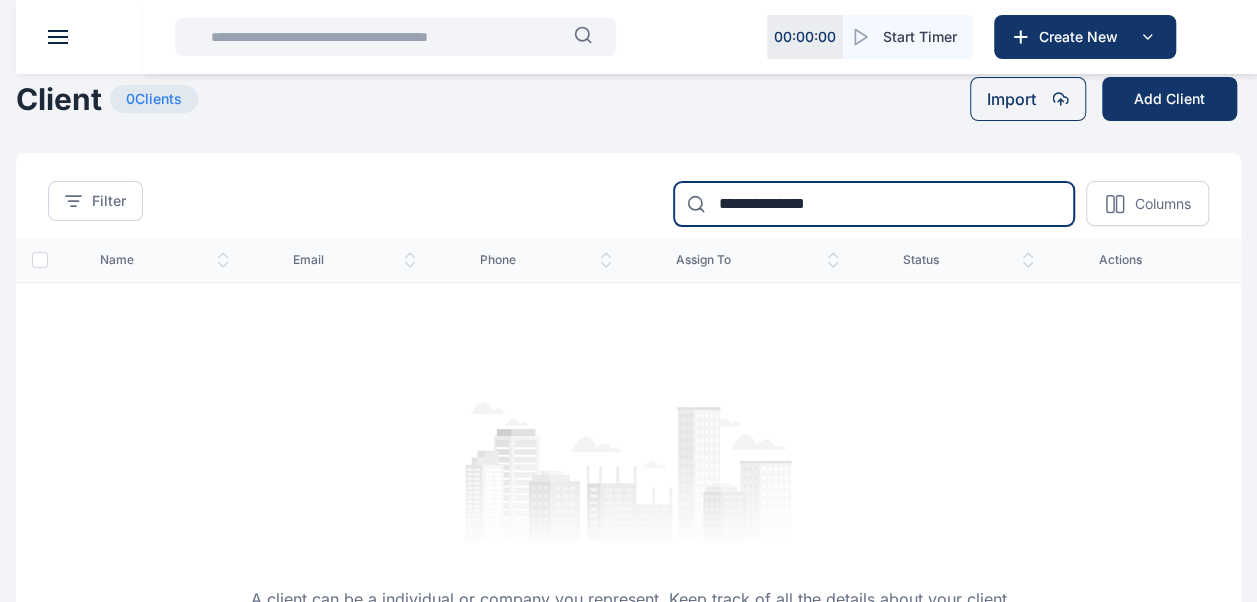 drag, startPoint x: 846, startPoint y: 212, endPoint x: 677, endPoint y: 214, distance: 169.01184 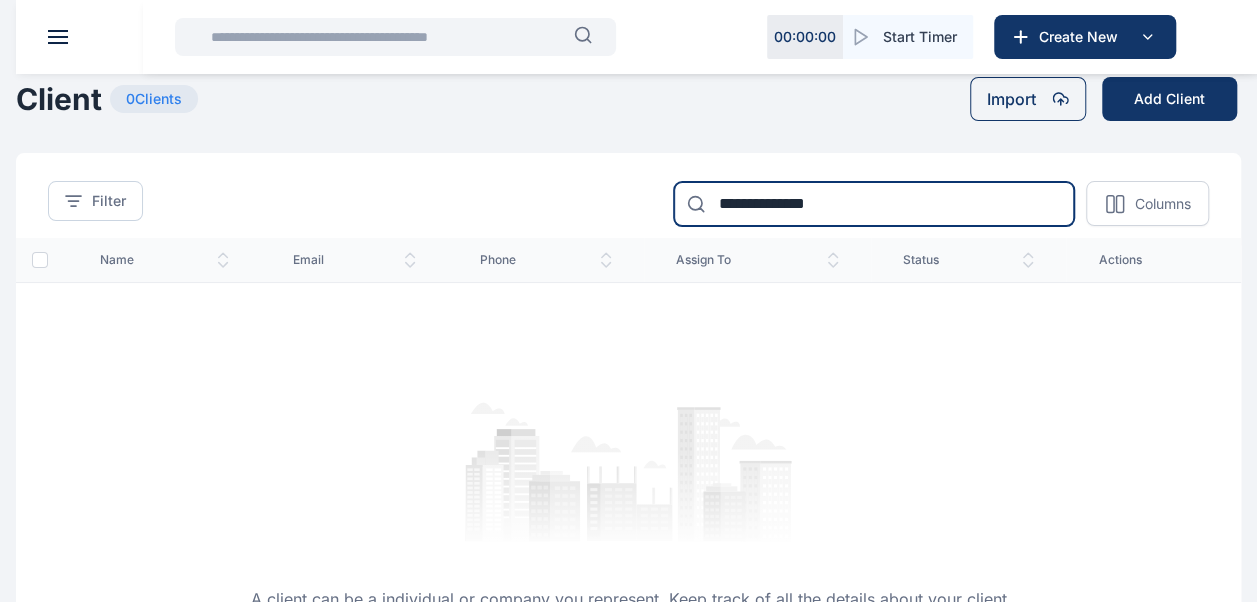 paste on "**********" 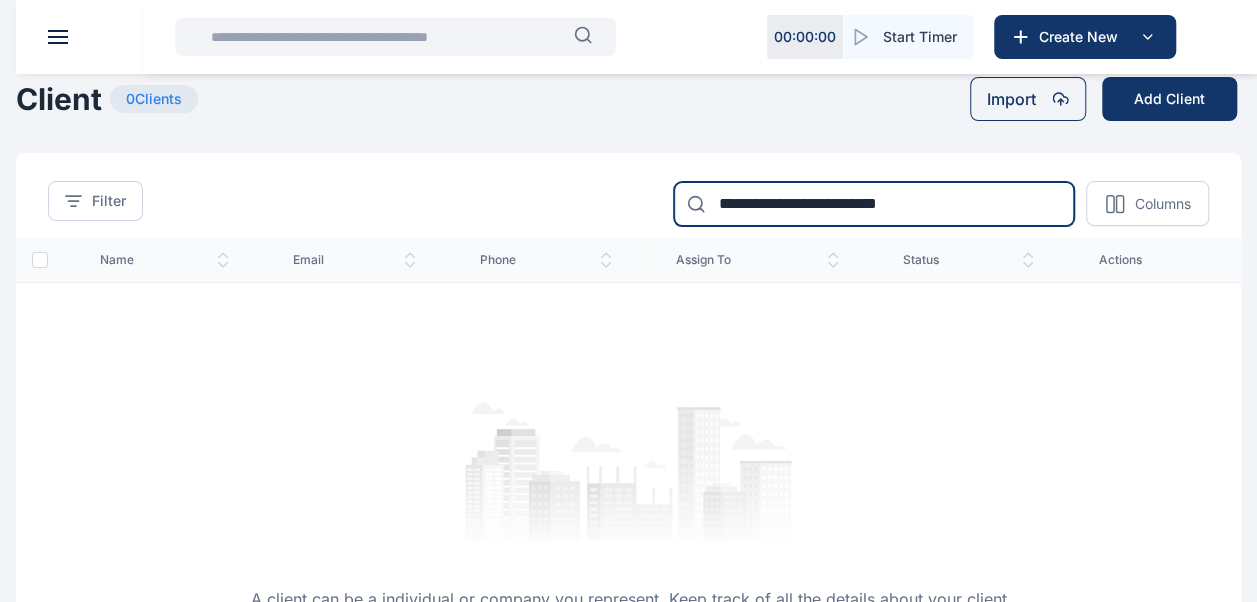 drag, startPoint x: 974, startPoint y: 194, endPoint x: 656, endPoint y: 198, distance: 318.02515 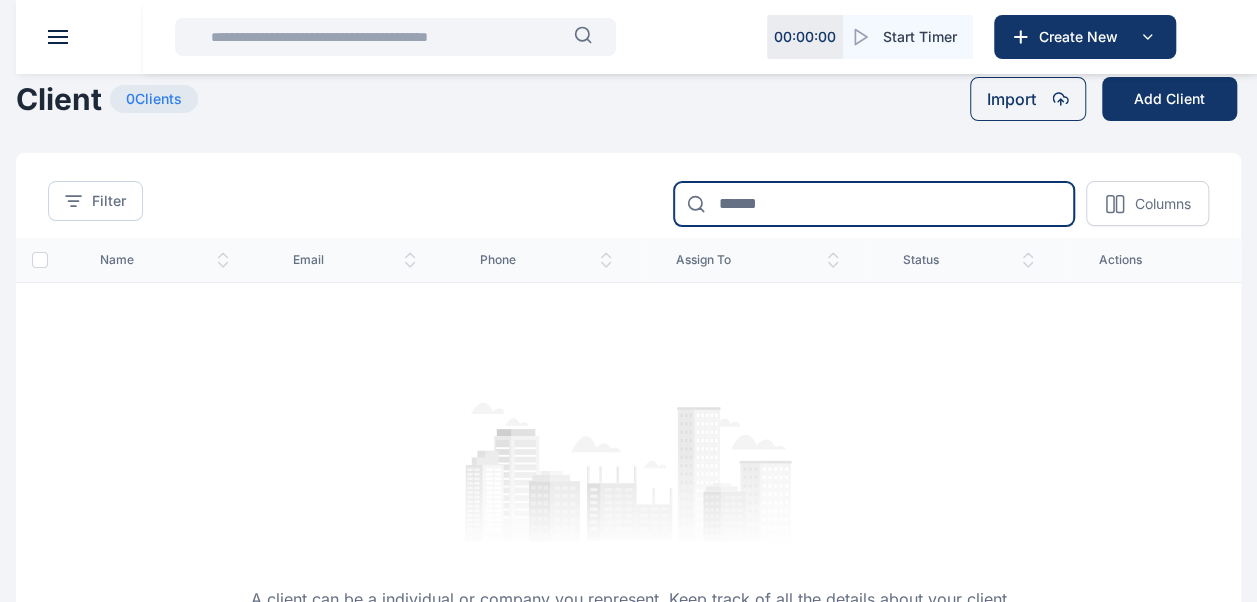 type 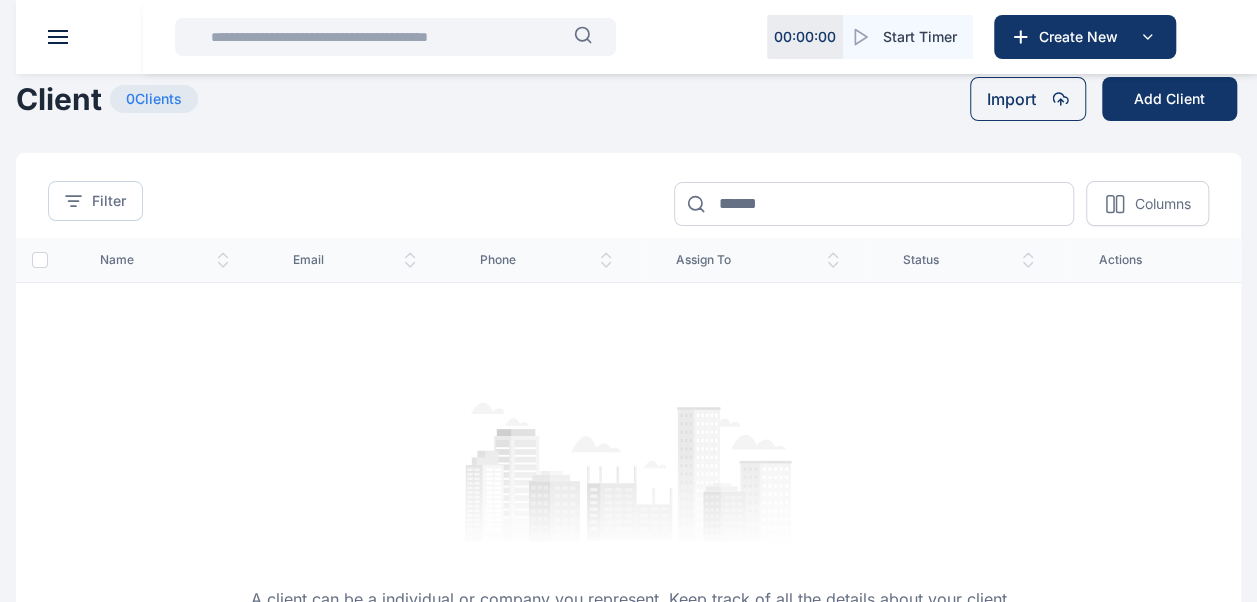 click at bounding box center (386, 37) 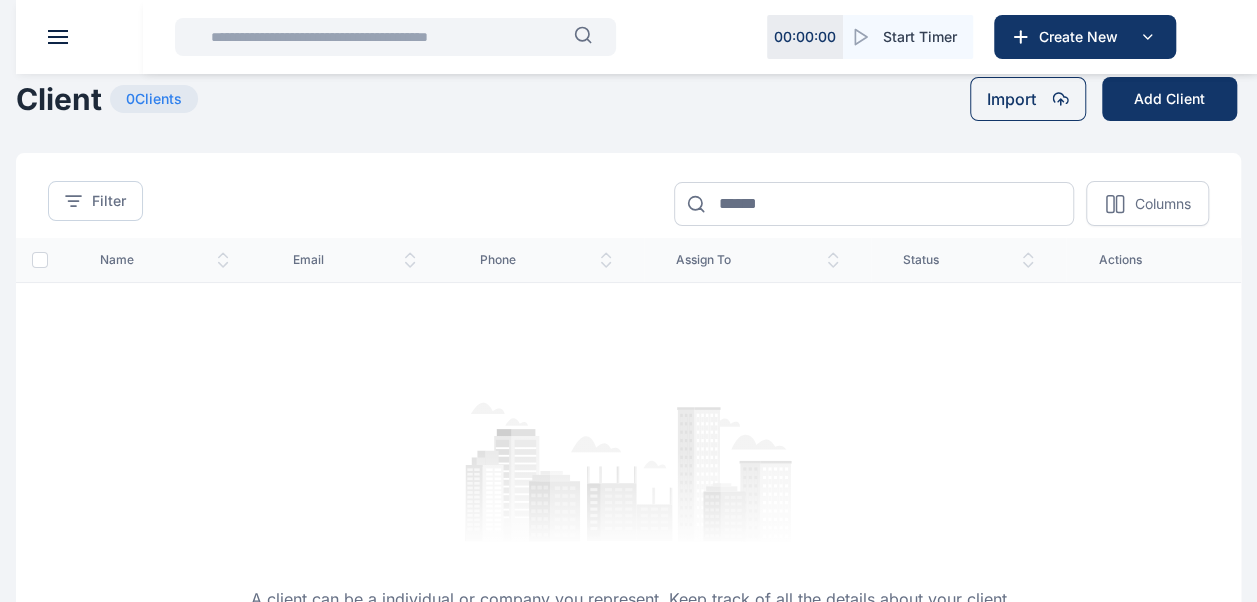 paste on "**********" 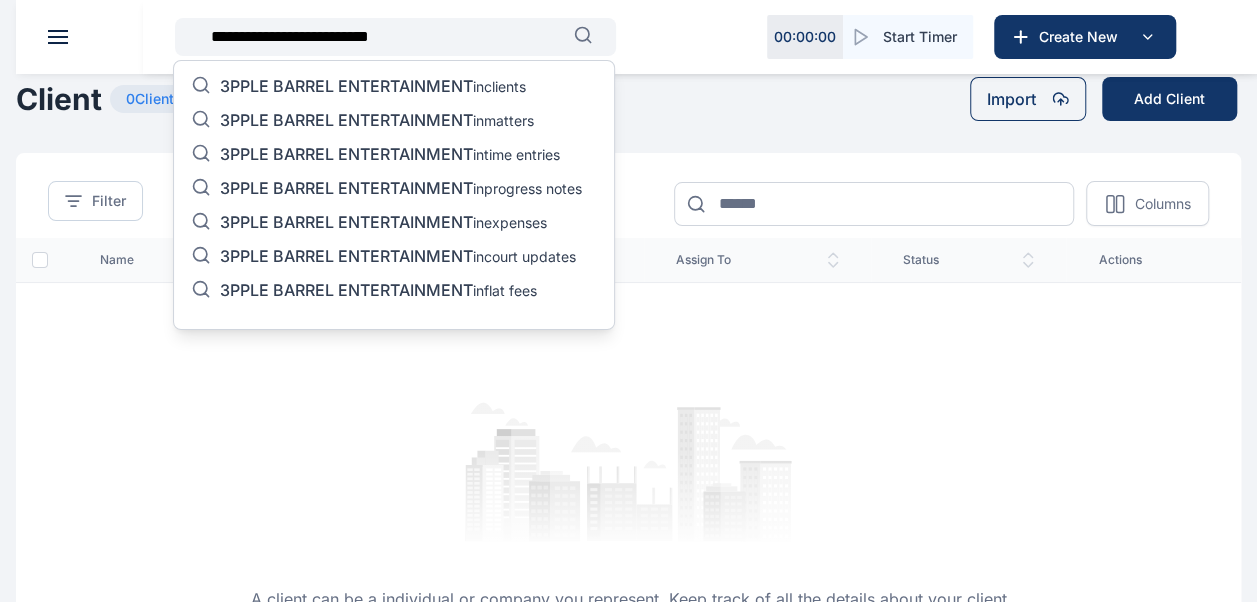 type on "**********" 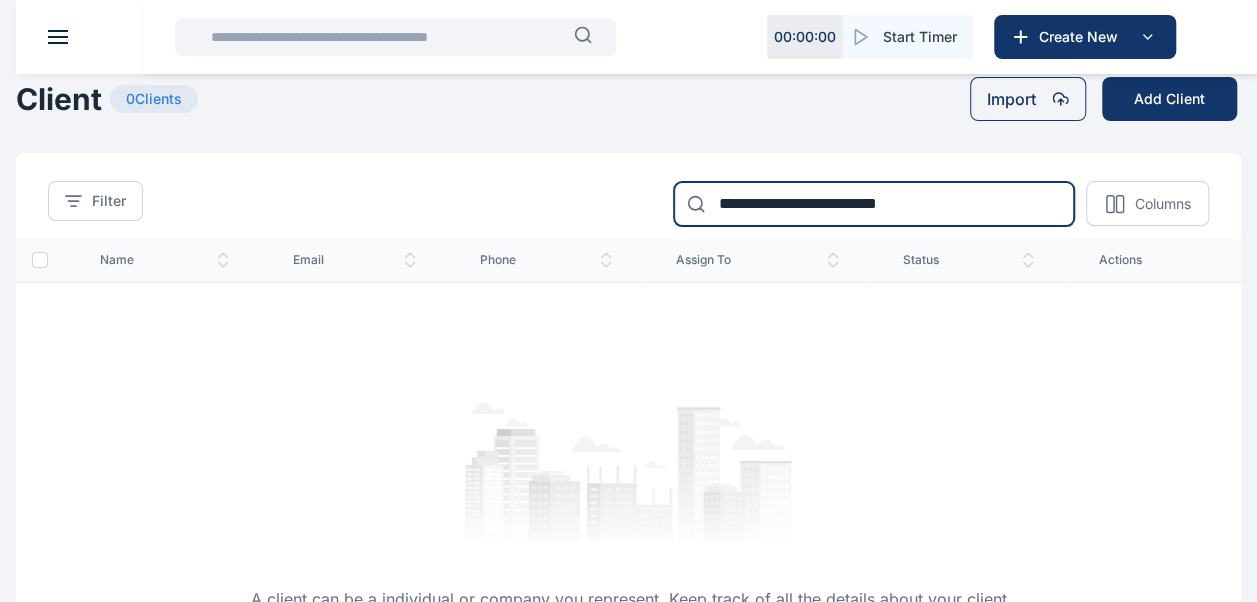drag, startPoint x: 975, startPoint y: 207, endPoint x: 638, endPoint y: 224, distance: 337.4285 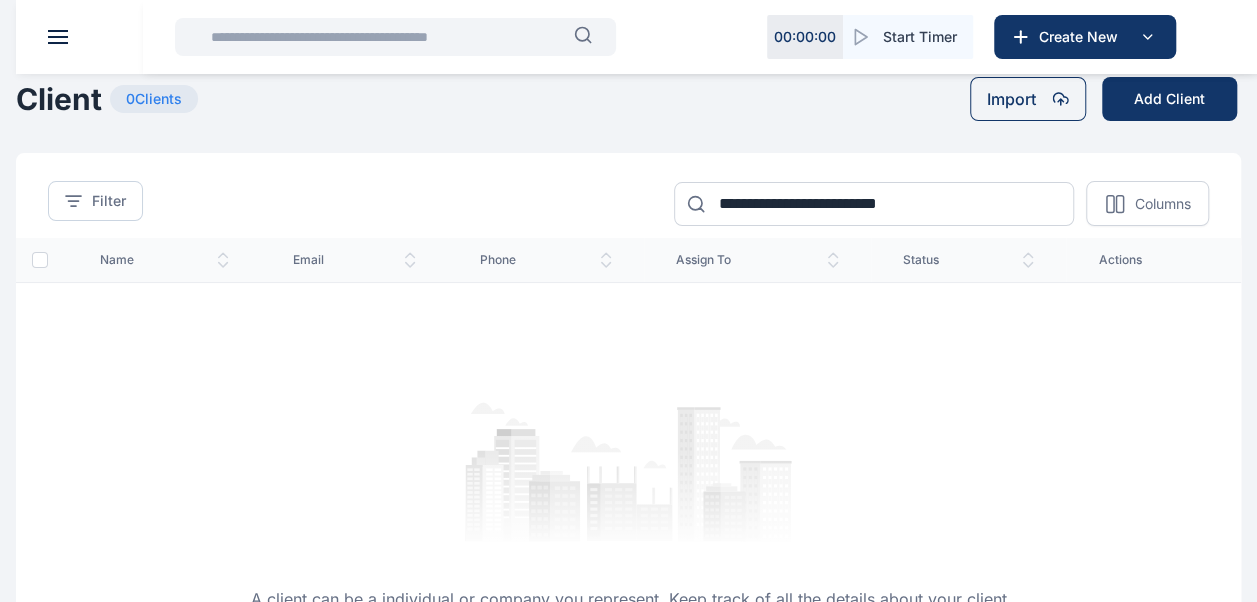 click at bounding box center (386, 37) 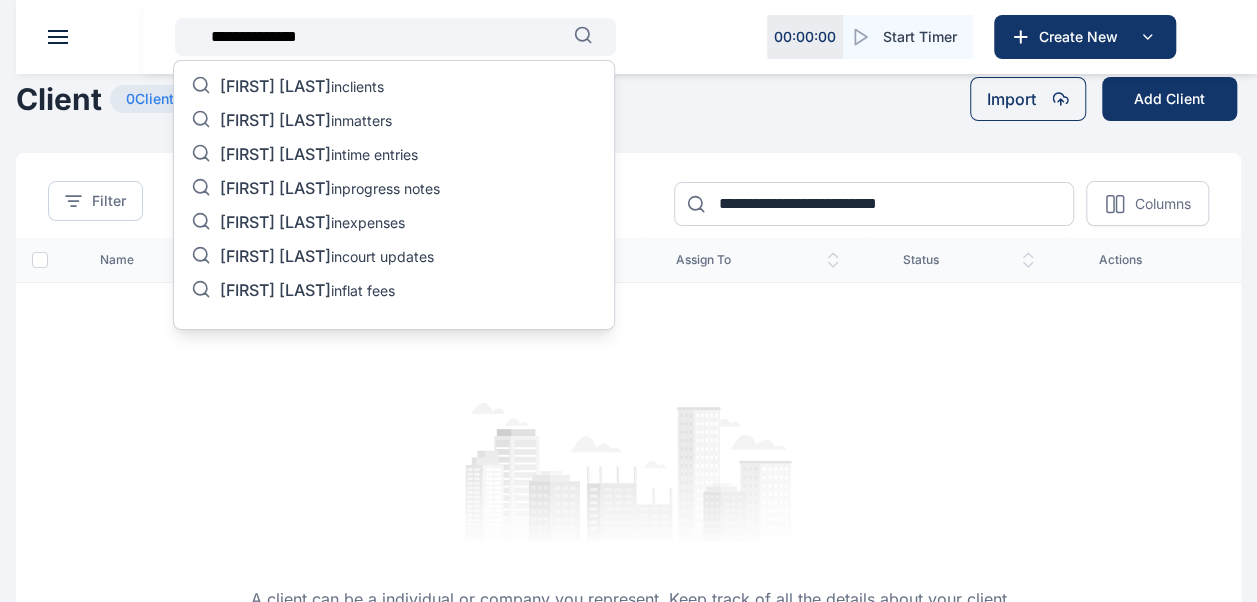type on "**********" 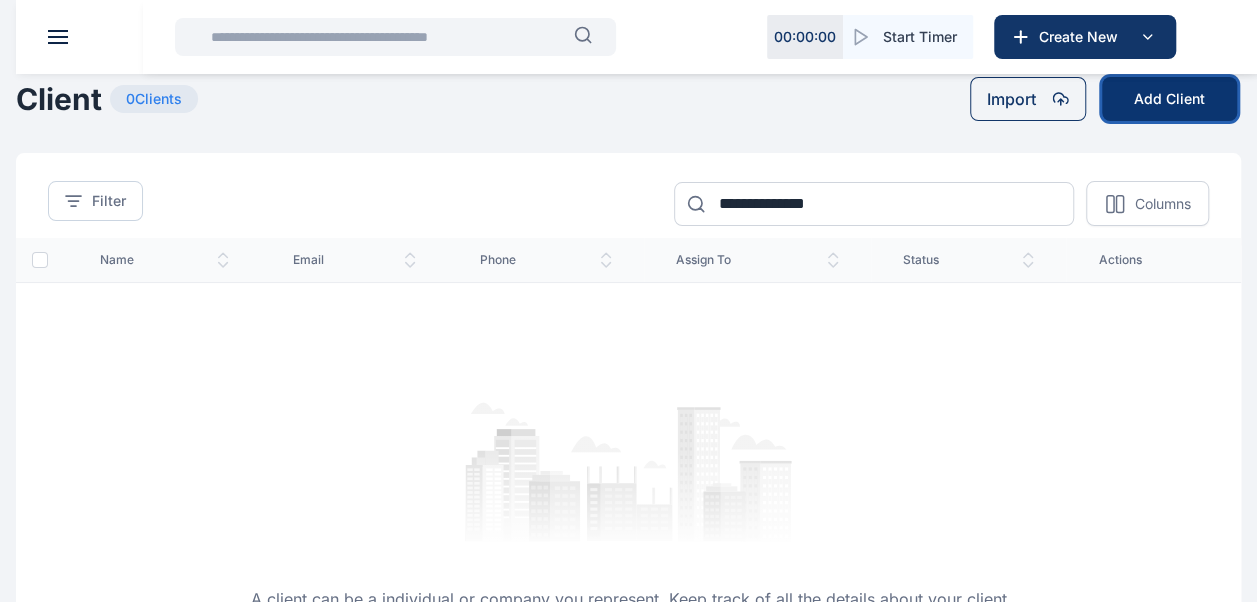 click on "Add Client" at bounding box center [1169, 99] 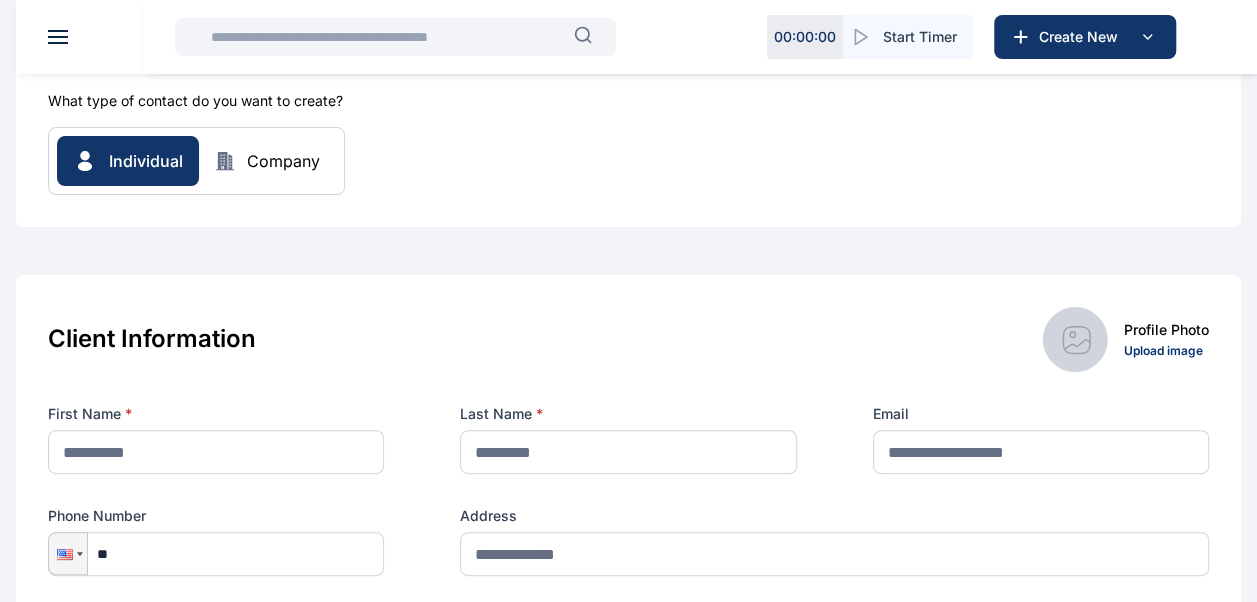 scroll, scrollTop: 300, scrollLeft: 0, axis: vertical 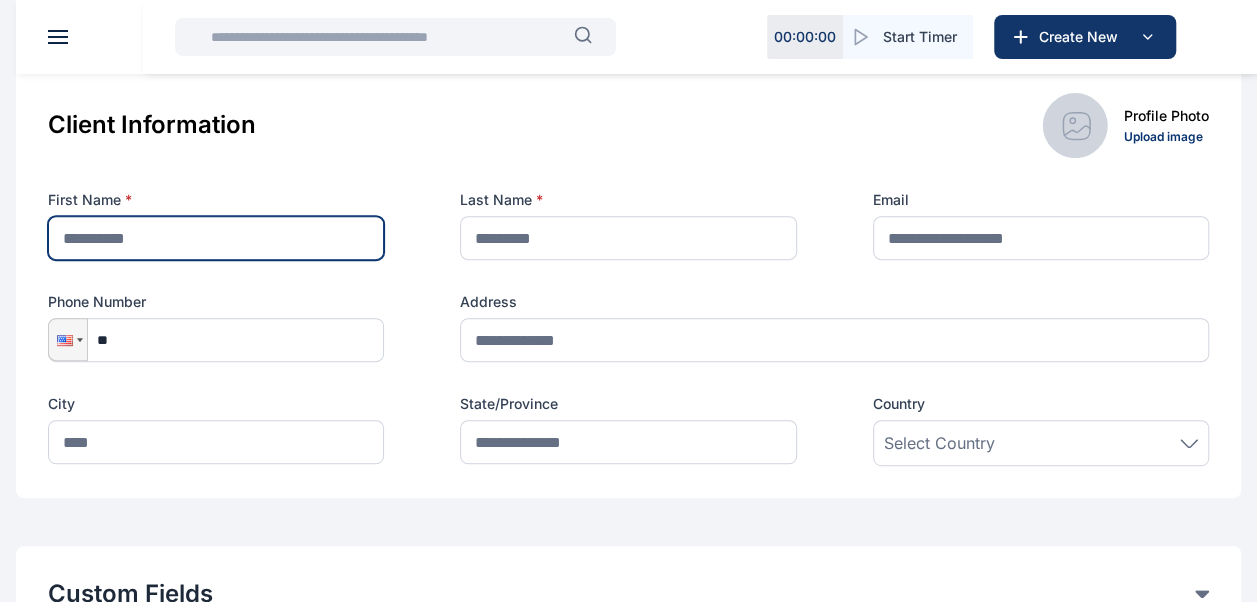 click at bounding box center (216, 238) 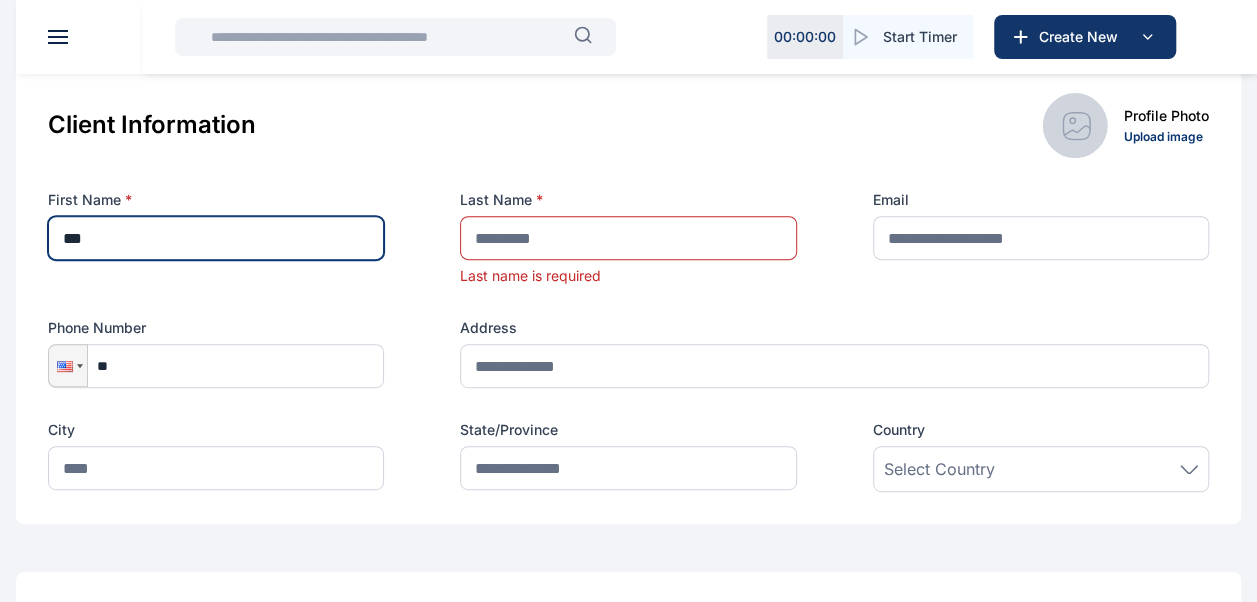 type on "****" 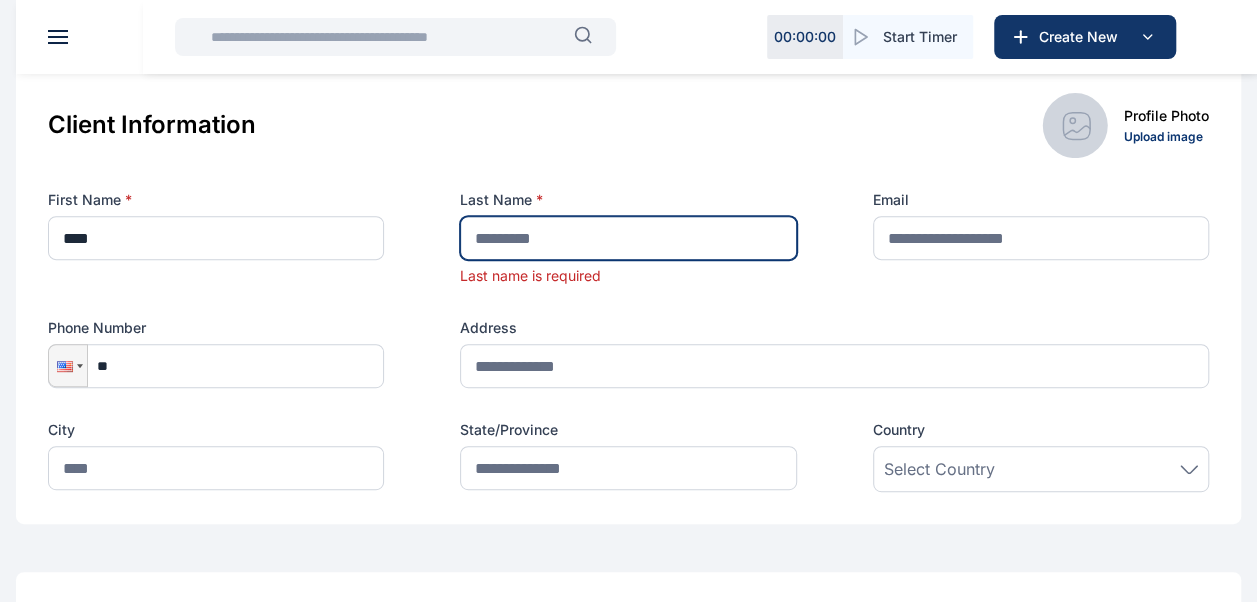 type on "*********" 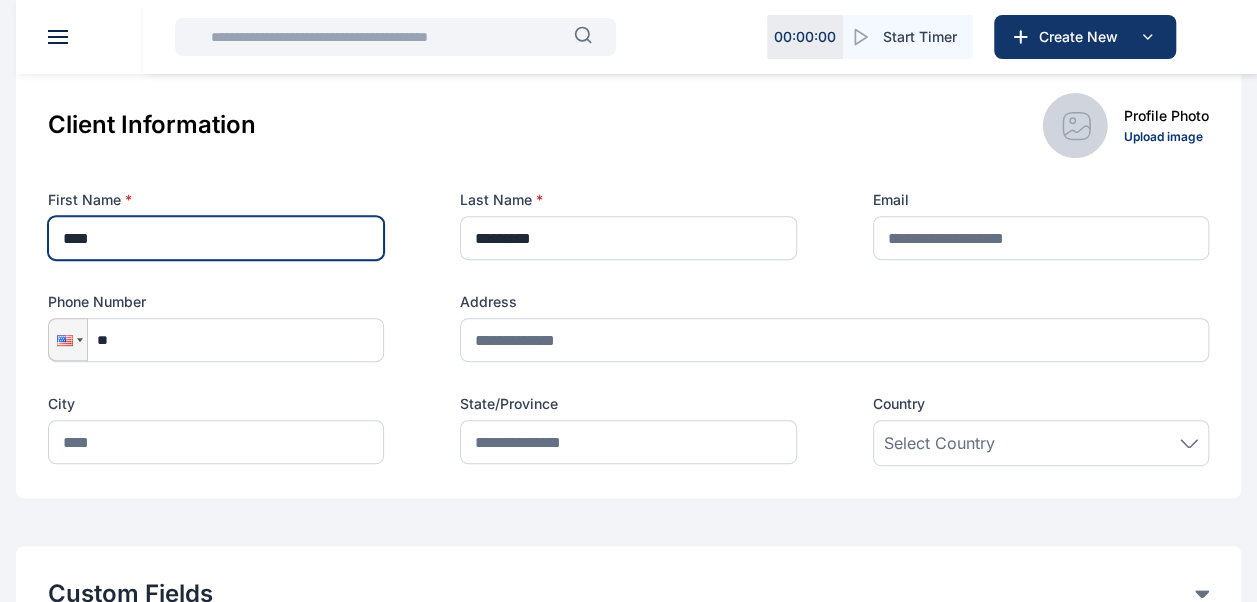type on "****" 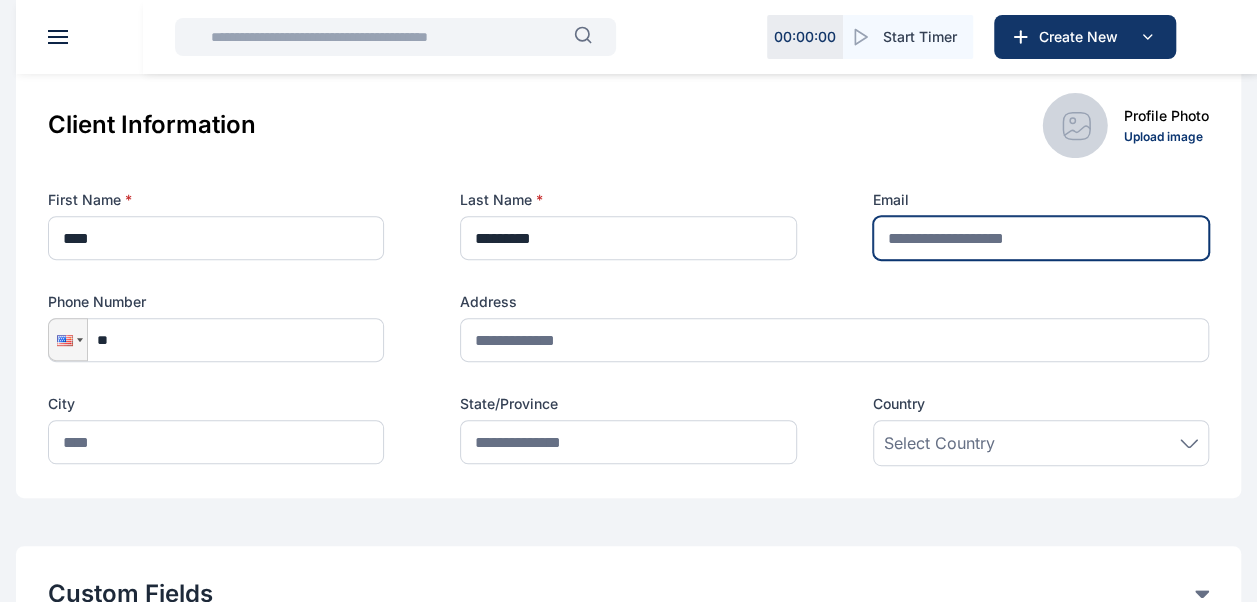 click at bounding box center [1041, 238] 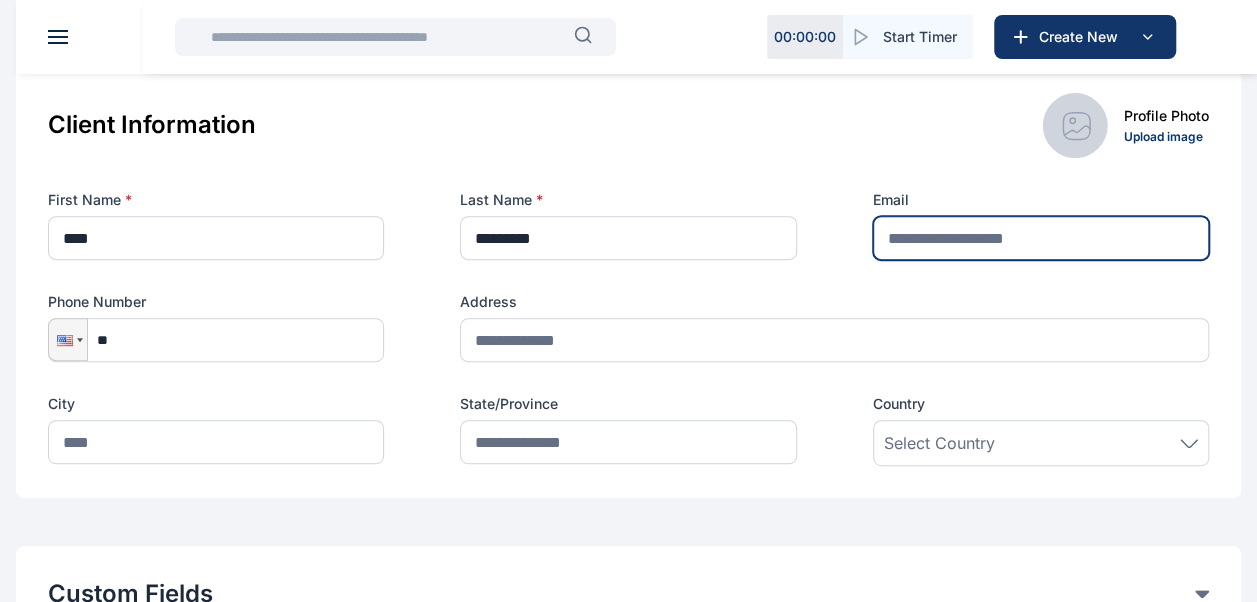 paste on "**********" 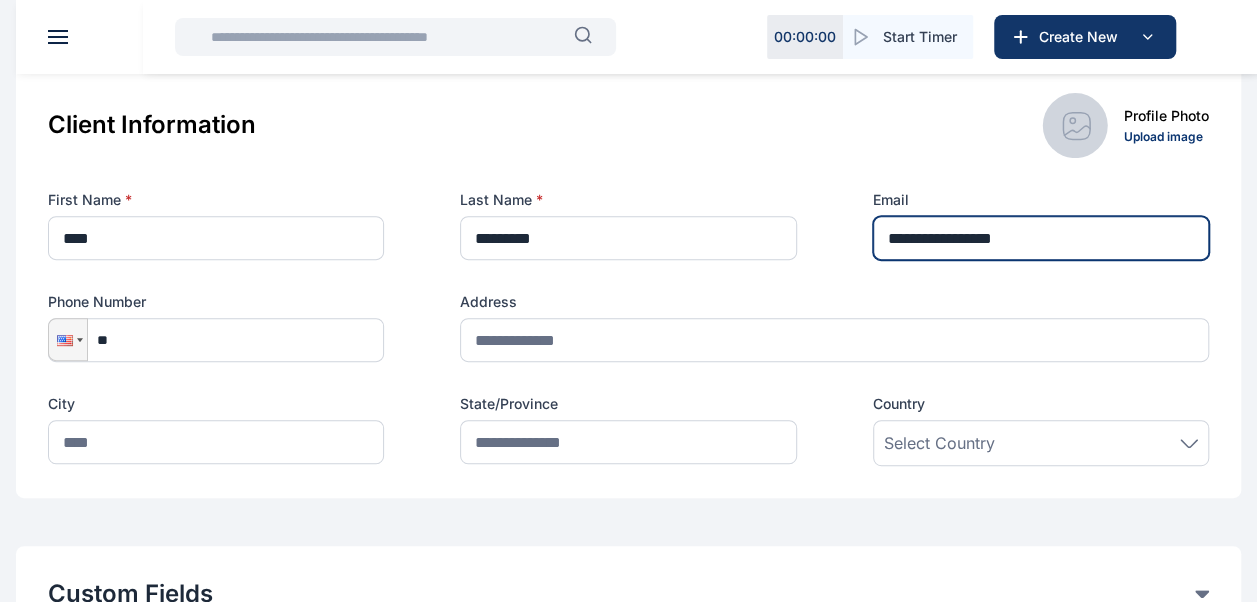 type on "**********" 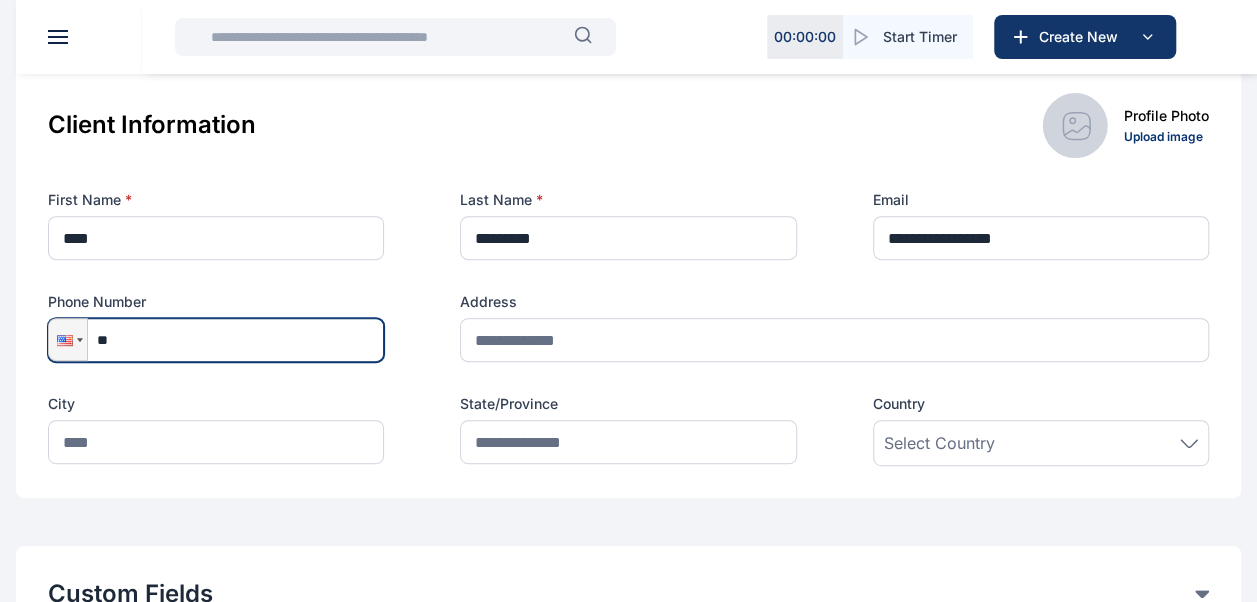 click on "**" at bounding box center [216, 340] 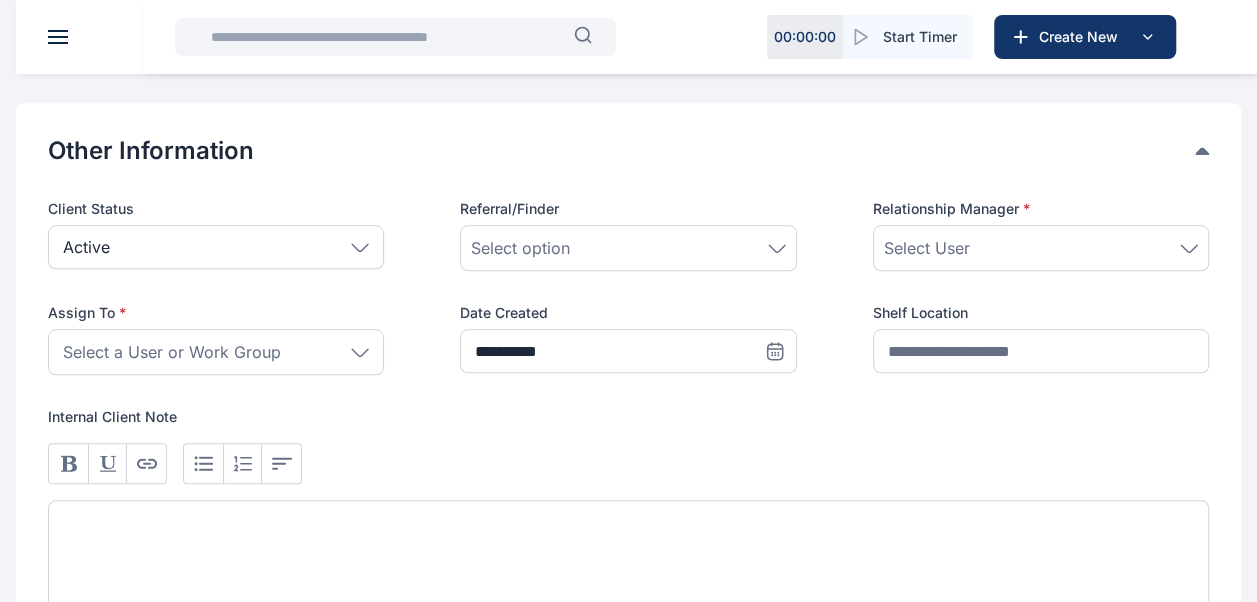 scroll, scrollTop: 900, scrollLeft: 0, axis: vertical 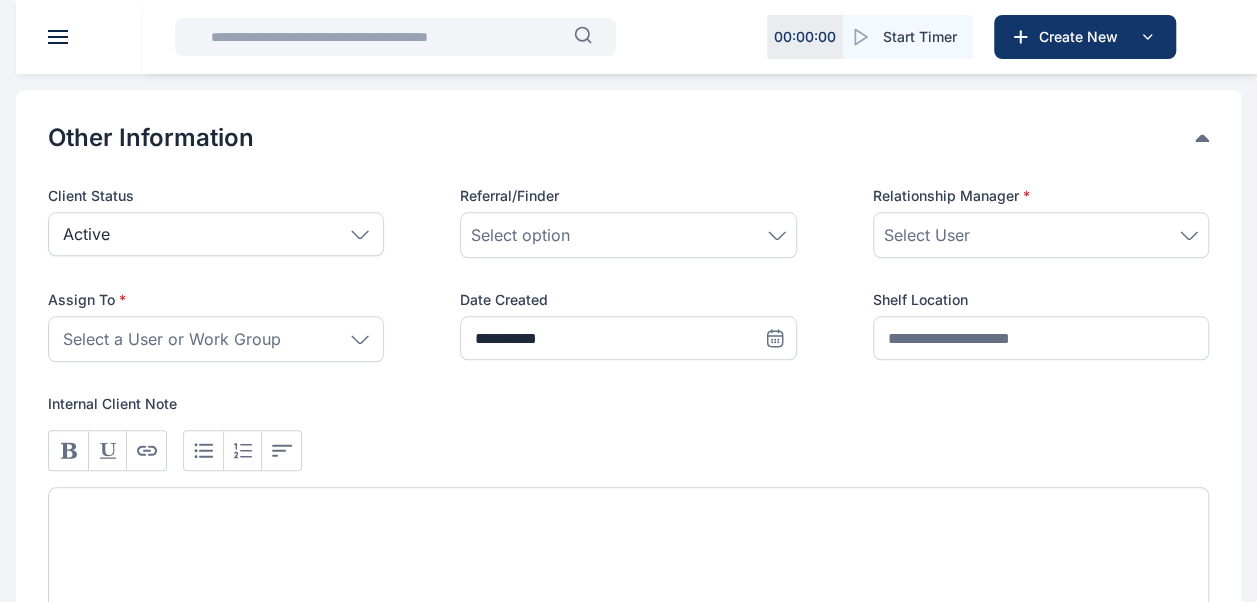 click 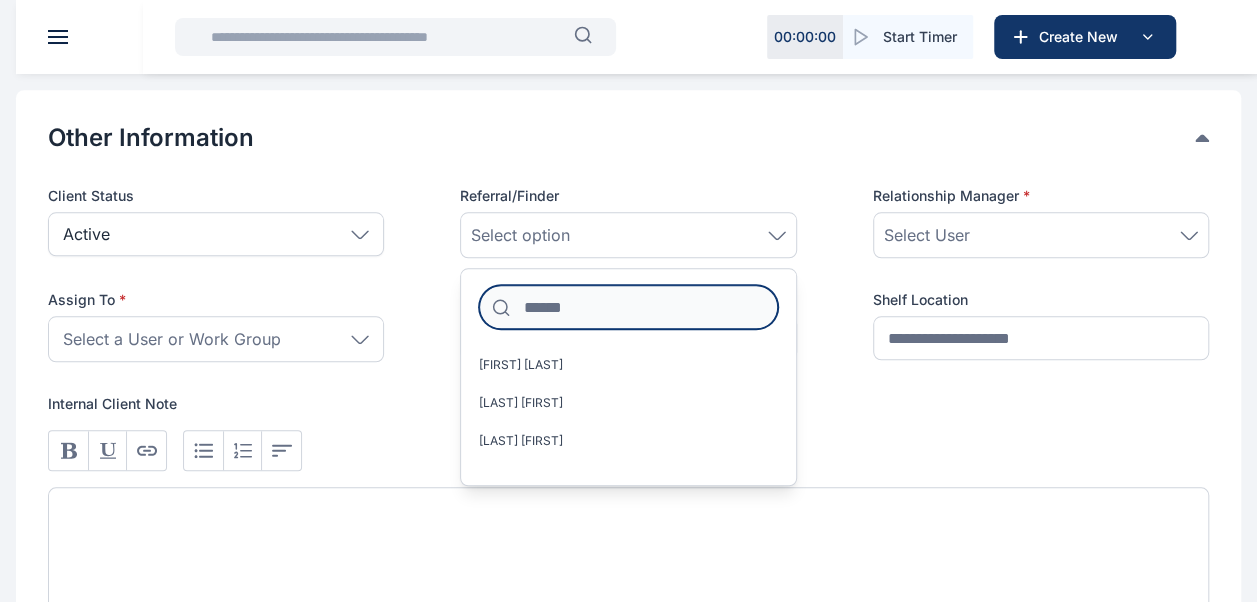 click at bounding box center [628, 307] 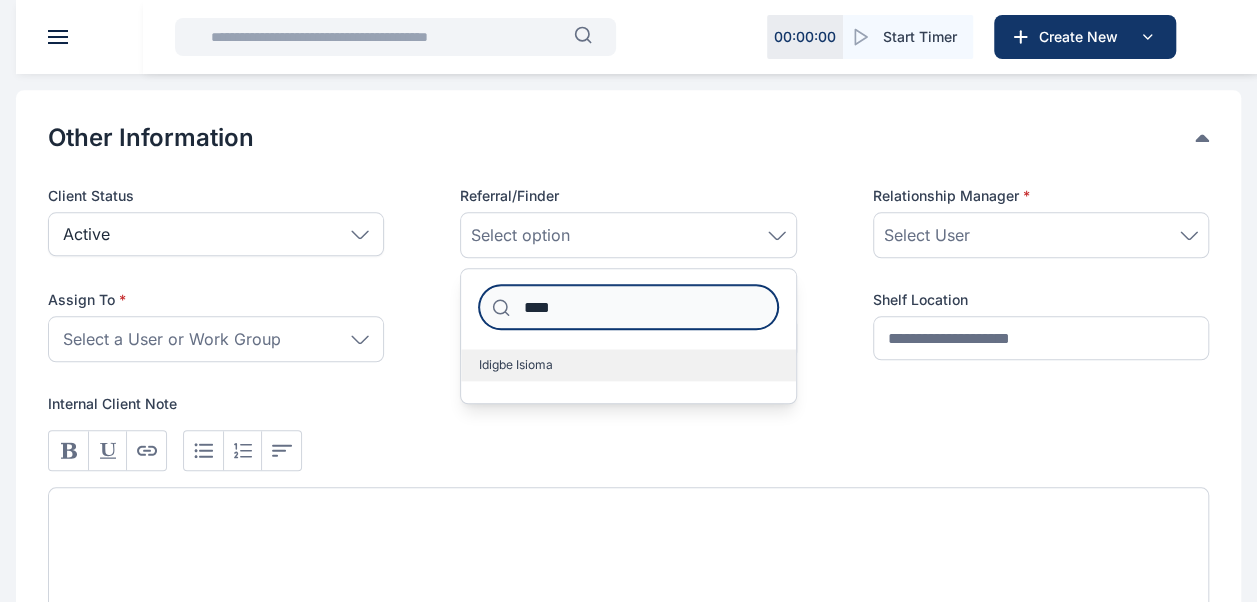 type on "****" 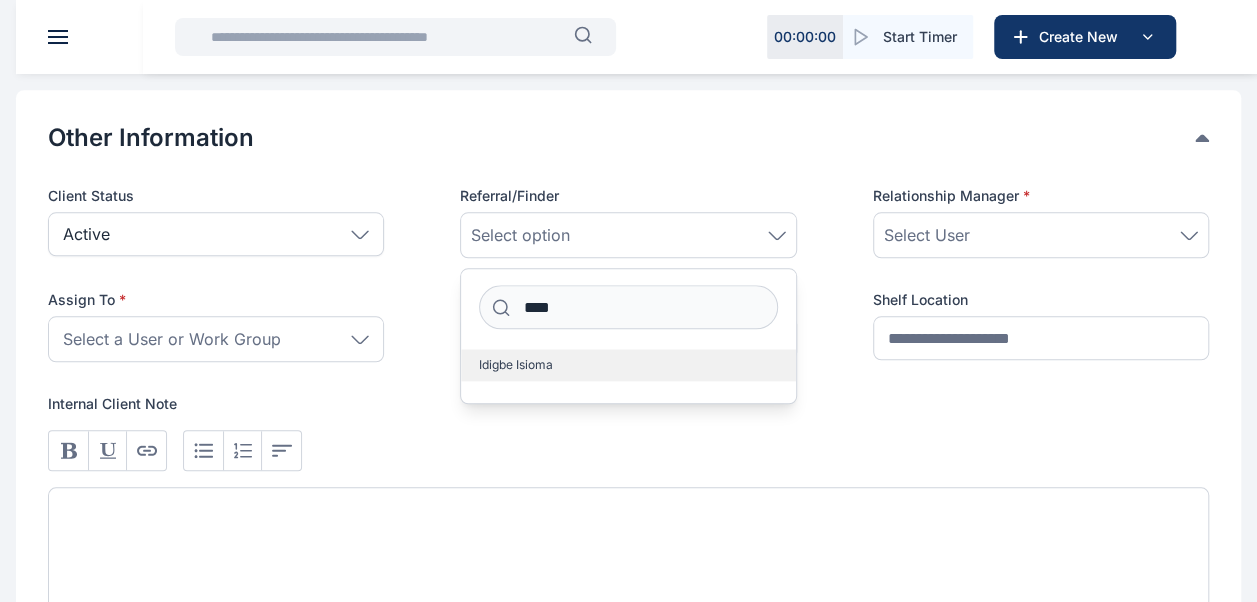 click on "Idigbe Isioma" at bounding box center [628, 365] 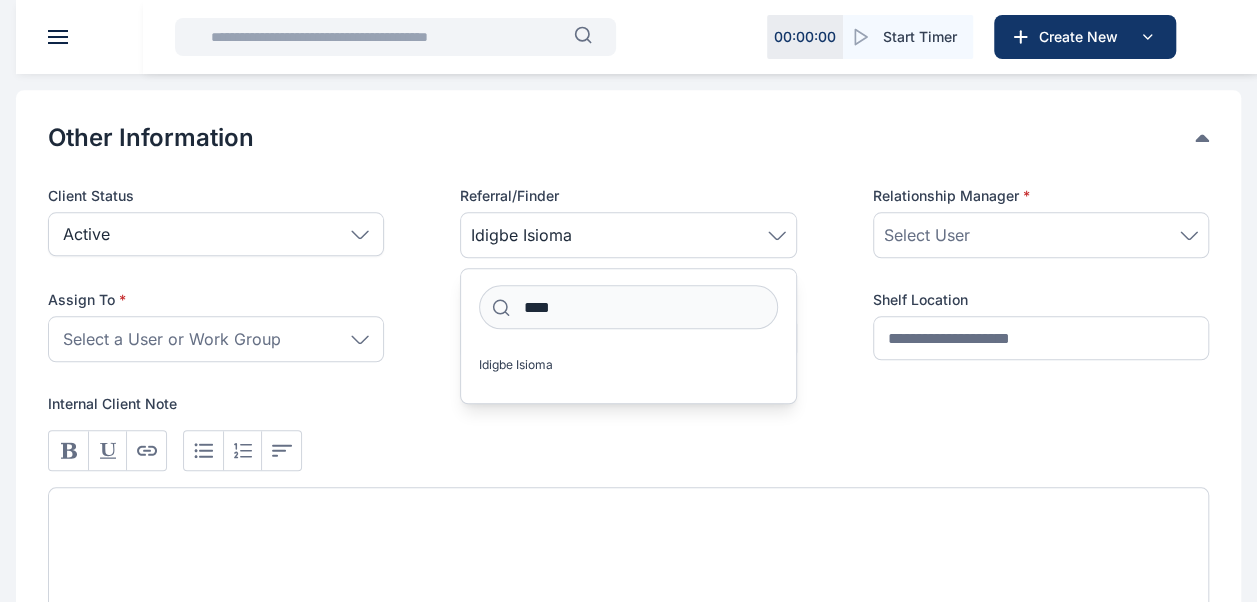 click on "Select User" at bounding box center [1041, 235] 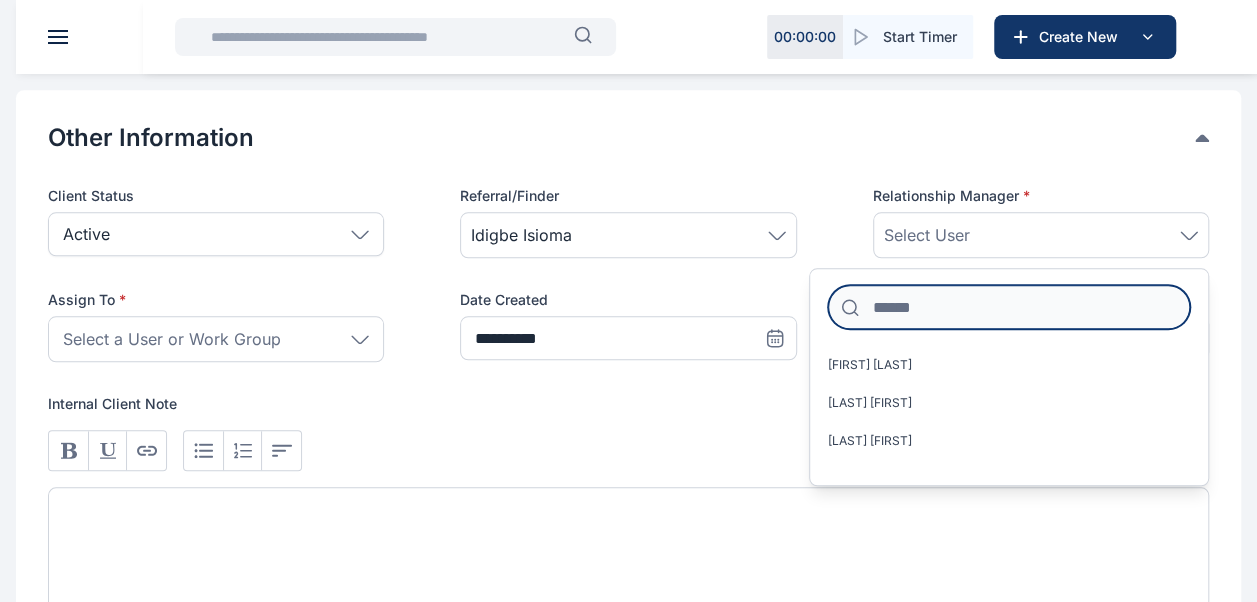 click at bounding box center (1009, 307) 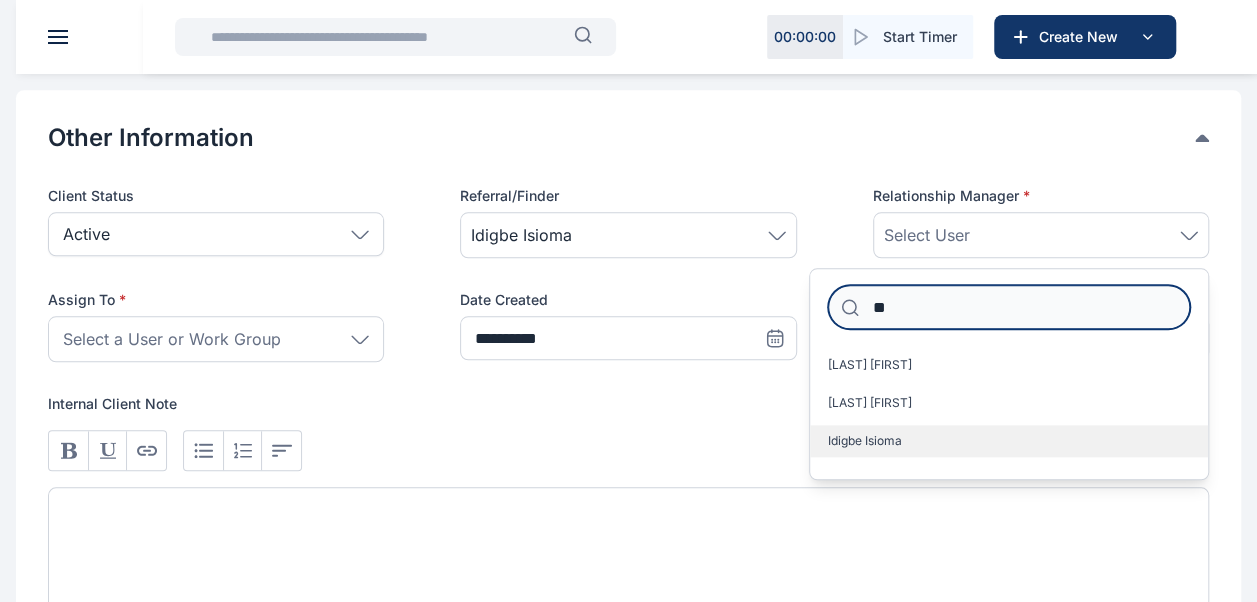 type on "**" 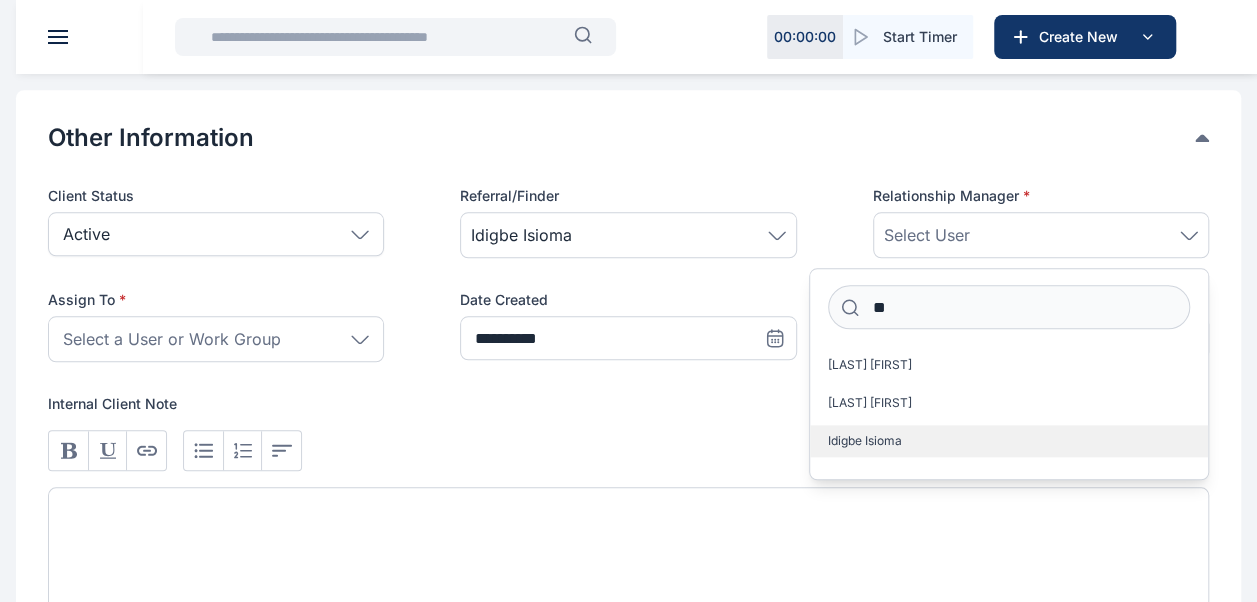 click on "Idigbe Isioma" at bounding box center [1009, 441] 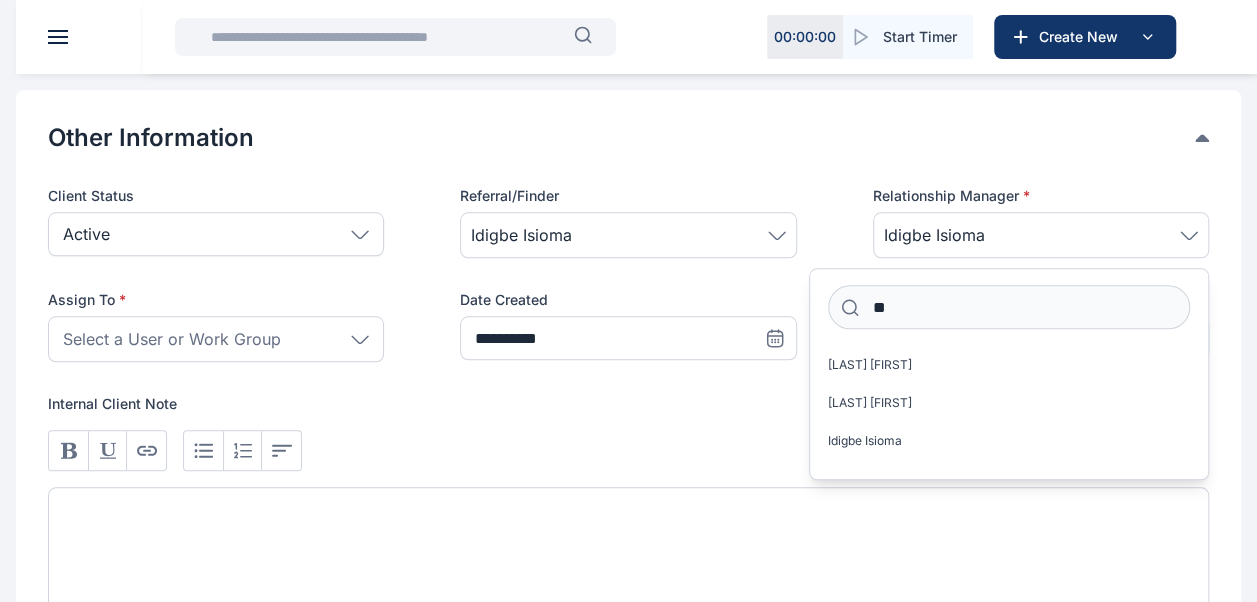 click 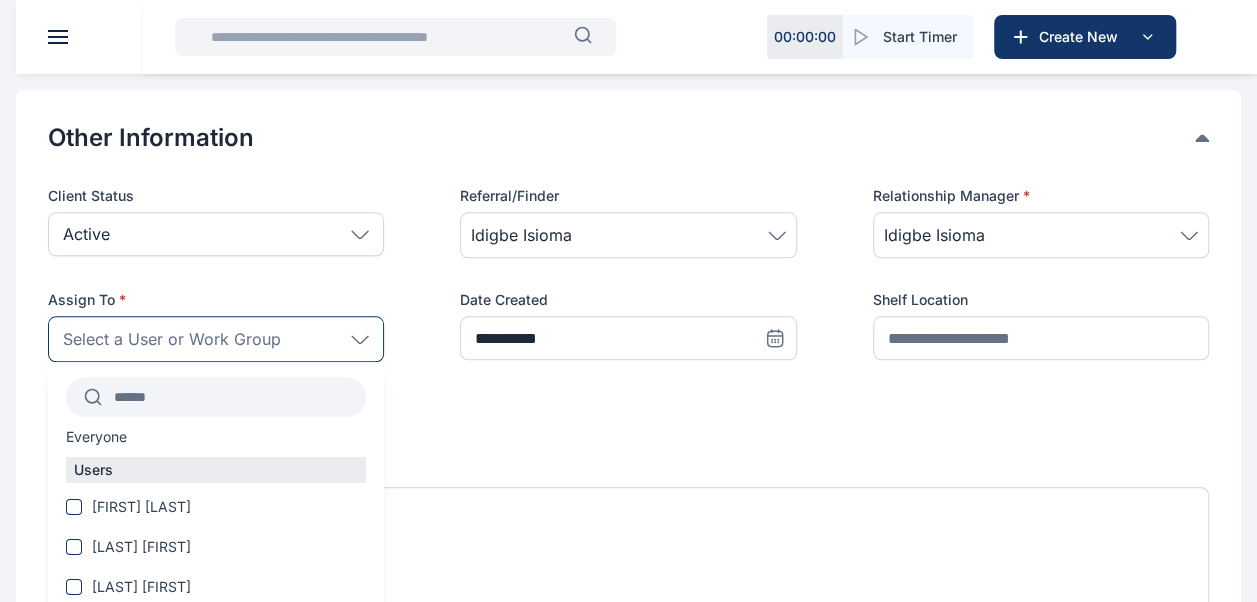 click at bounding box center (234, 397) 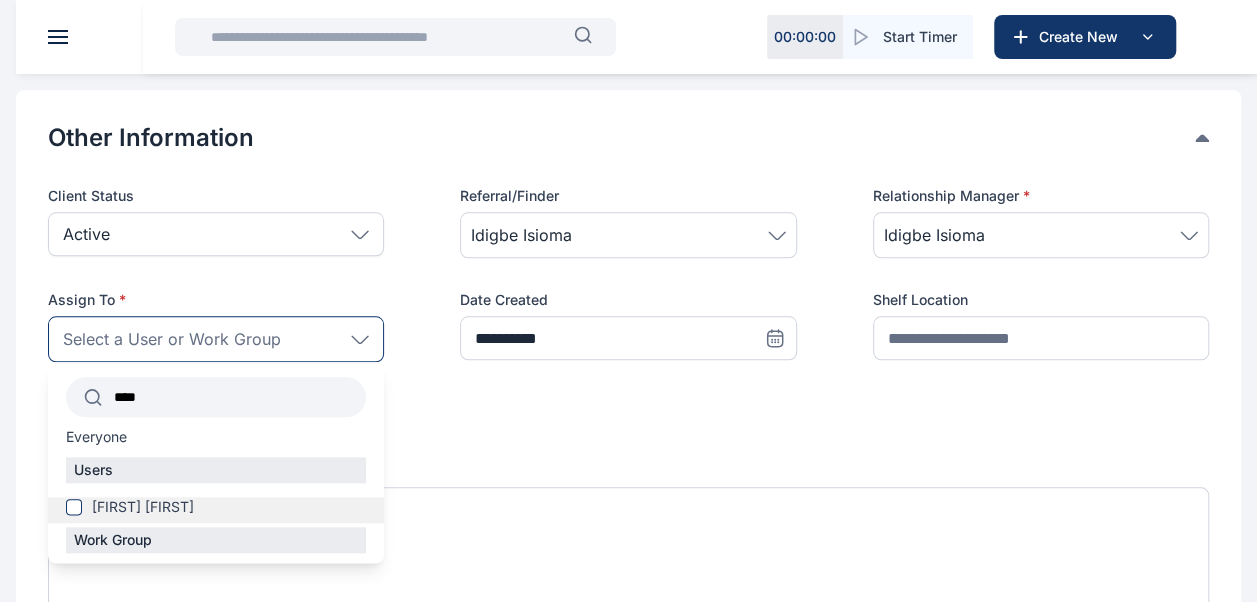 click on "[TITLE] [LAST]" at bounding box center (143, 507) 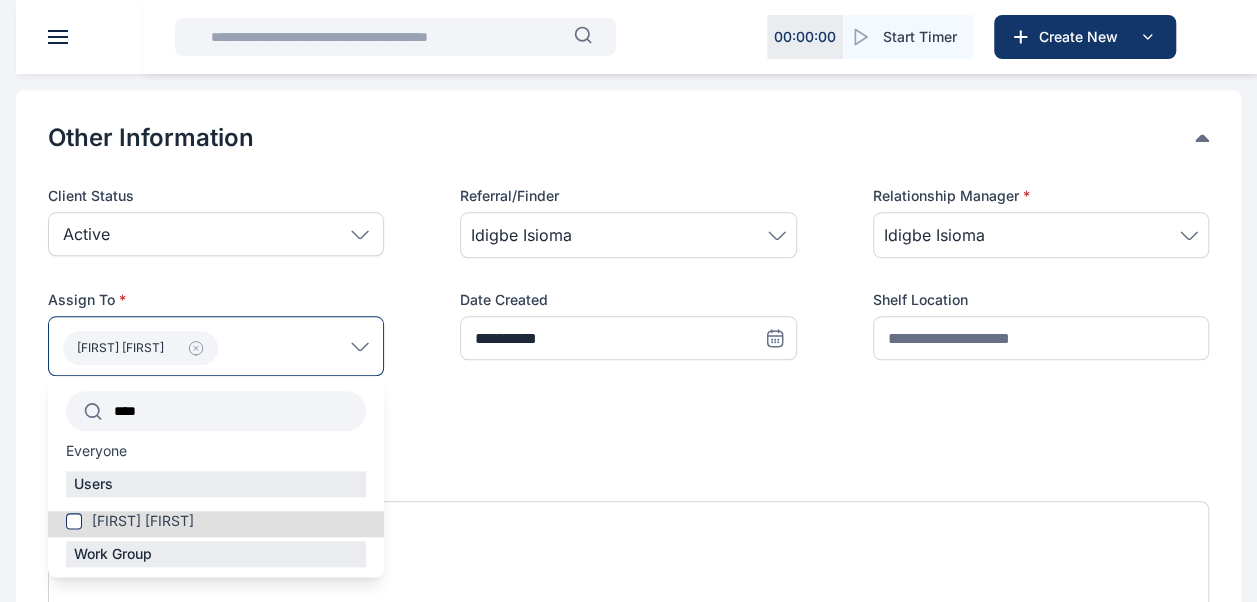 drag, startPoint x: 234, startPoint y: 412, endPoint x: 90, endPoint y: 412, distance: 144 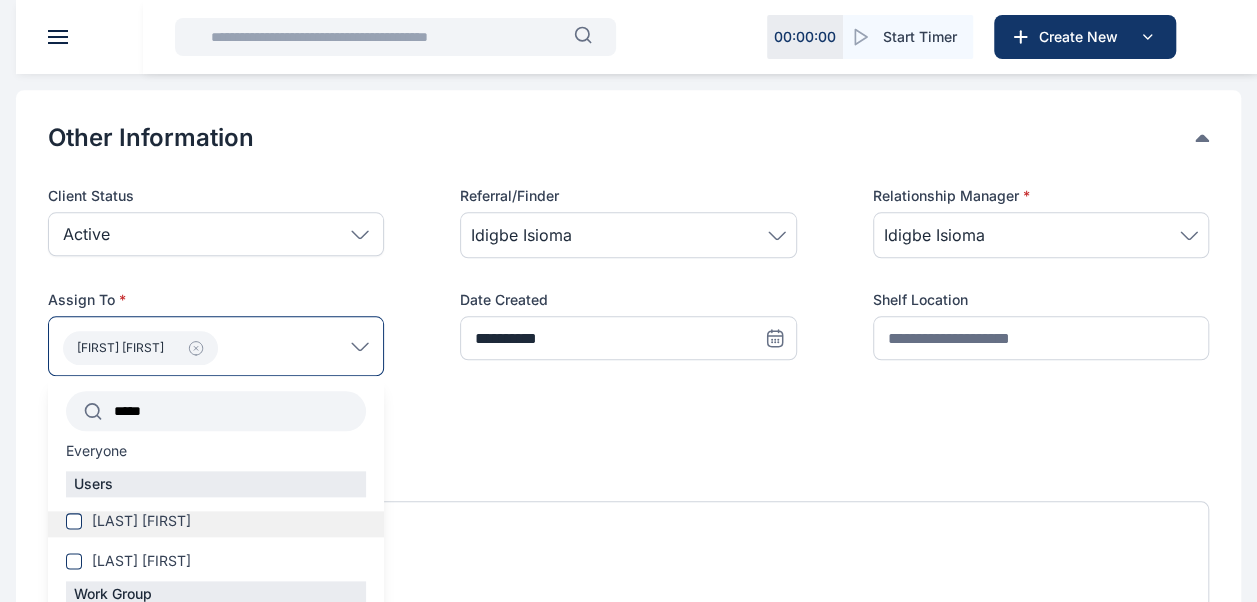 click on "[FIRST] [LAST]" at bounding box center (216, 524) 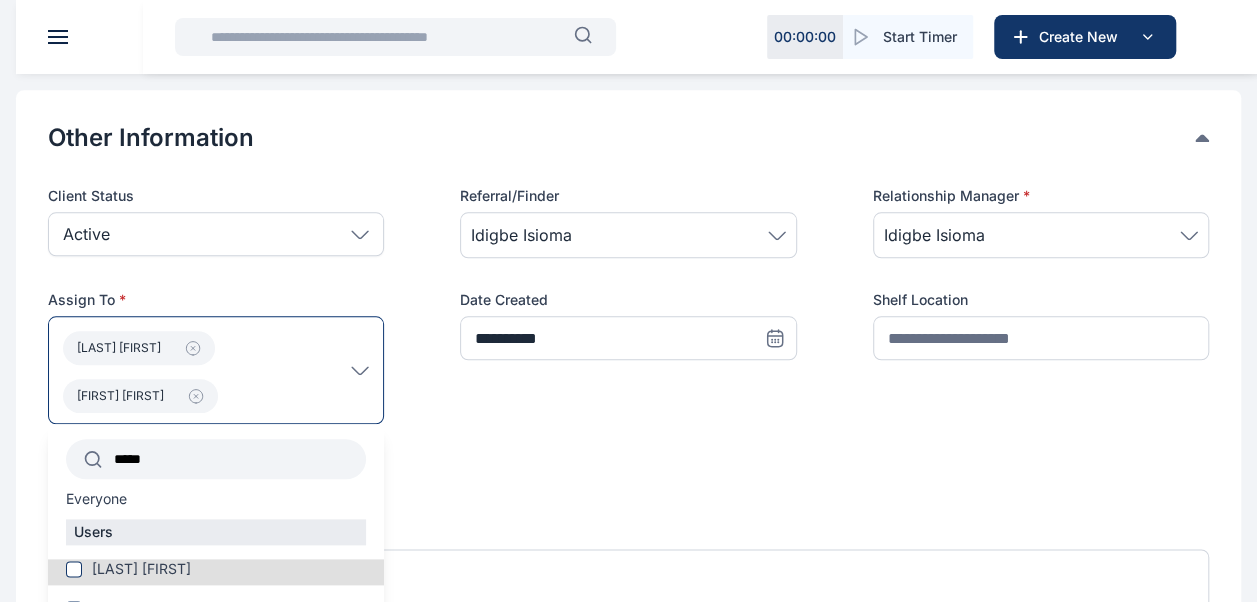 drag, startPoint x: 157, startPoint y: 460, endPoint x: 116, endPoint y: 458, distance: 41.04875 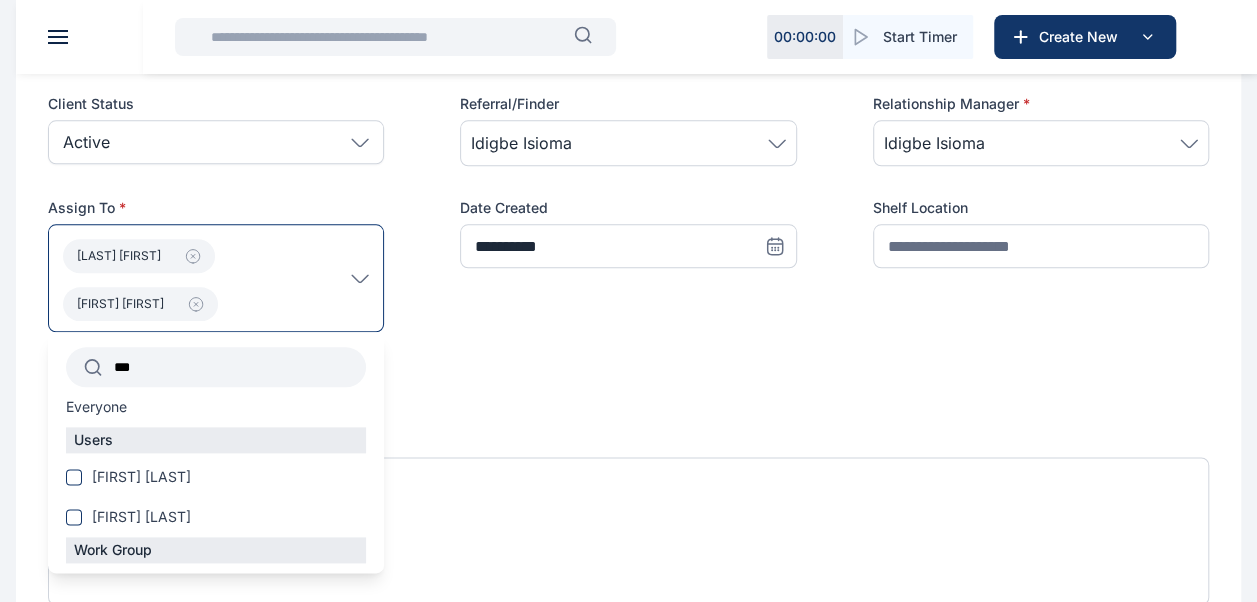 scroll, scrollTop: 1100, scrollLeft: 0, axis: vertical 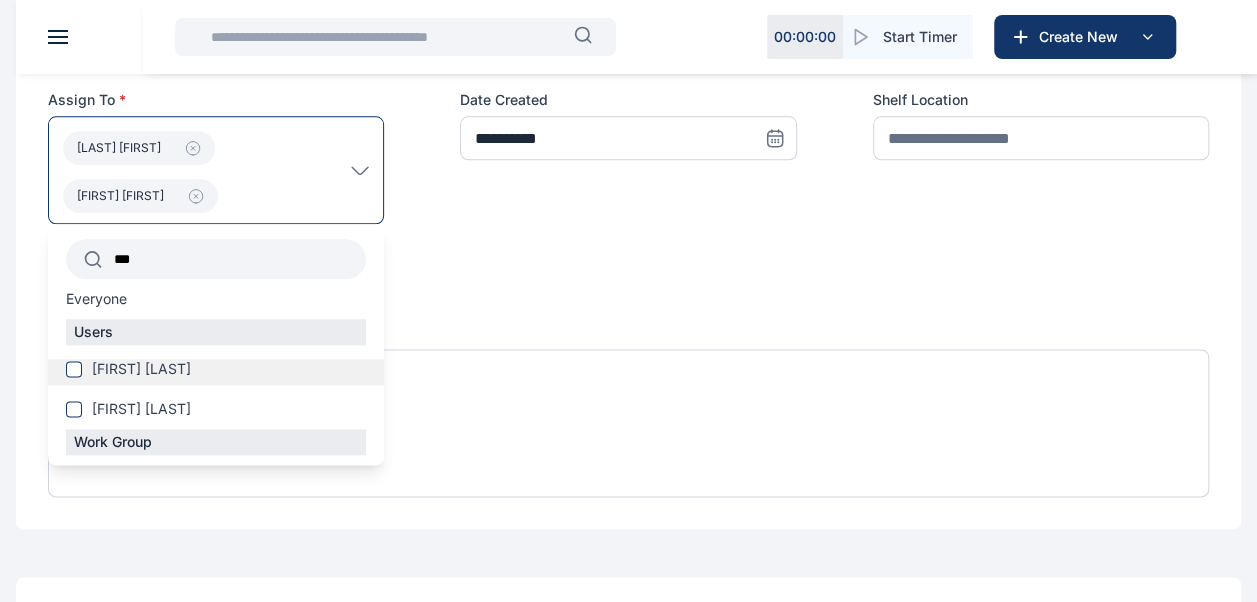 type on "***" 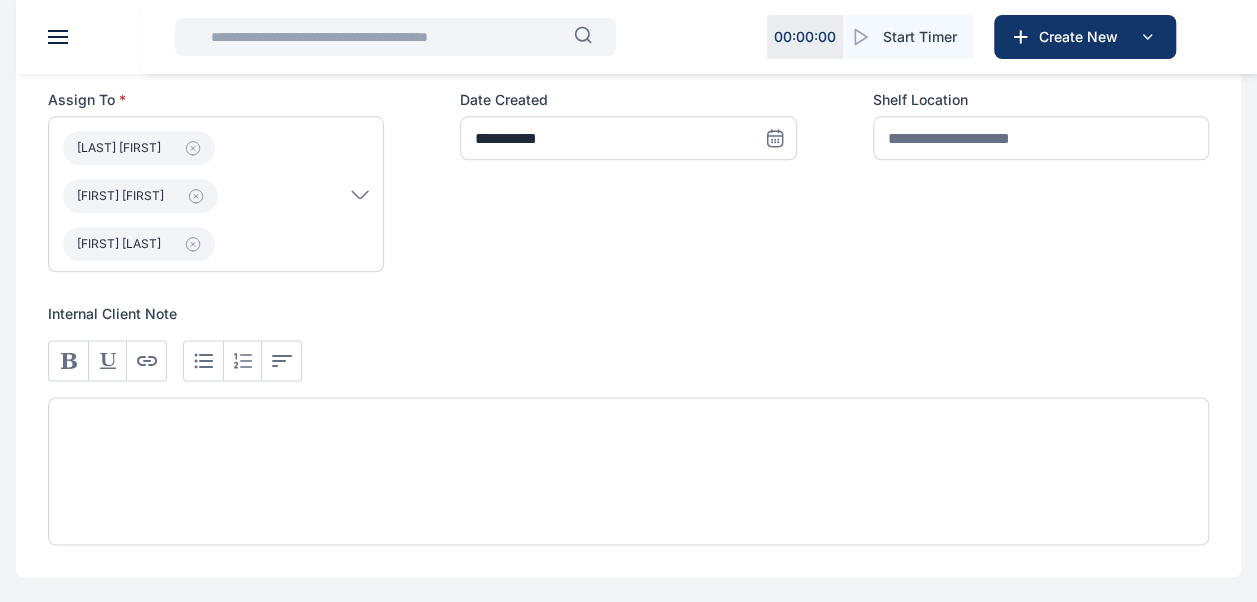 click at bounding box center [628, 360] 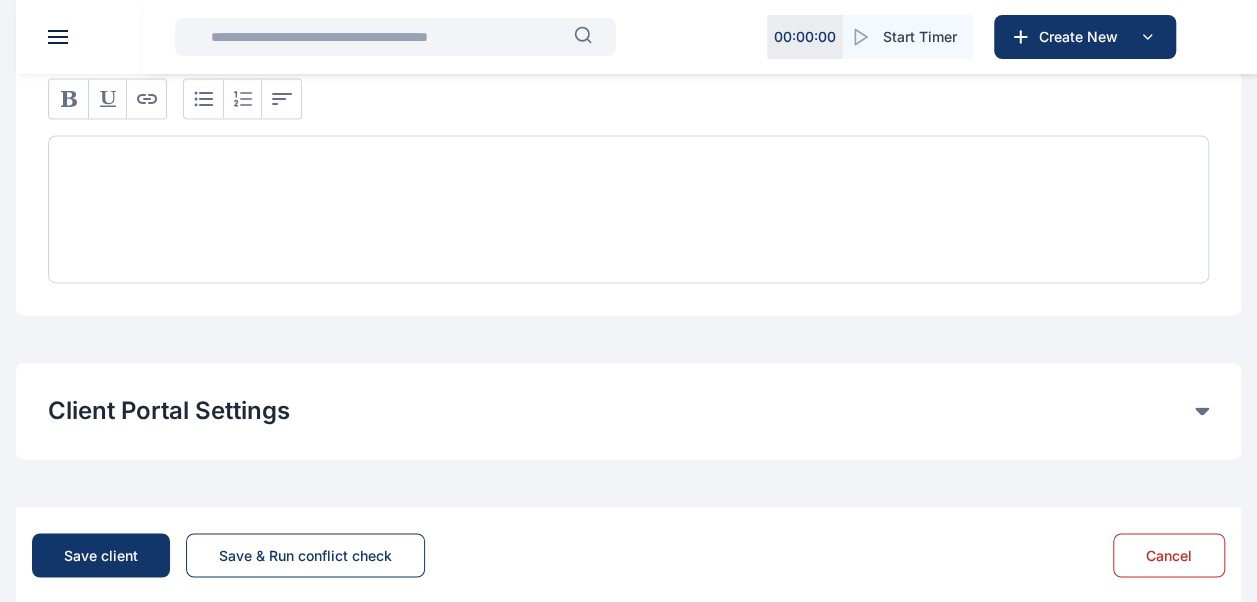 scroll, scrollTop: 1392, scrollLeft: 0, axis: vertical 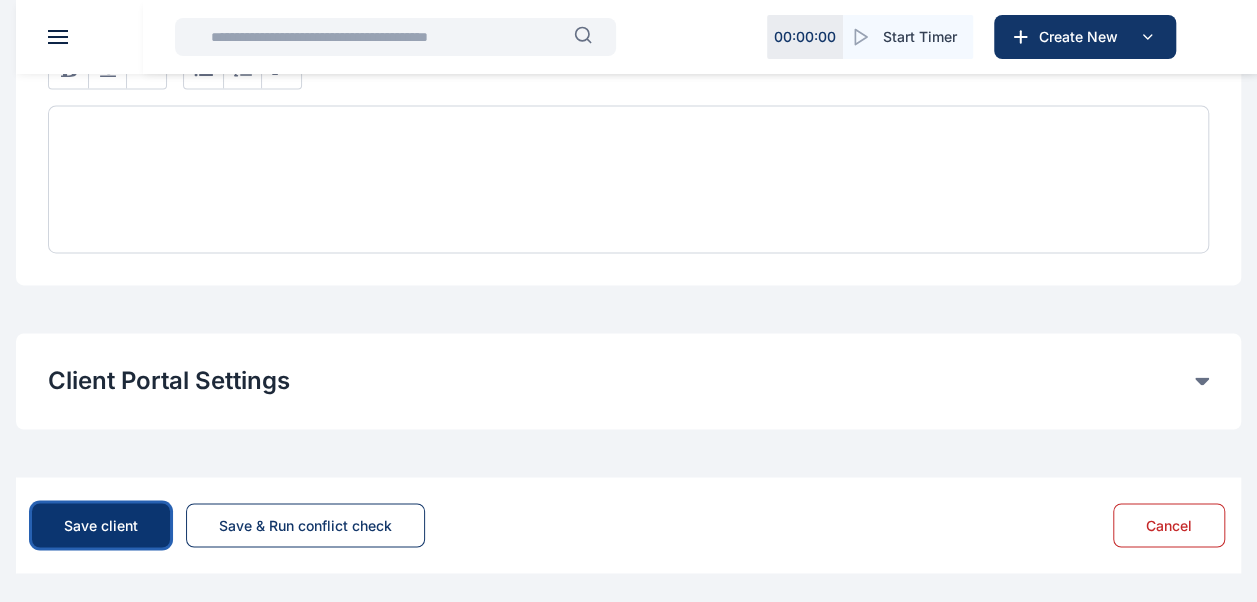 click on "Save client" at bounding box center (101, 525) 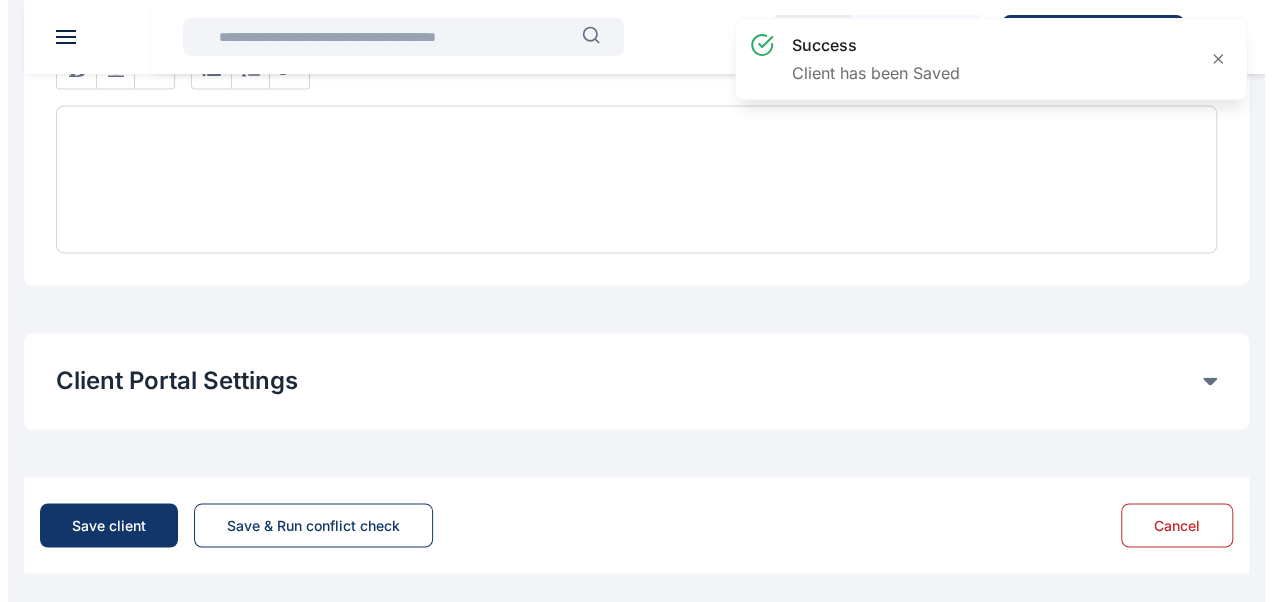scroll, scrollTop: 0, scrollLeft: 0, axis: both 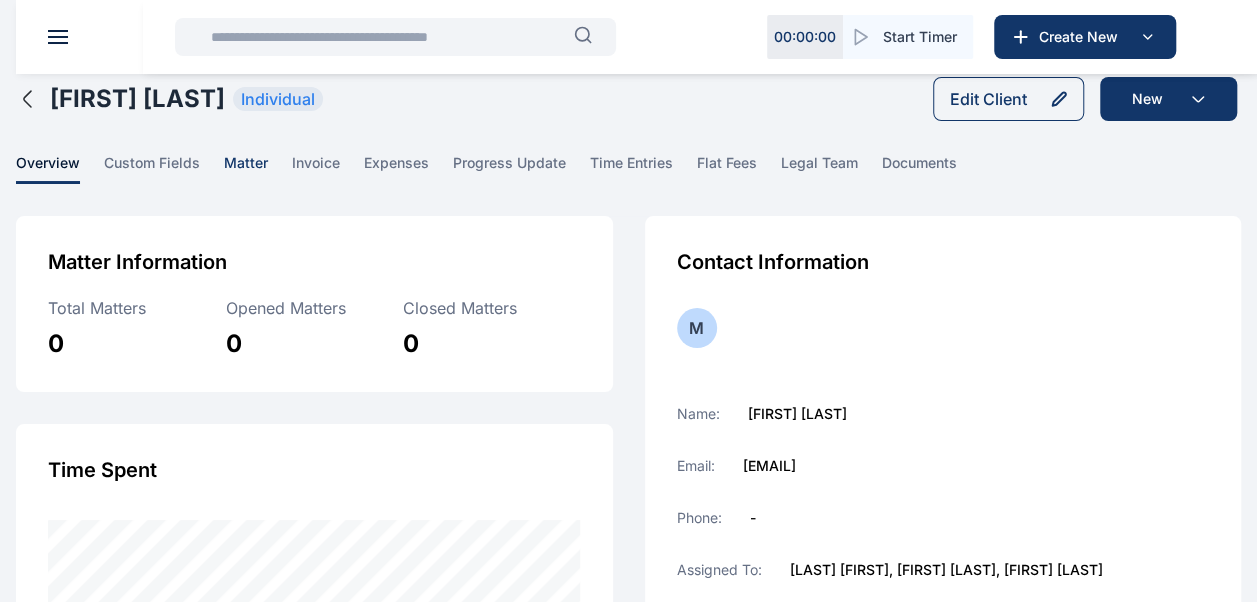 click on "matter" at bounding box center (246, 168) 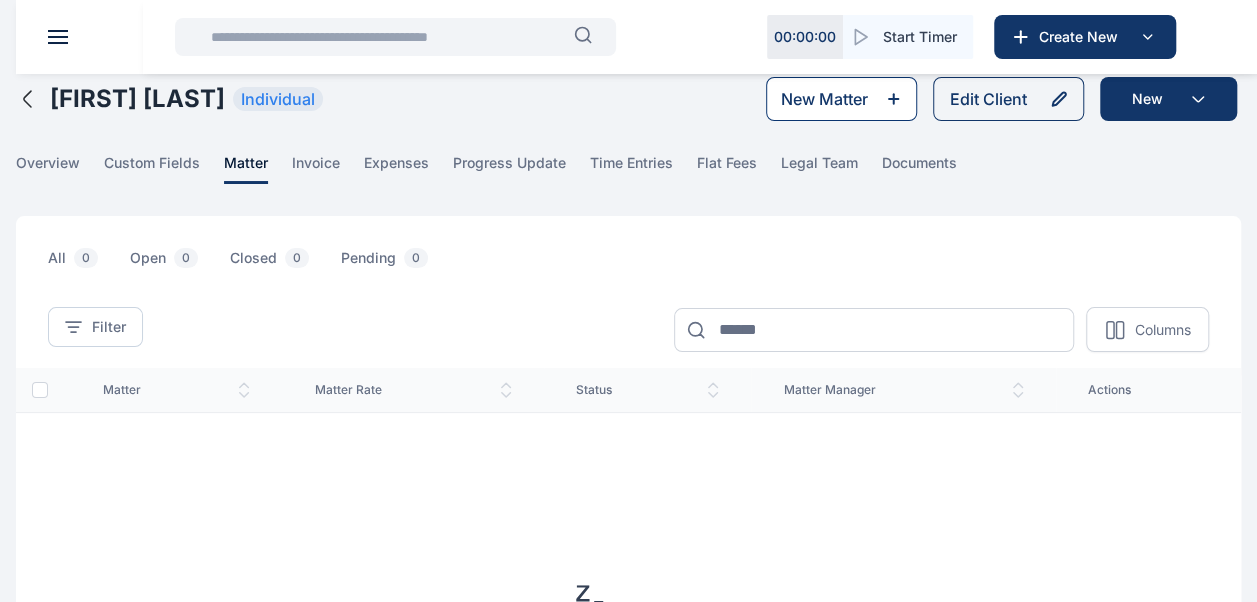 click on "New Matter" at bounding box center [824, 99] 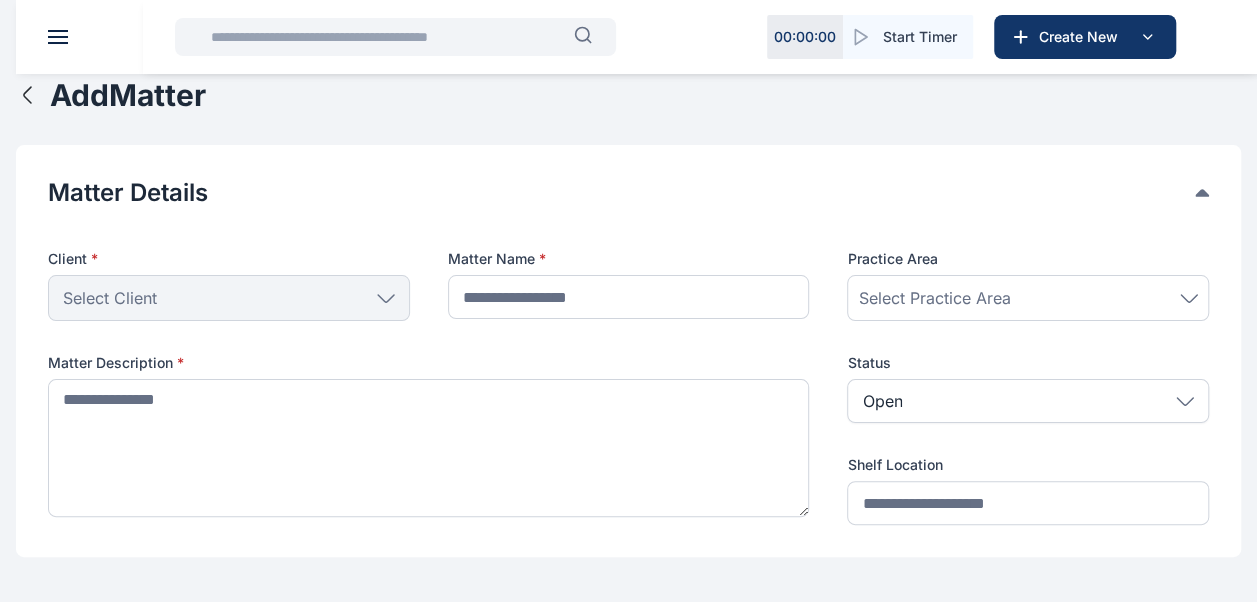 click on "Select Client" at bounding box center (229, 298) 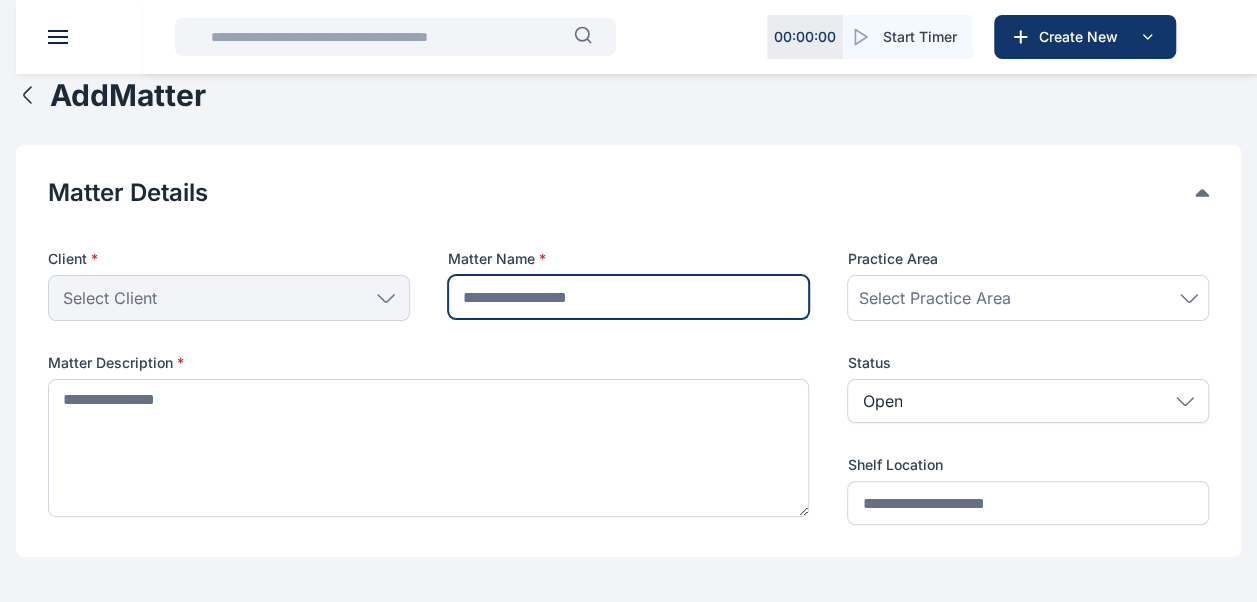 click at bounding box center (629, 297) 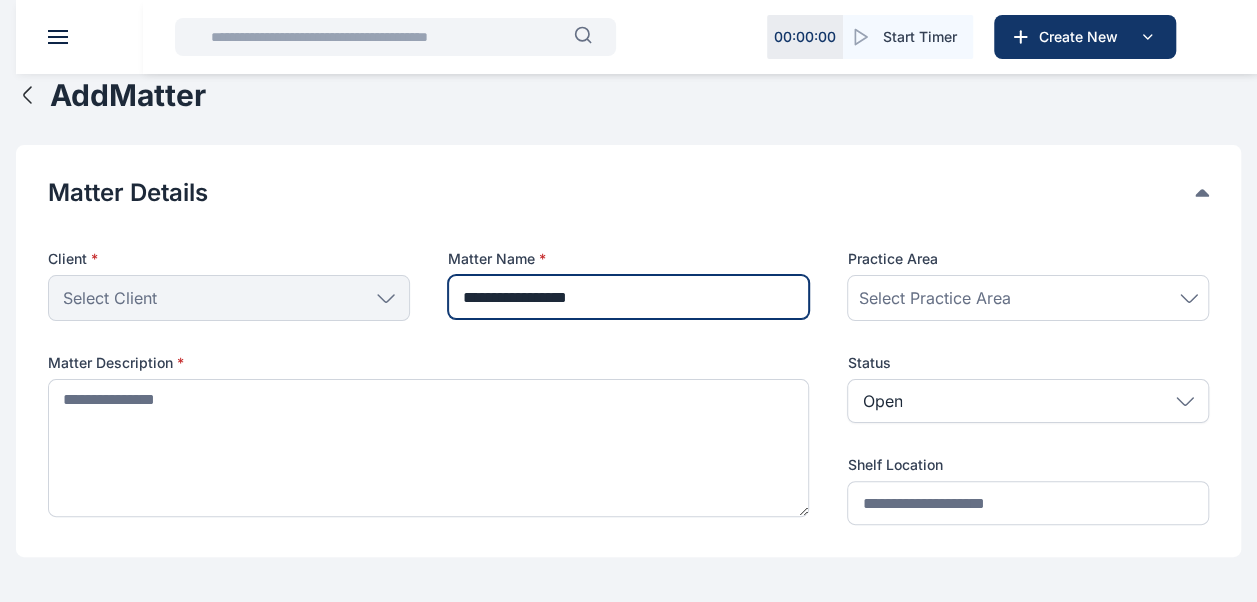 click on "**********" at bounding box center [629, 297] 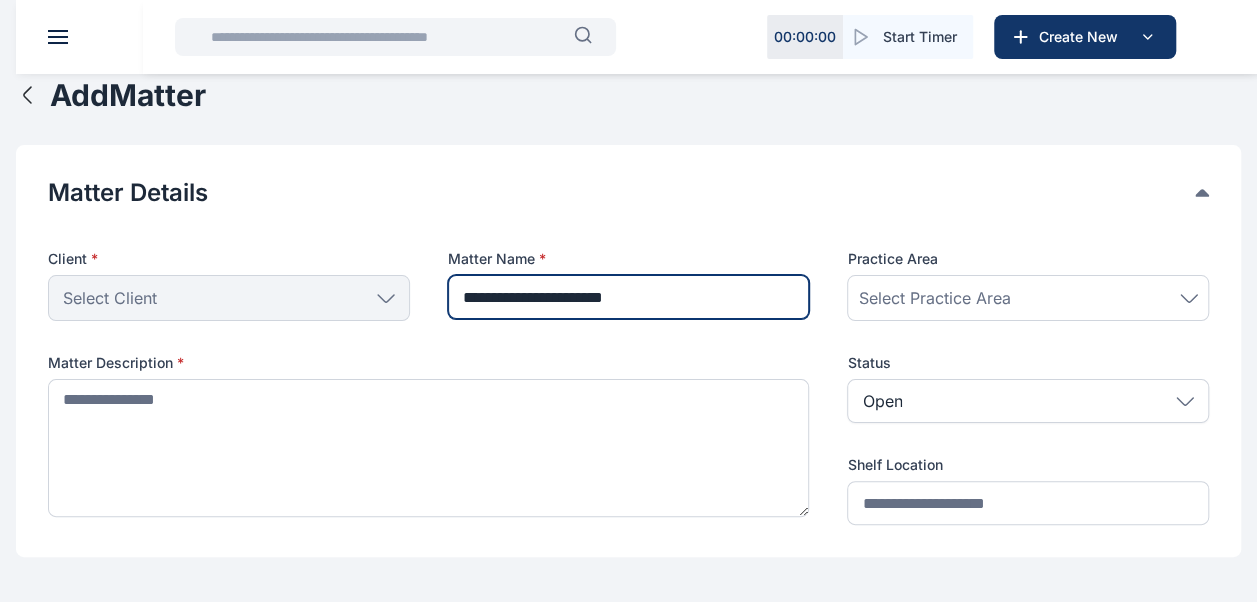 type on "**********" 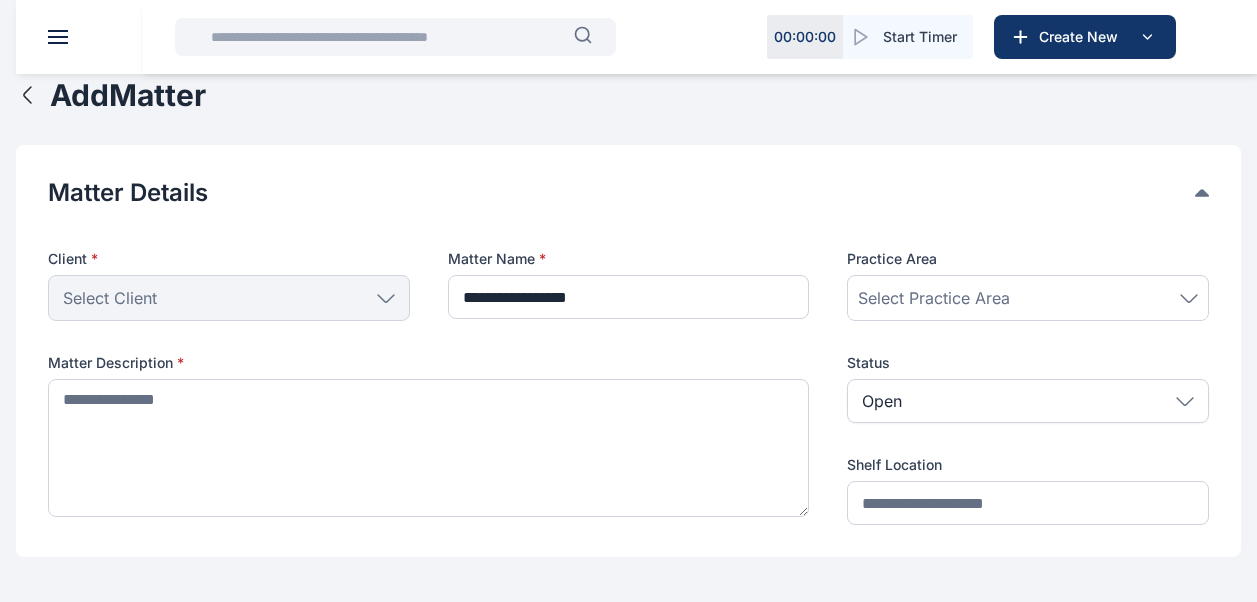 scroll, scrollTop: 0, scrollLeft: 0, axis: both 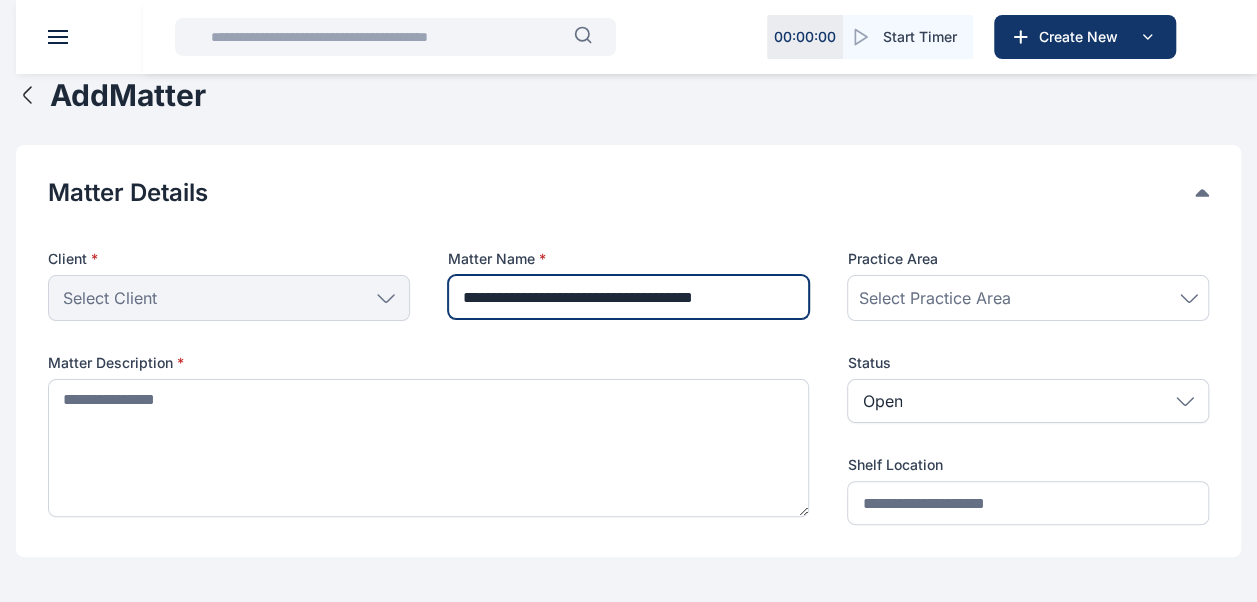 type on "**********" 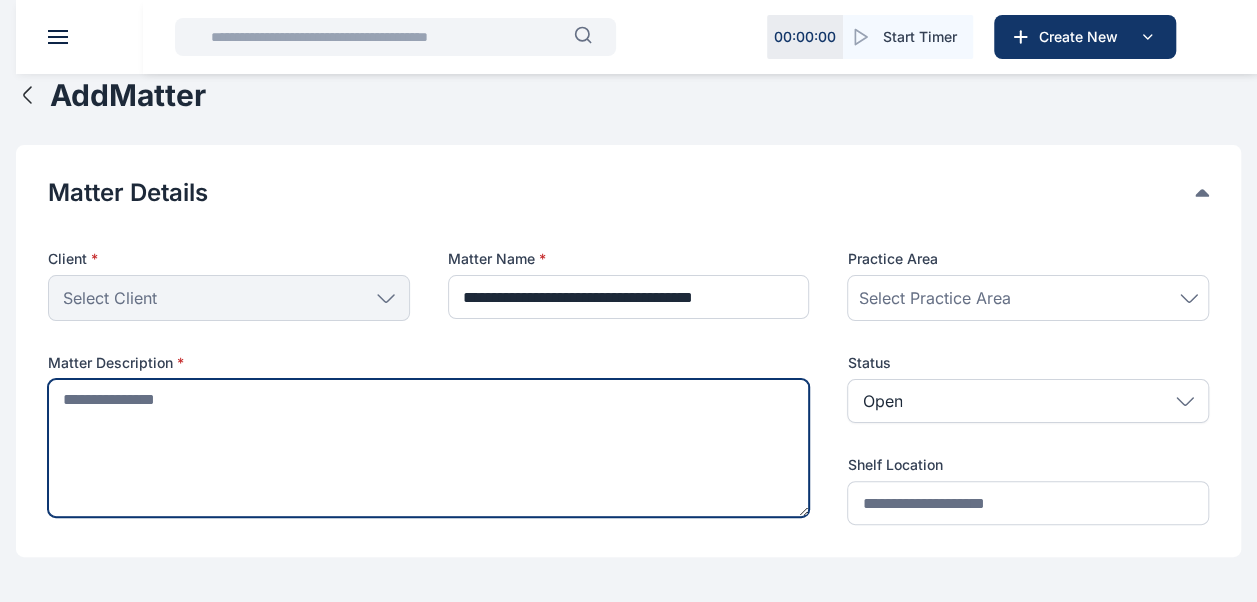 click at bounding box center [428, 448] 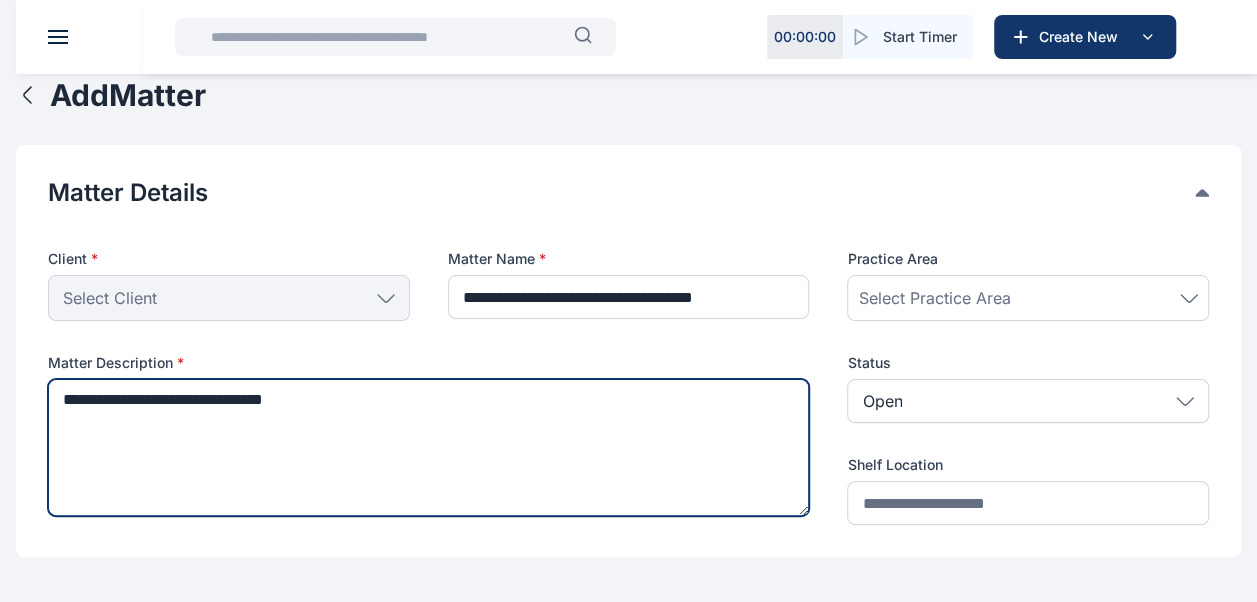 type on "**********" 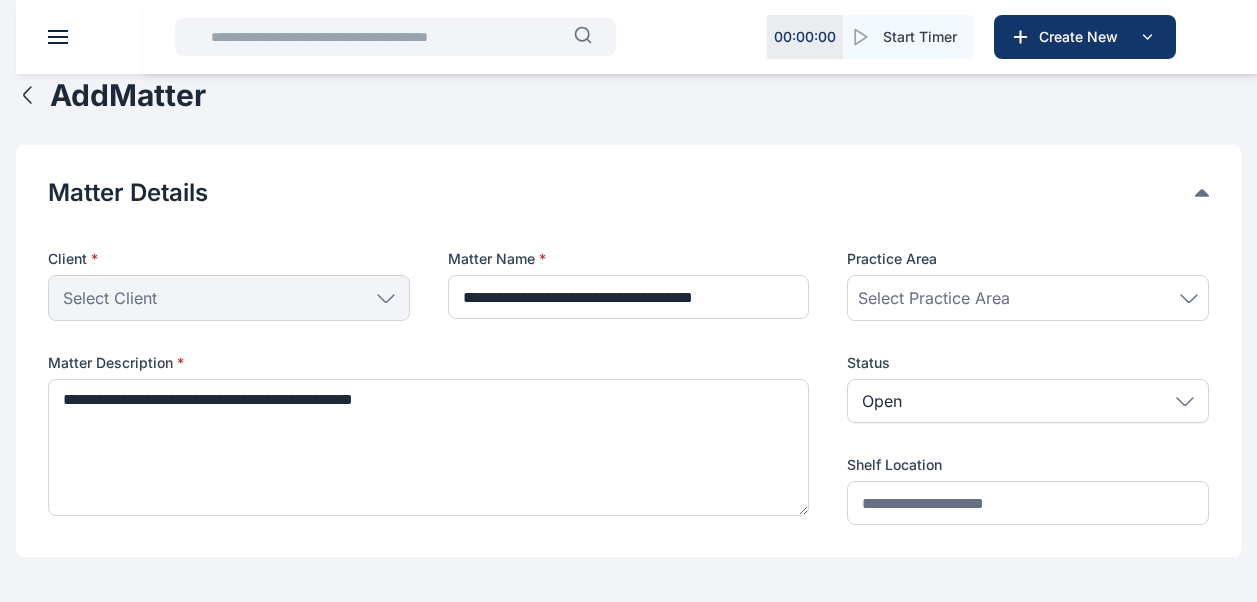 scroll, scrollTop: 800, scrollLeft: 0, axis: vertical 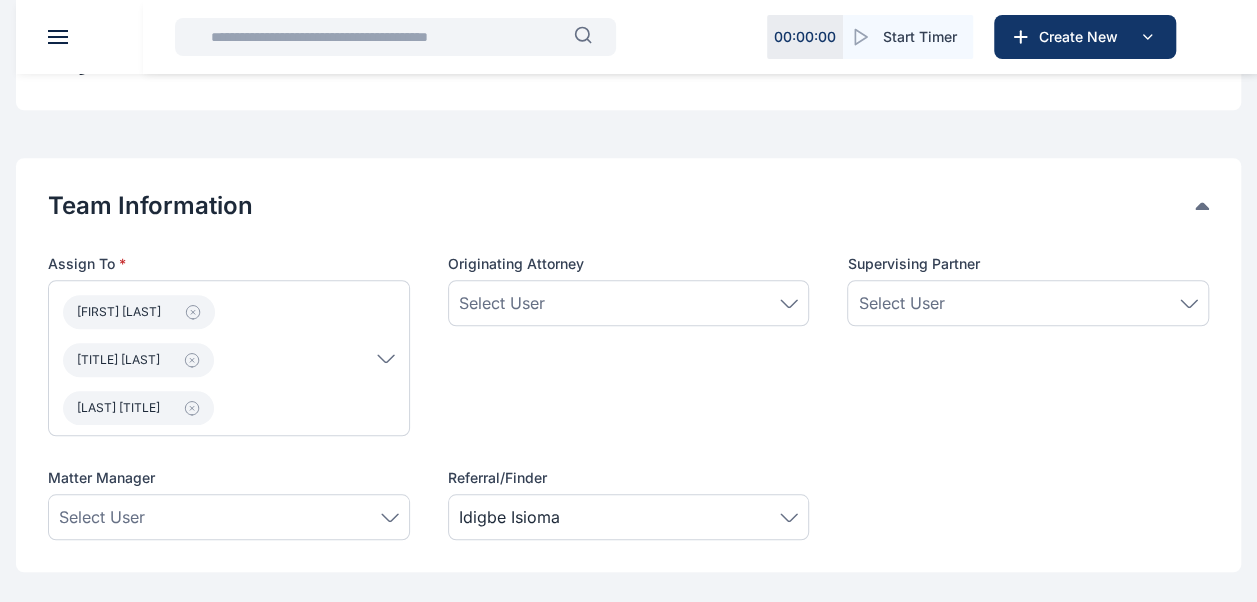 type on "**********" 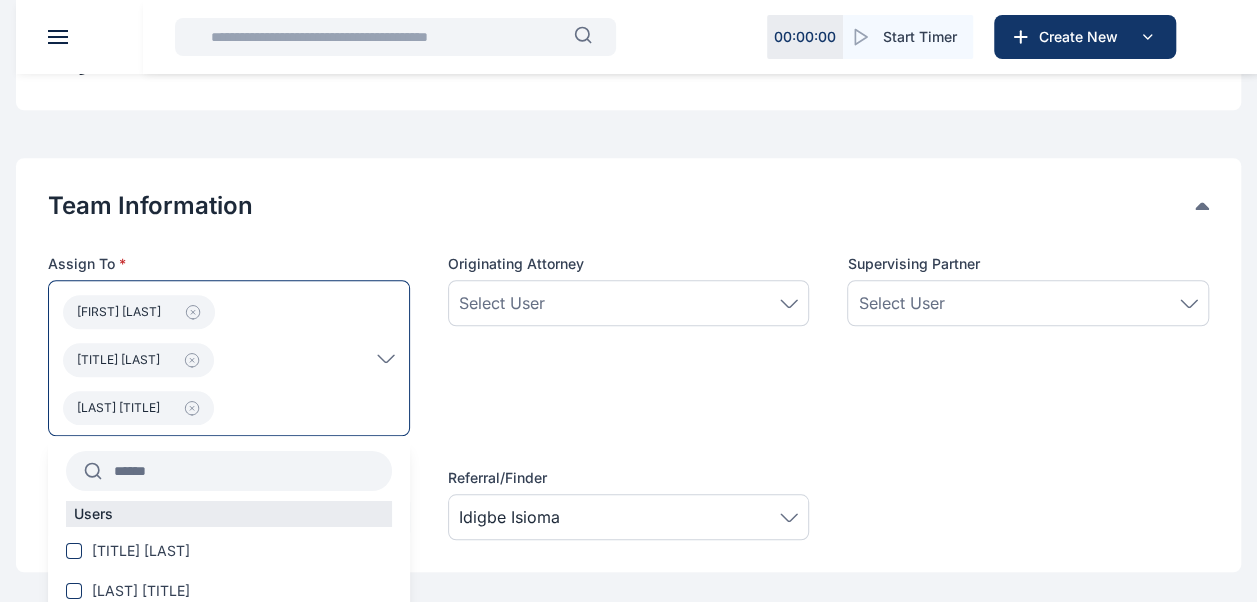 click 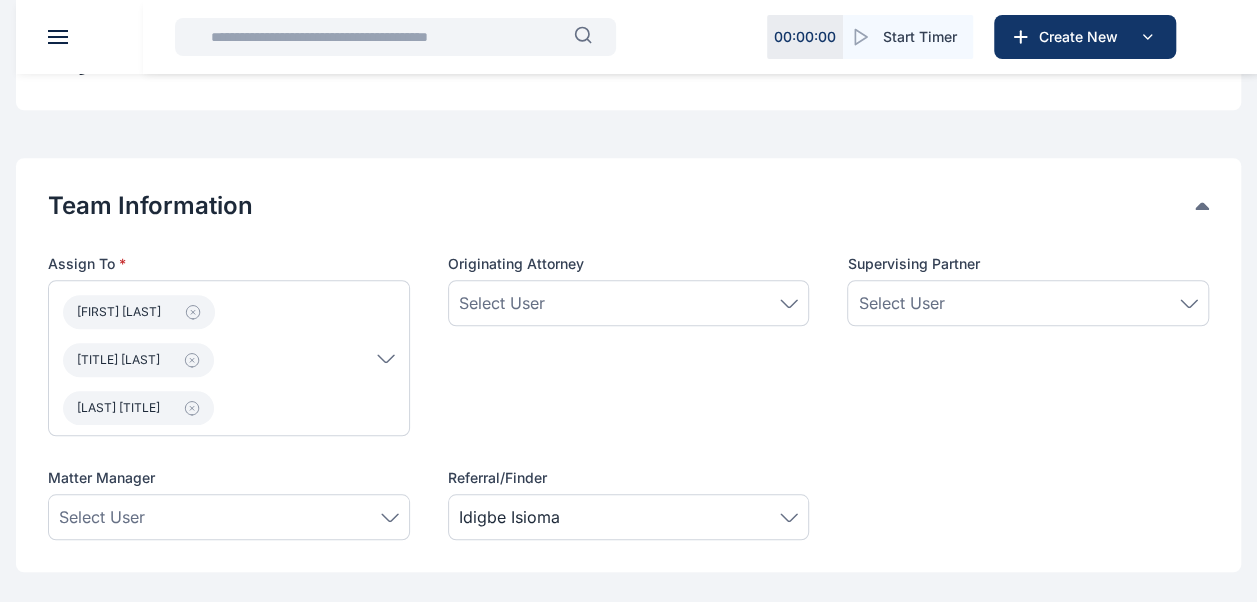 click 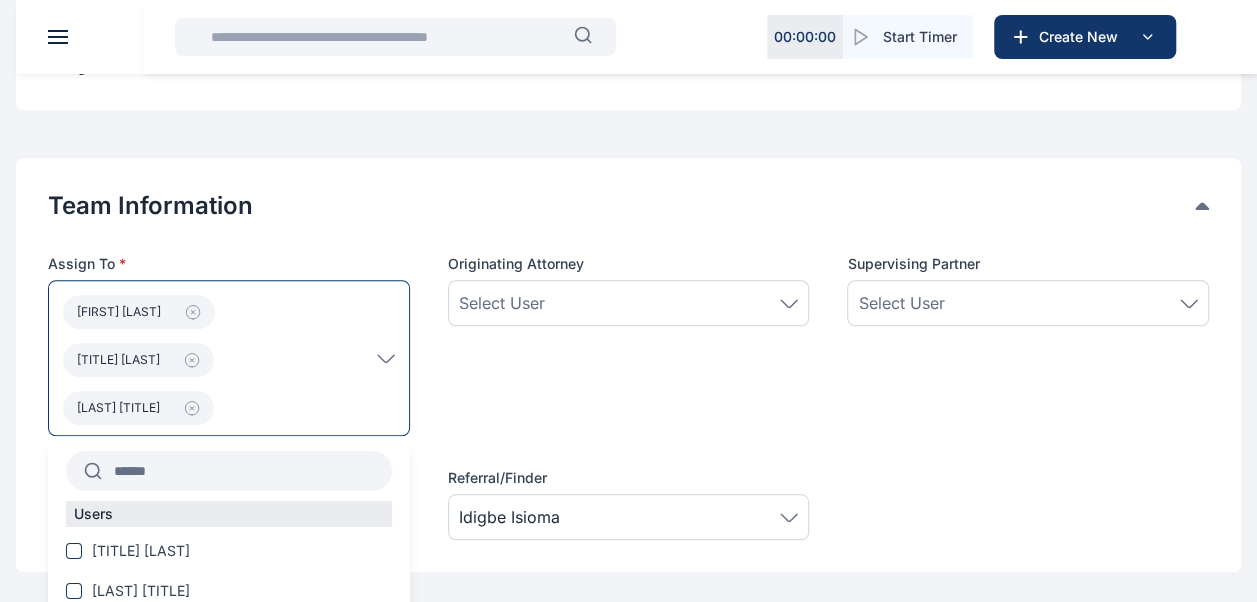 click at bounding box center (247, 471) 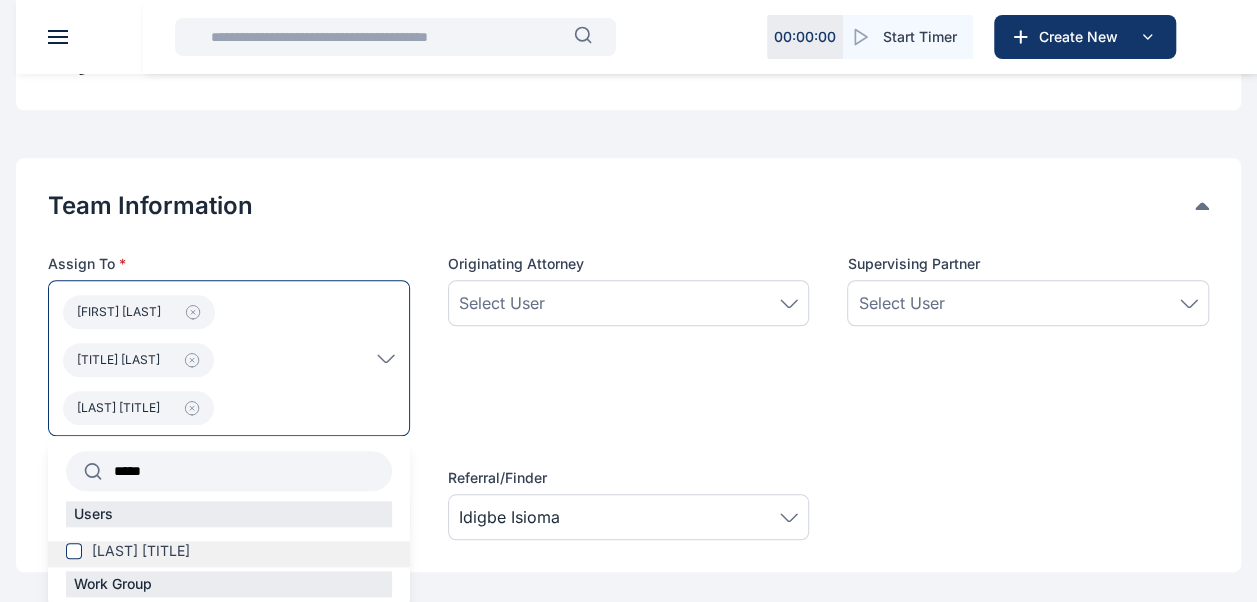 type on "*****" 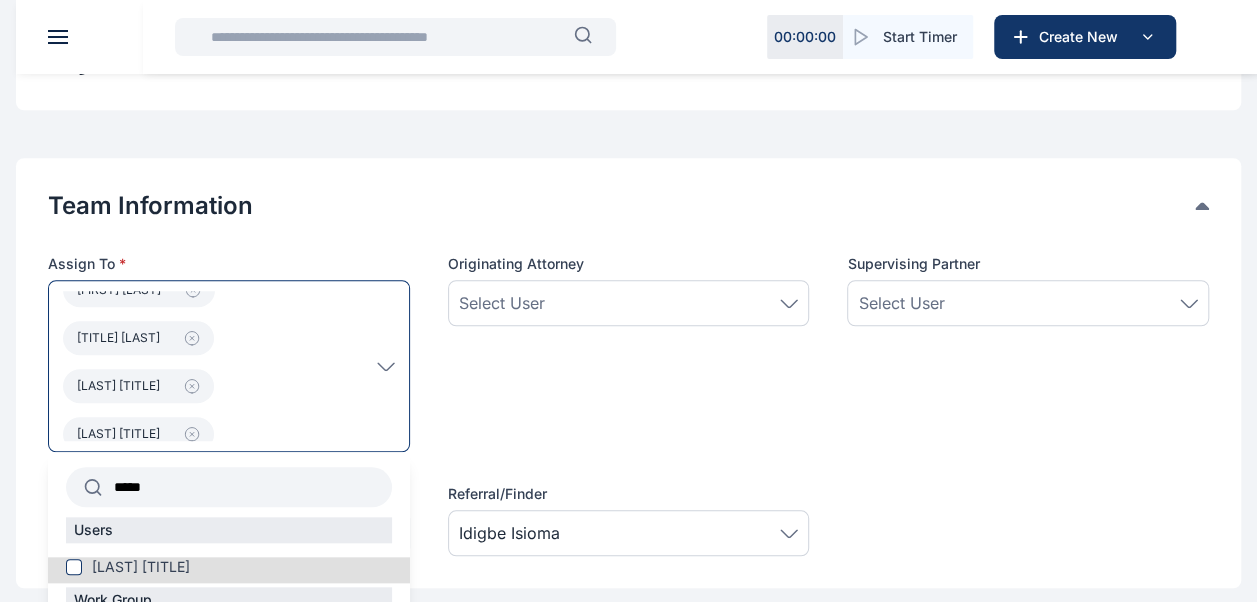 scroll, scrollTop: 32, scrollLeft: 0, axis: vertical 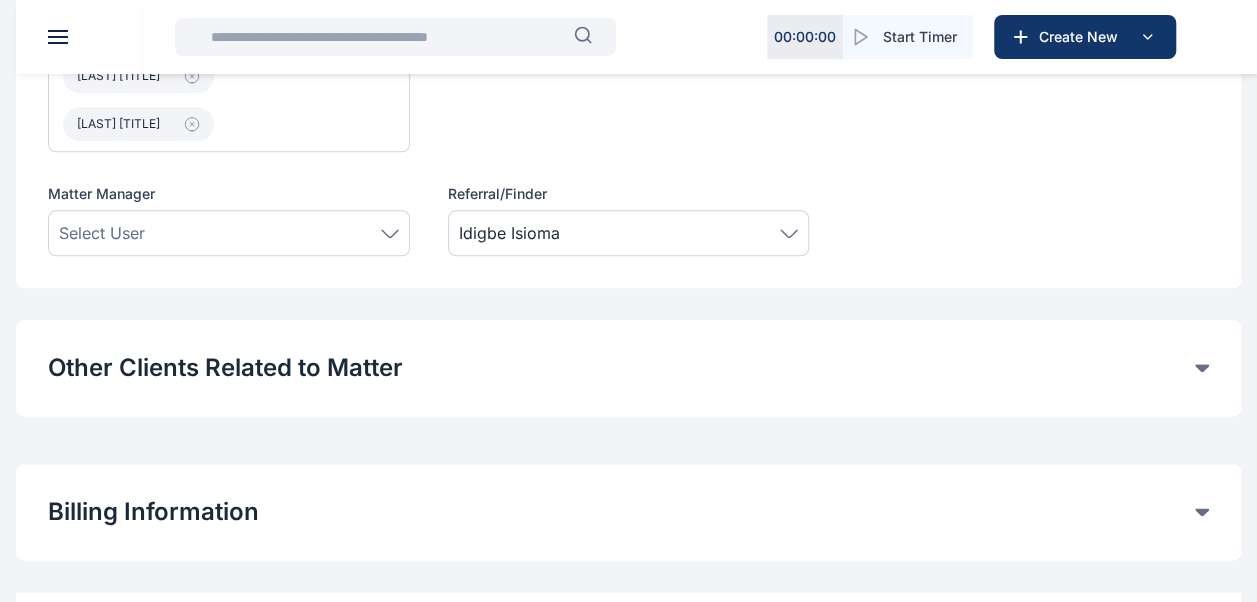 click on "Assign To * [LAST] [LAST] [LAST] [LAST] Users [LAST] Work Group Originating Attorney Select User Supervising Partner Select User Matter Manager Select User Referral/Finder [LAST] [LAST]" at bounding box center [628, 105] 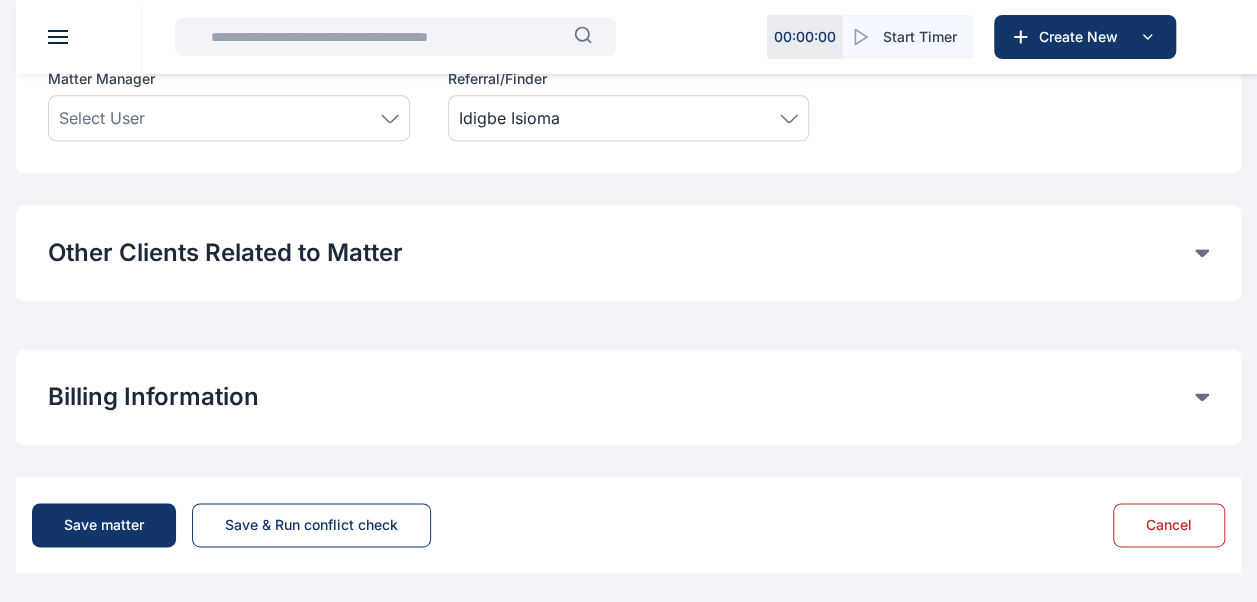 scroll, scrollTop: 1135, scrollLeft: 0, axis: vertical 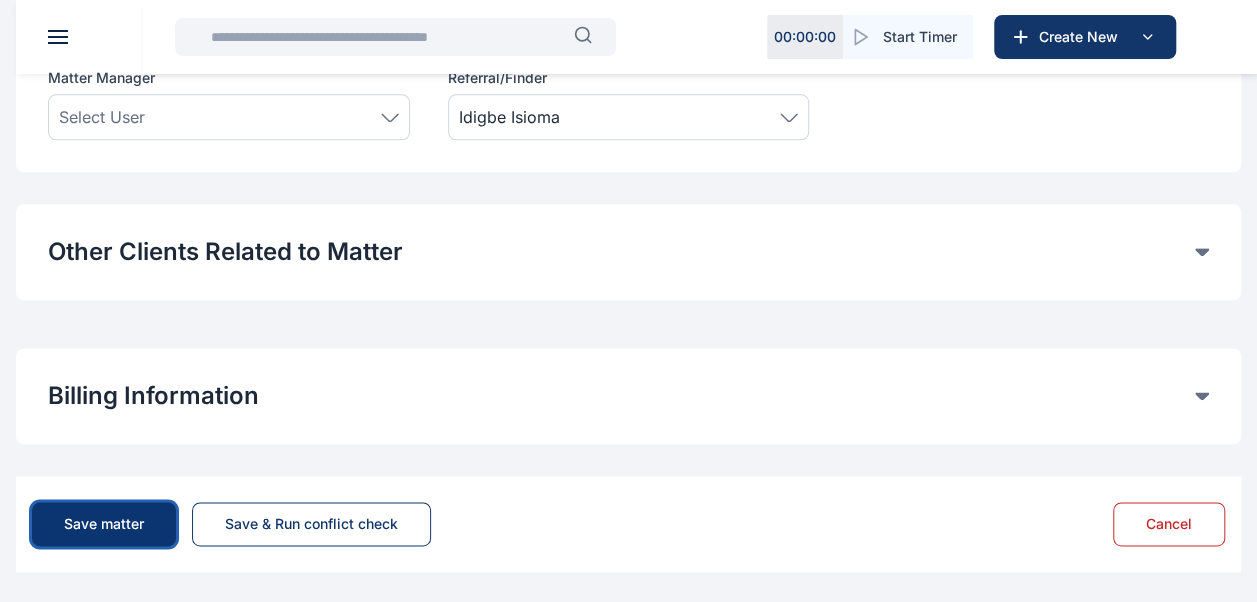 click on "Save matter" at bounding box center (104, 524) 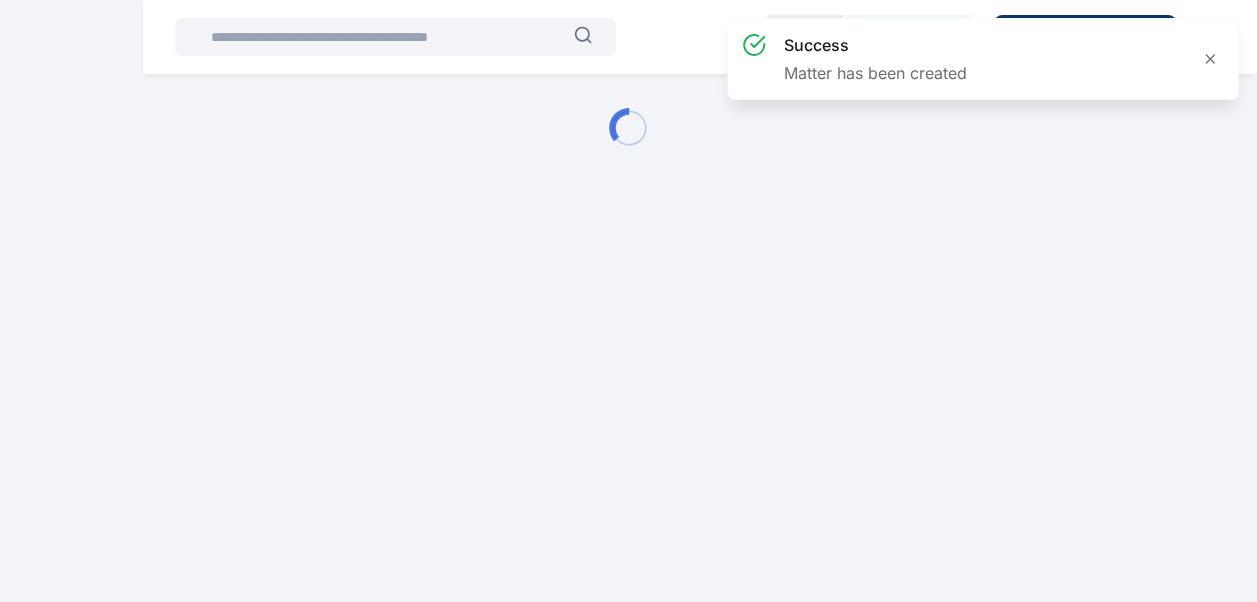 scroll, scrollTop: 0, scrollLeft: 0, axis: both 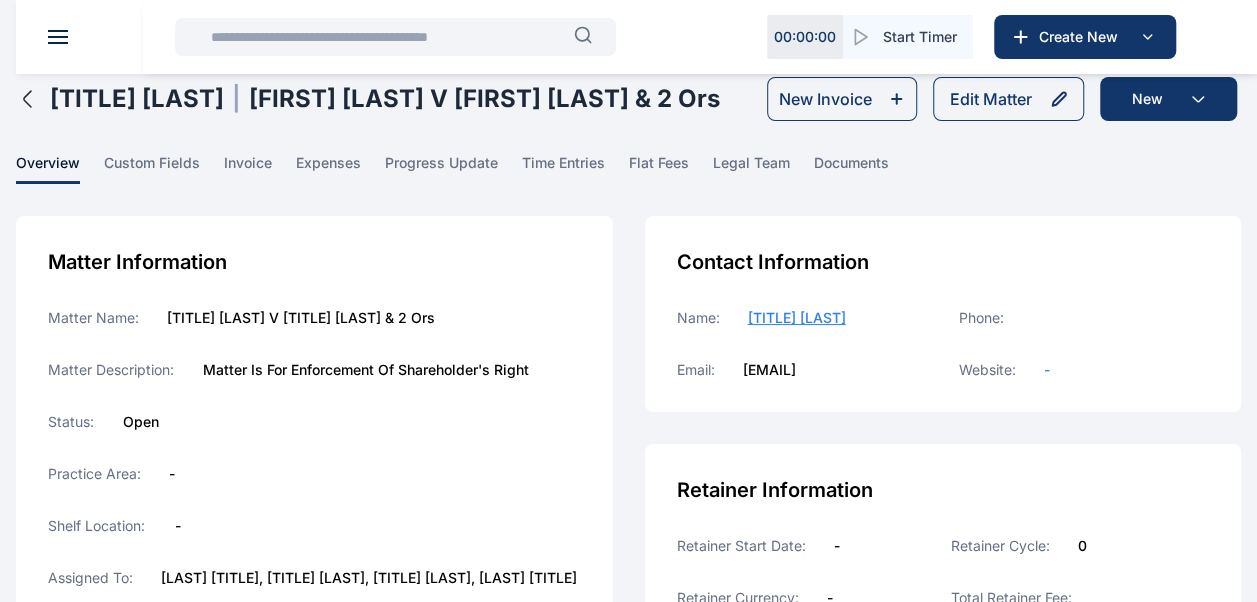 click 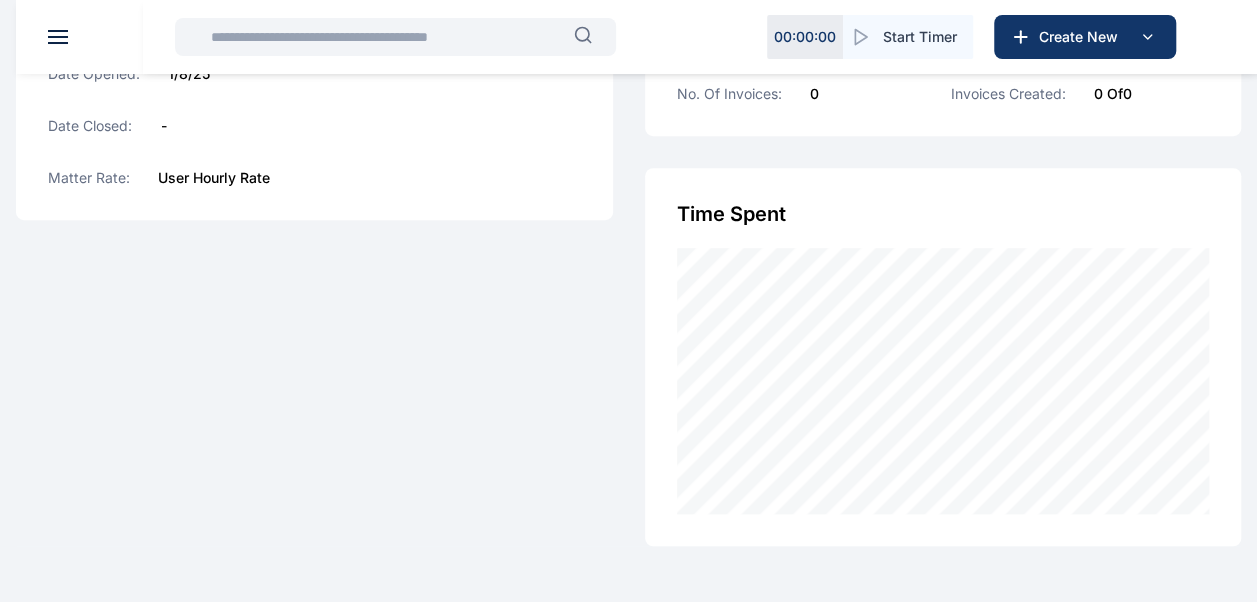 scroll, scrollTop: 0, scrollLeft: 0, axis: both 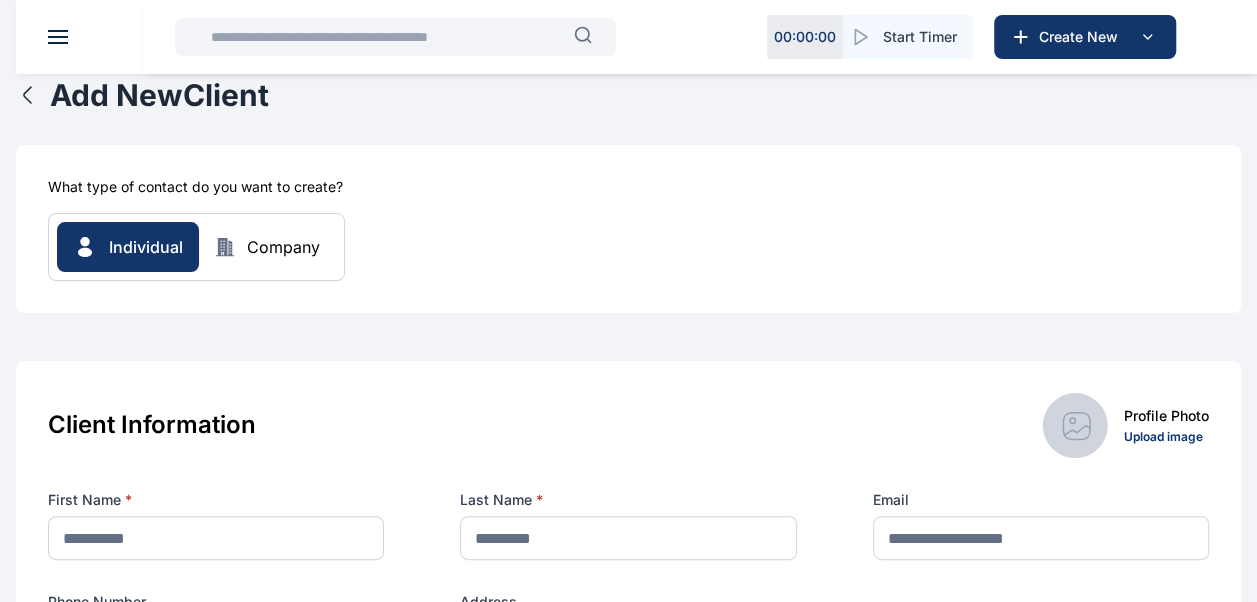 click 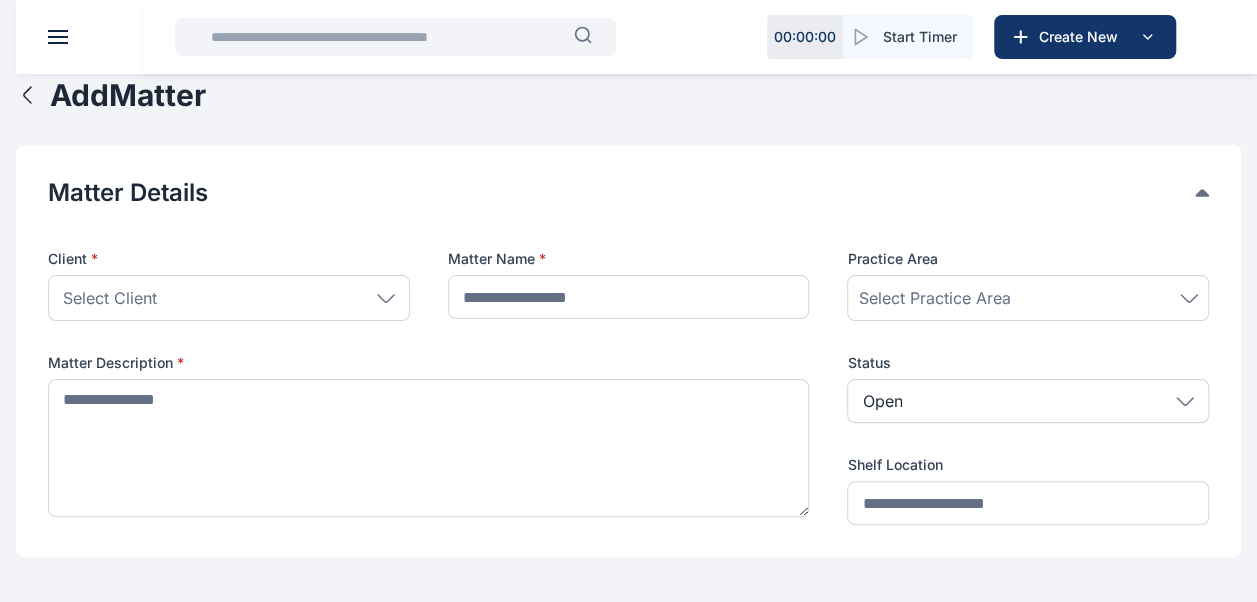 scroll, scrollTop: 200, scrollLeft: 0, axis: vertical 